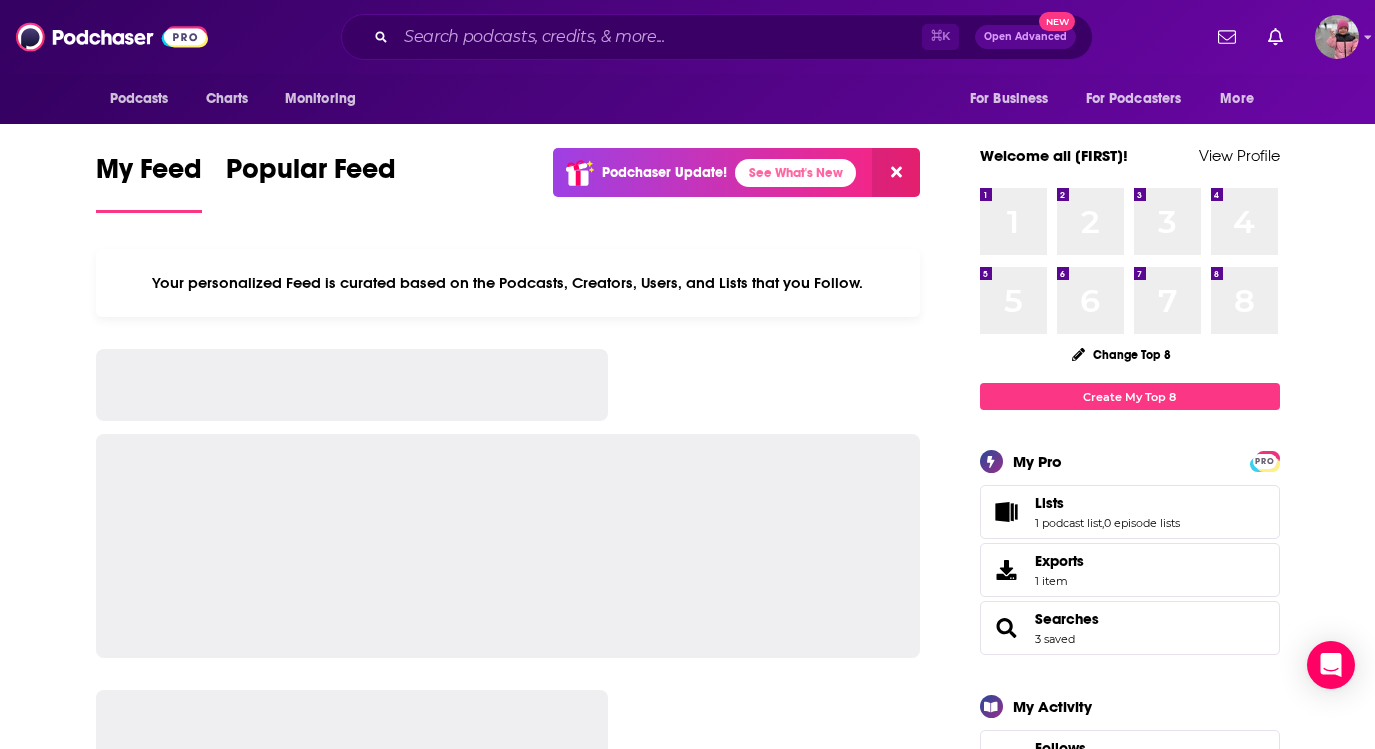 scroll, scrollTop: 0, scrollLeft: 0, axis: both 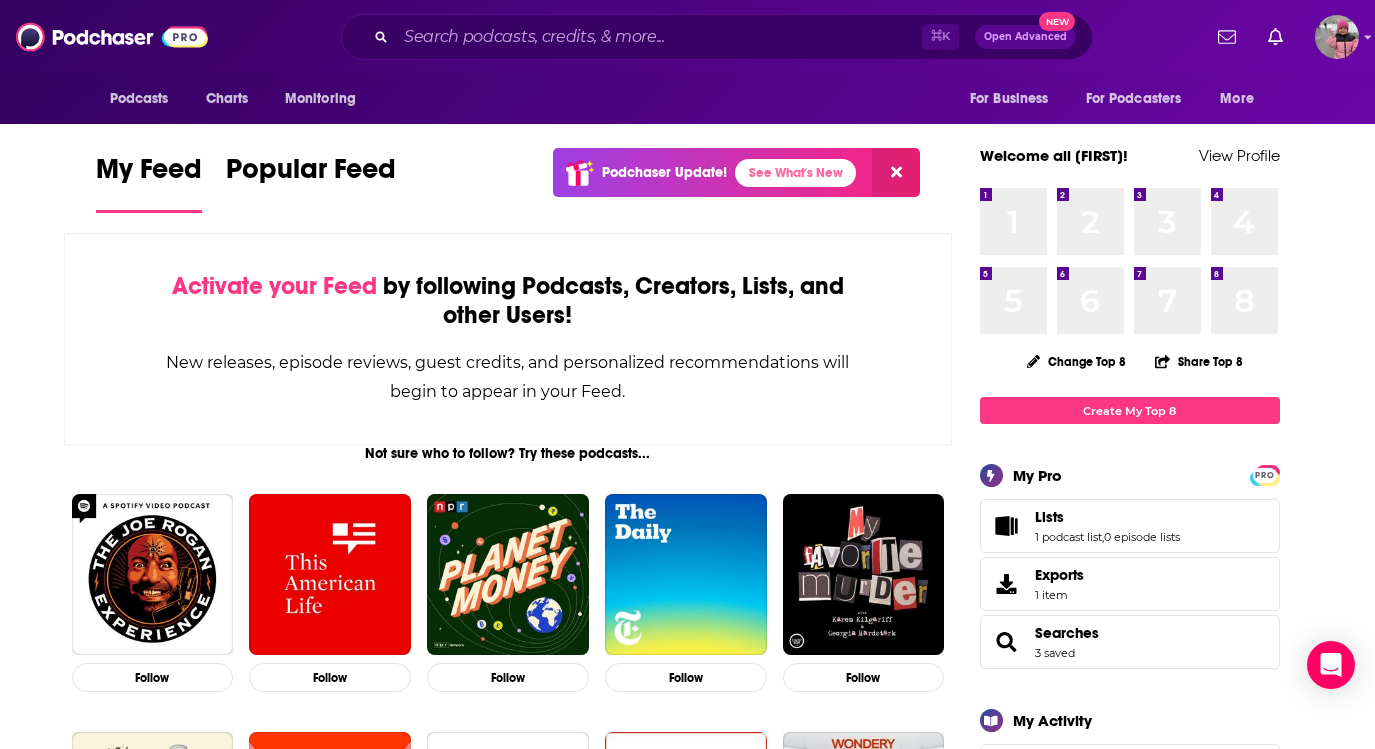 click on "Lists 1 podcast list ,  0 episode lists" at bounding box center (1107, 526) 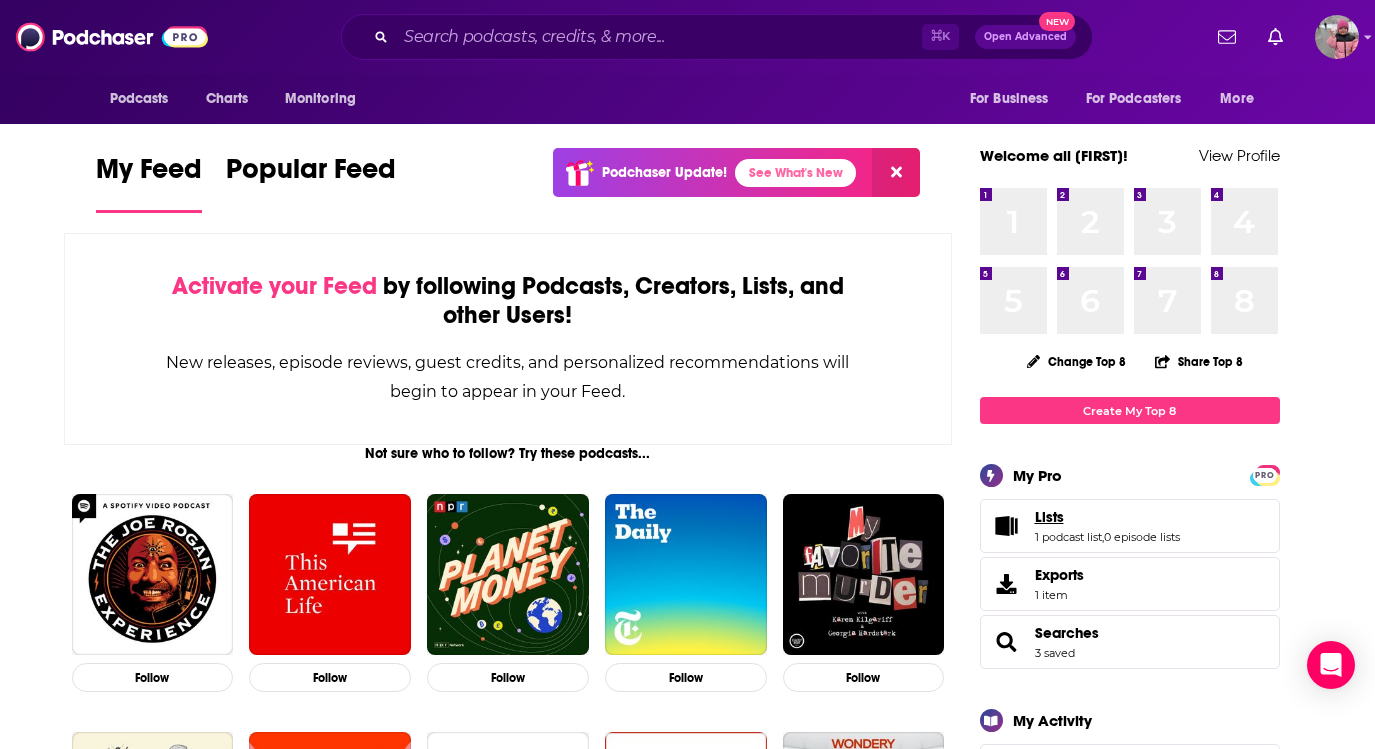click on "Lists" at bounding box center (1049, 517) 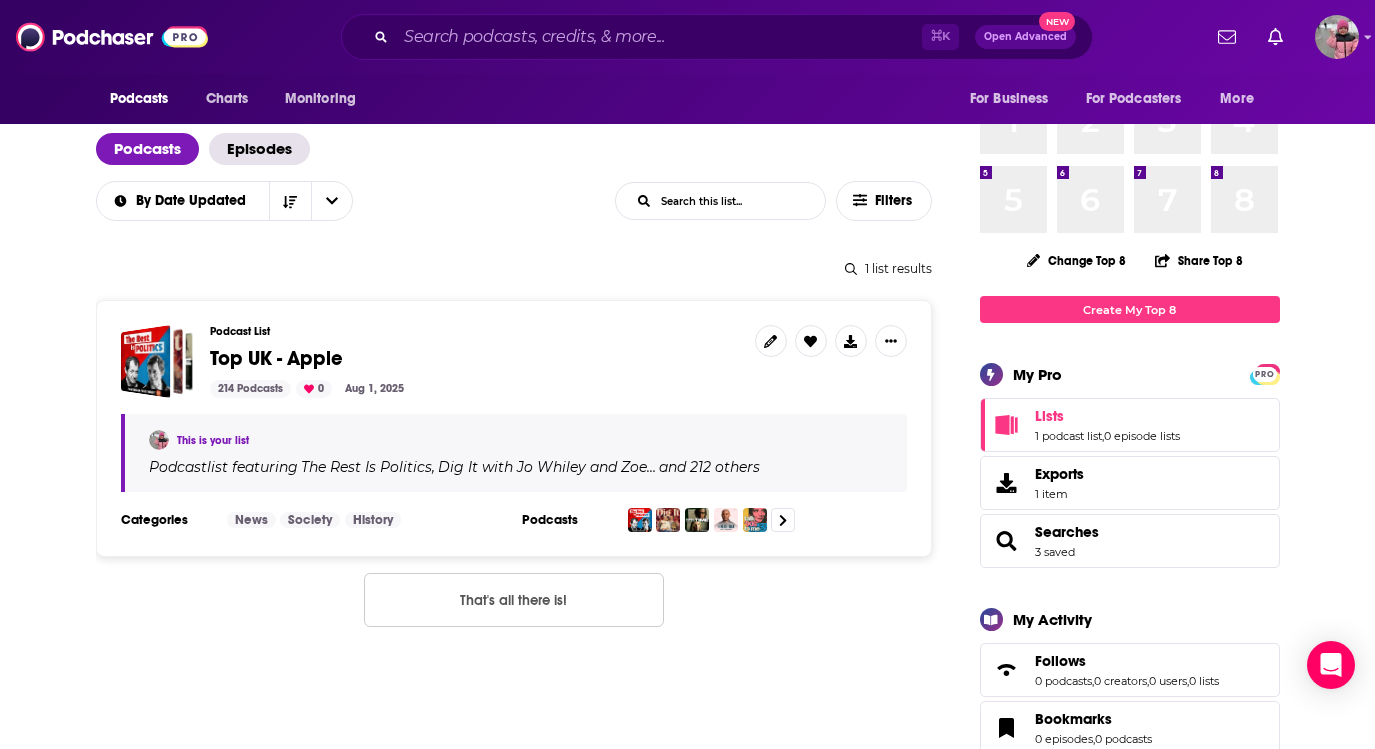 scroll, scrollTop: 129, scrollLeft: 0, axis: vertical 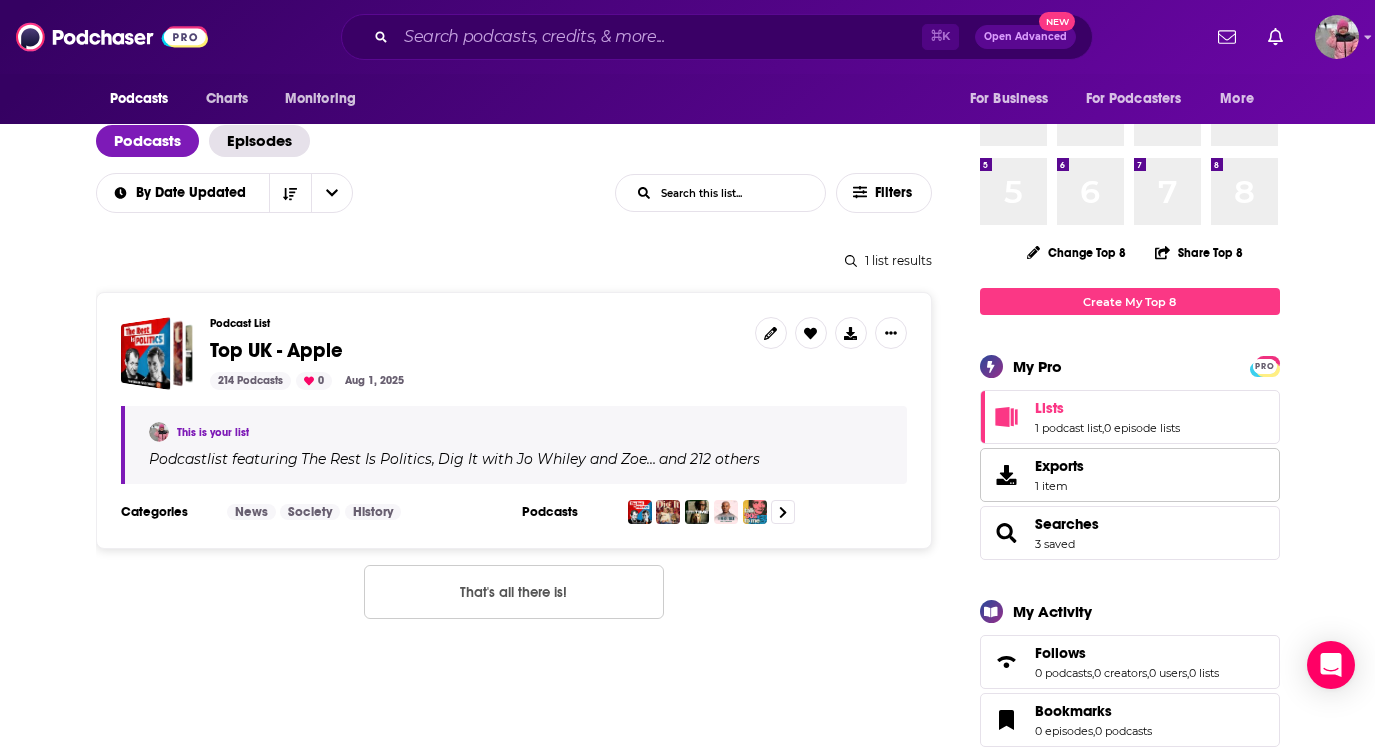 click on "Exports" at bounding box center (1059, 466) 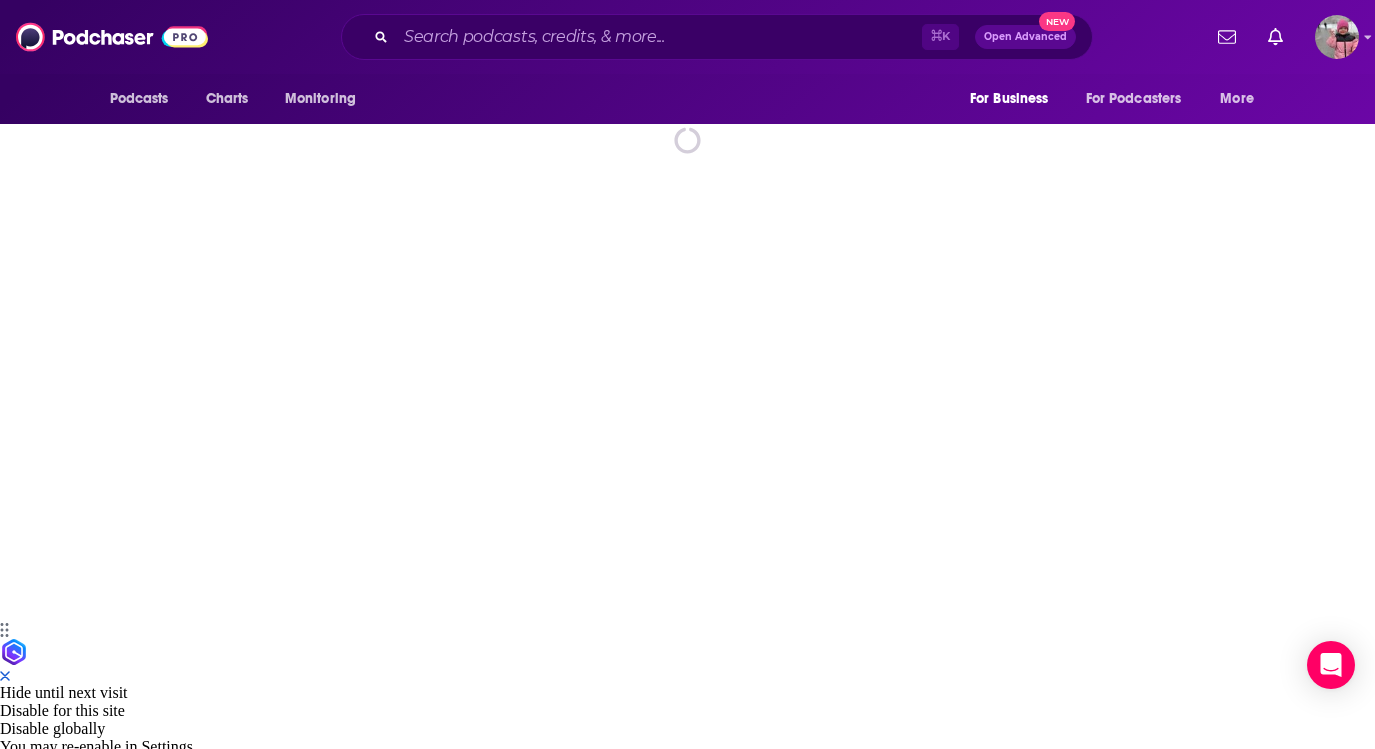 scroll, scrollTop: 0, scrollLeft: 0, axis: both 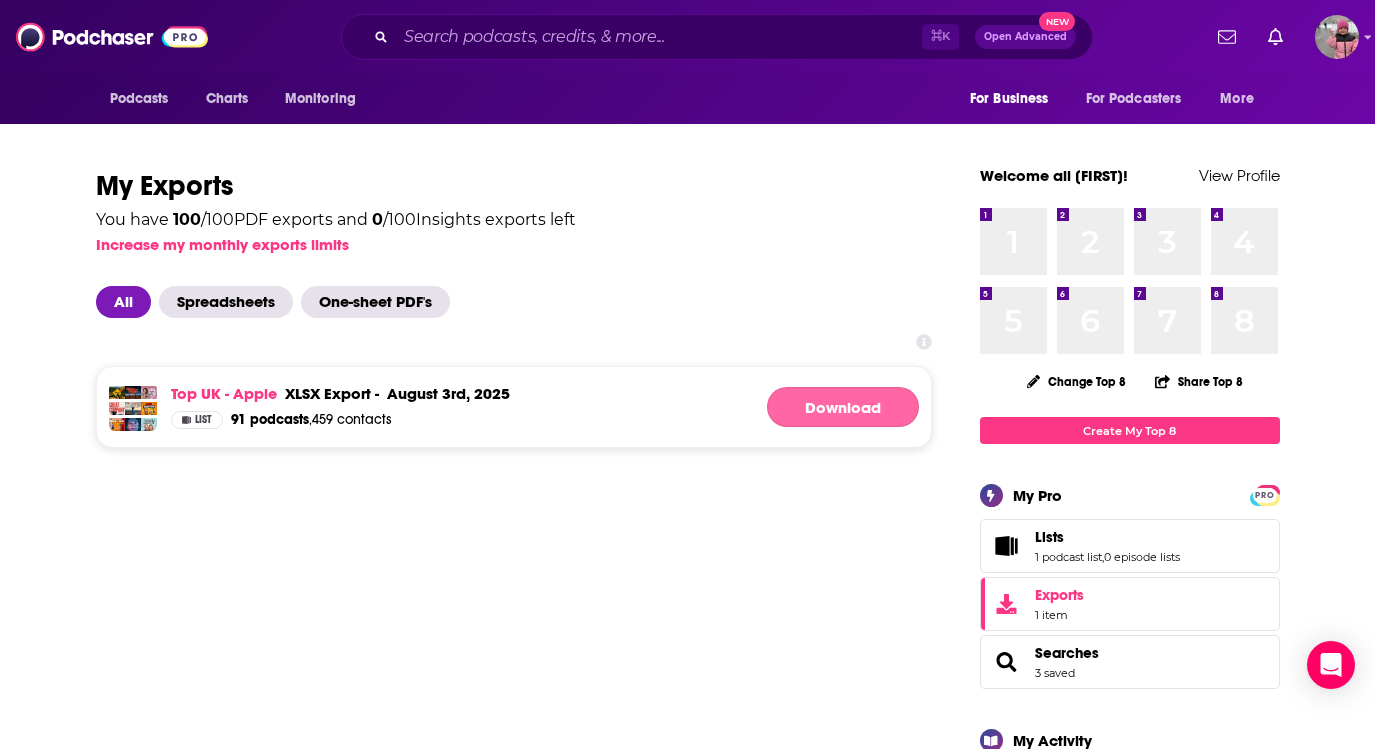 click on "Download" at bounding box center [843, 407] 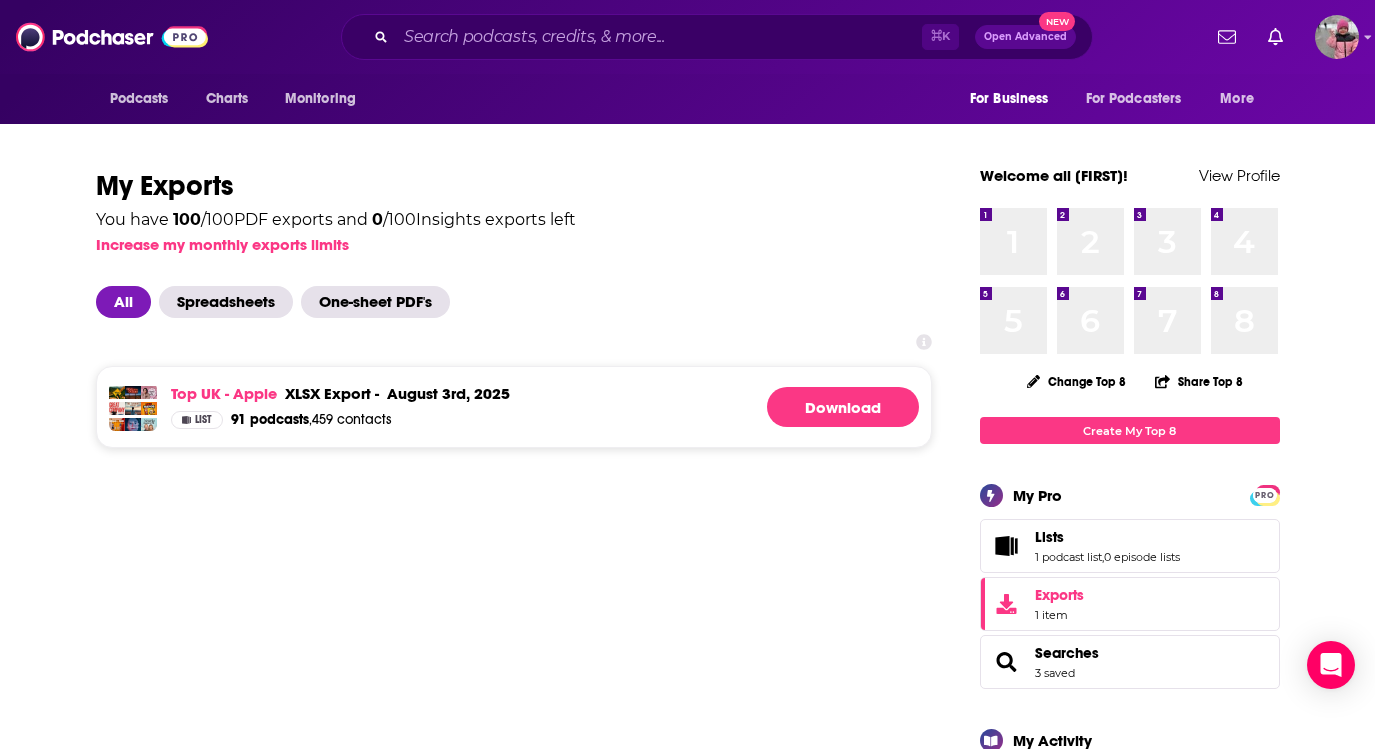 click on "Lists 1 podcast list ,  0 episode lists" at bounding box center [1107, 546] 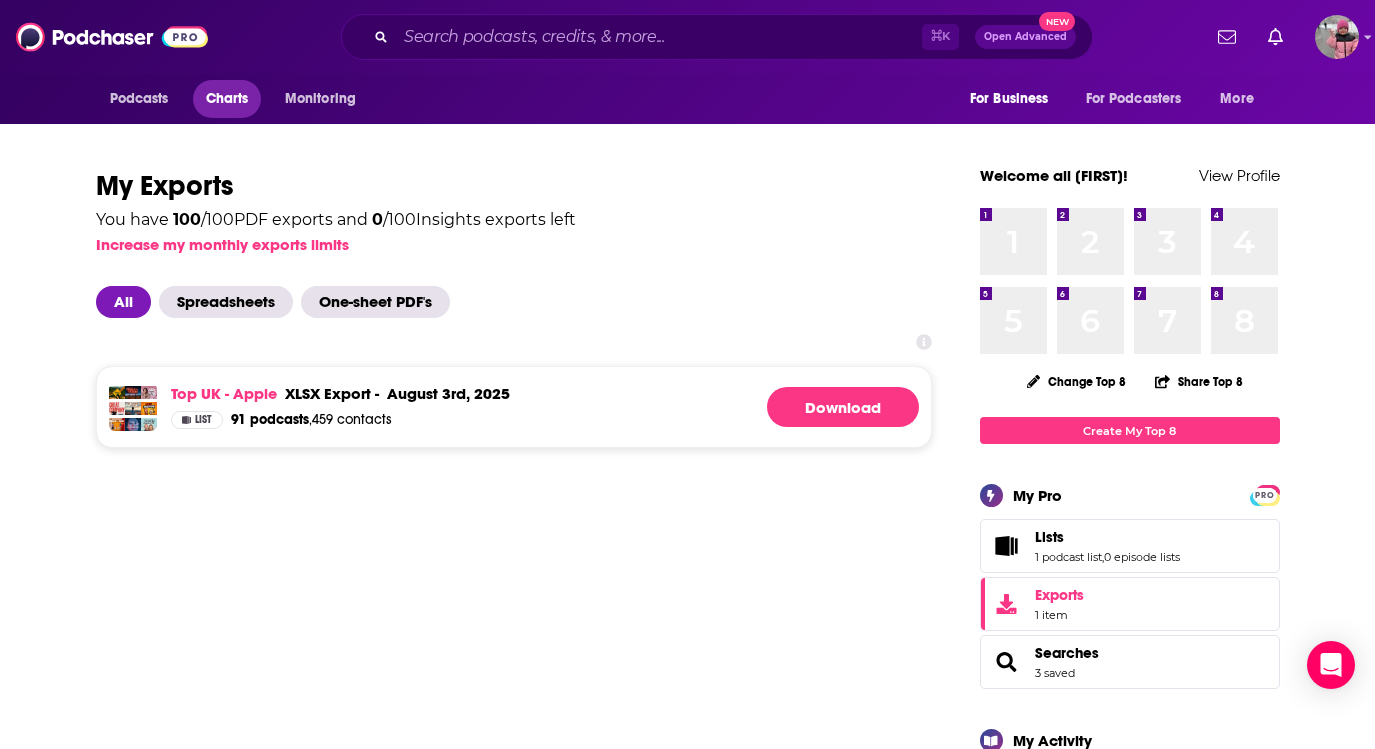 click on "Charts" at bounding box center [227, 99] 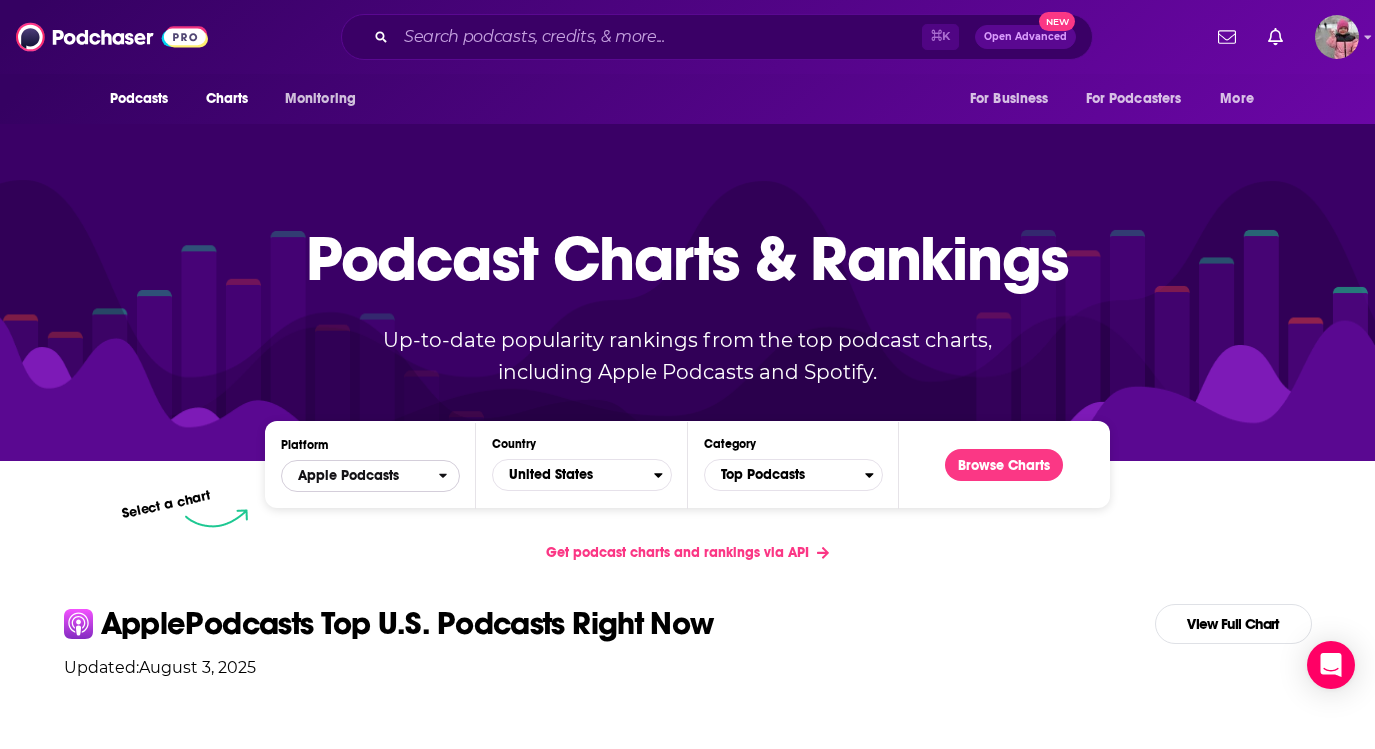 click on "Apple Podcasts" at bounding box center [360, 476] 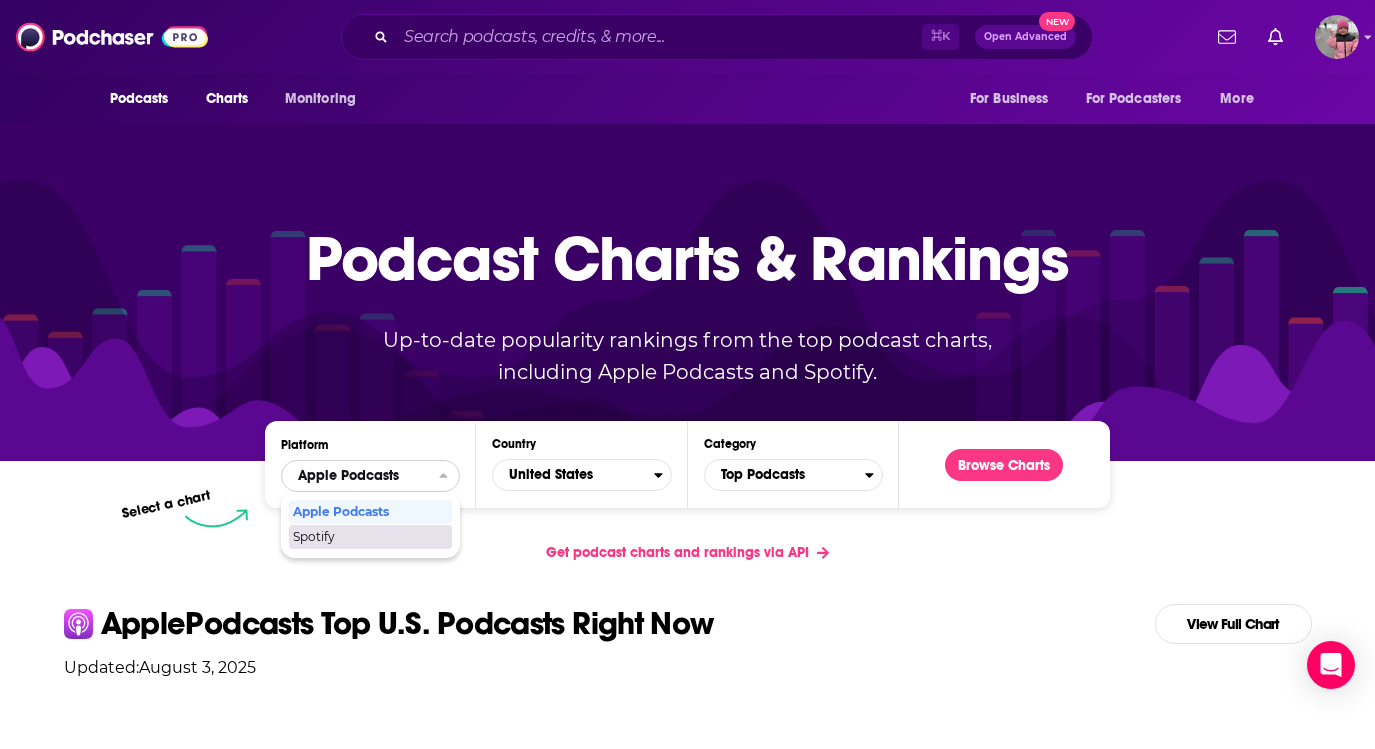 click on "Spotify" at bounding box center [369, 537] 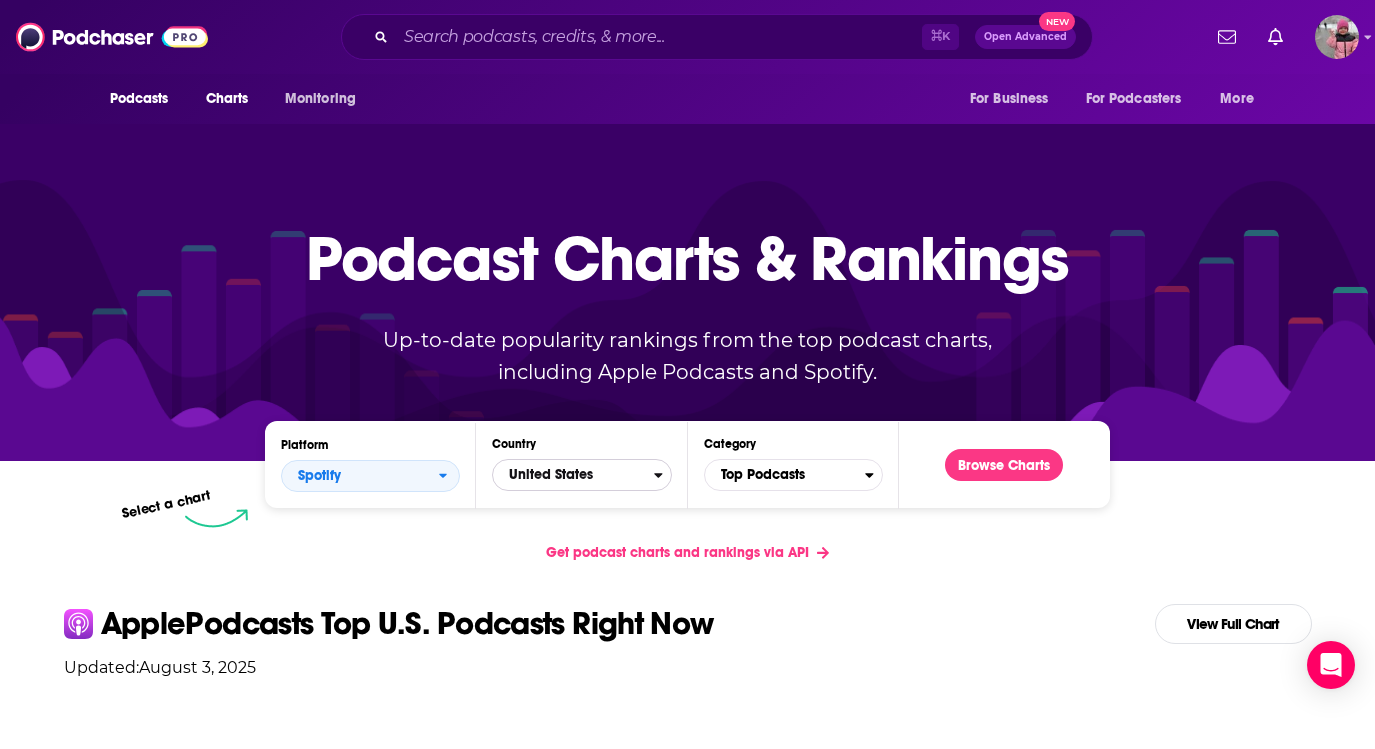 click on "United States" at bounding box center (573, 475) 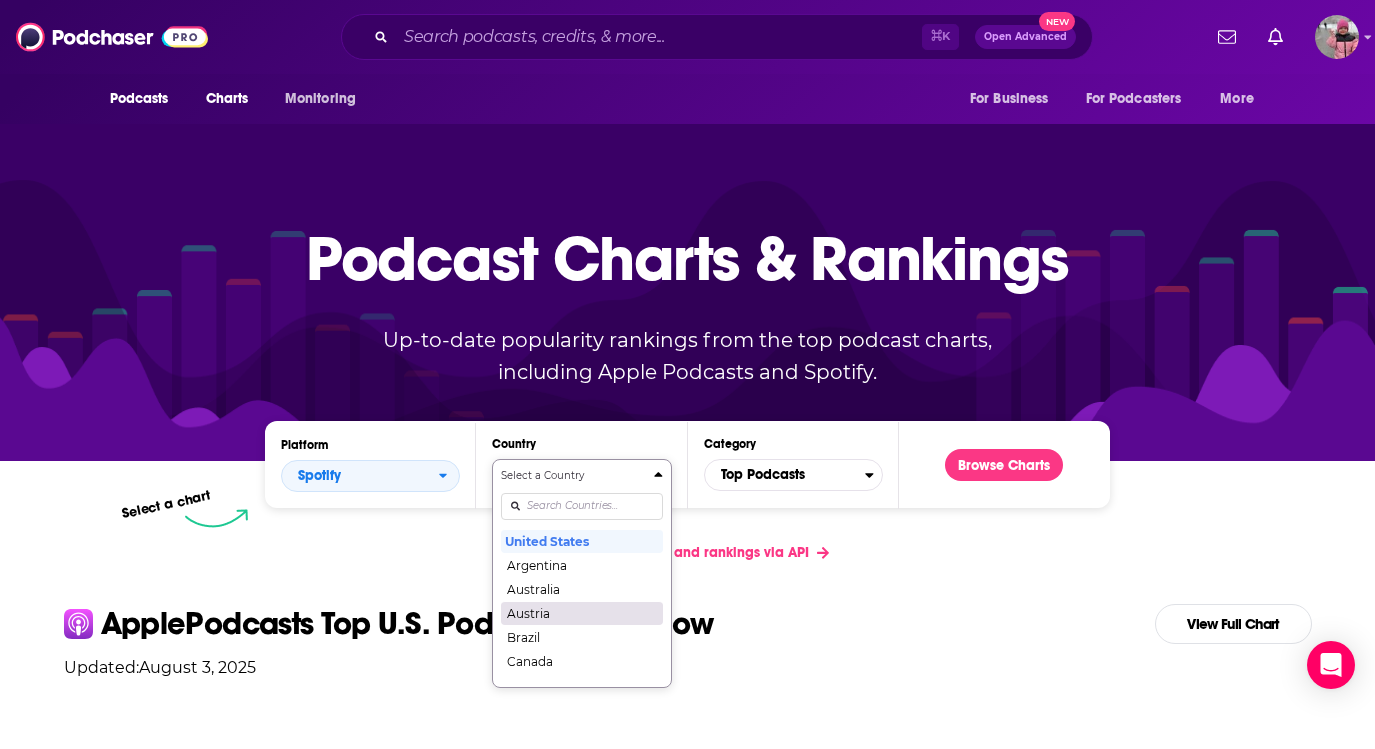click on "Select a Country United States Argentina Australia Austria Brazil Canada Chile Colombia Denmark Finland France Germany India Indonesia Ireland Italy Japan Mexico Netherlands New Zealand Norway Philippines Poland Spain Sweden United Kingdom" at bounding box center [581, 573] 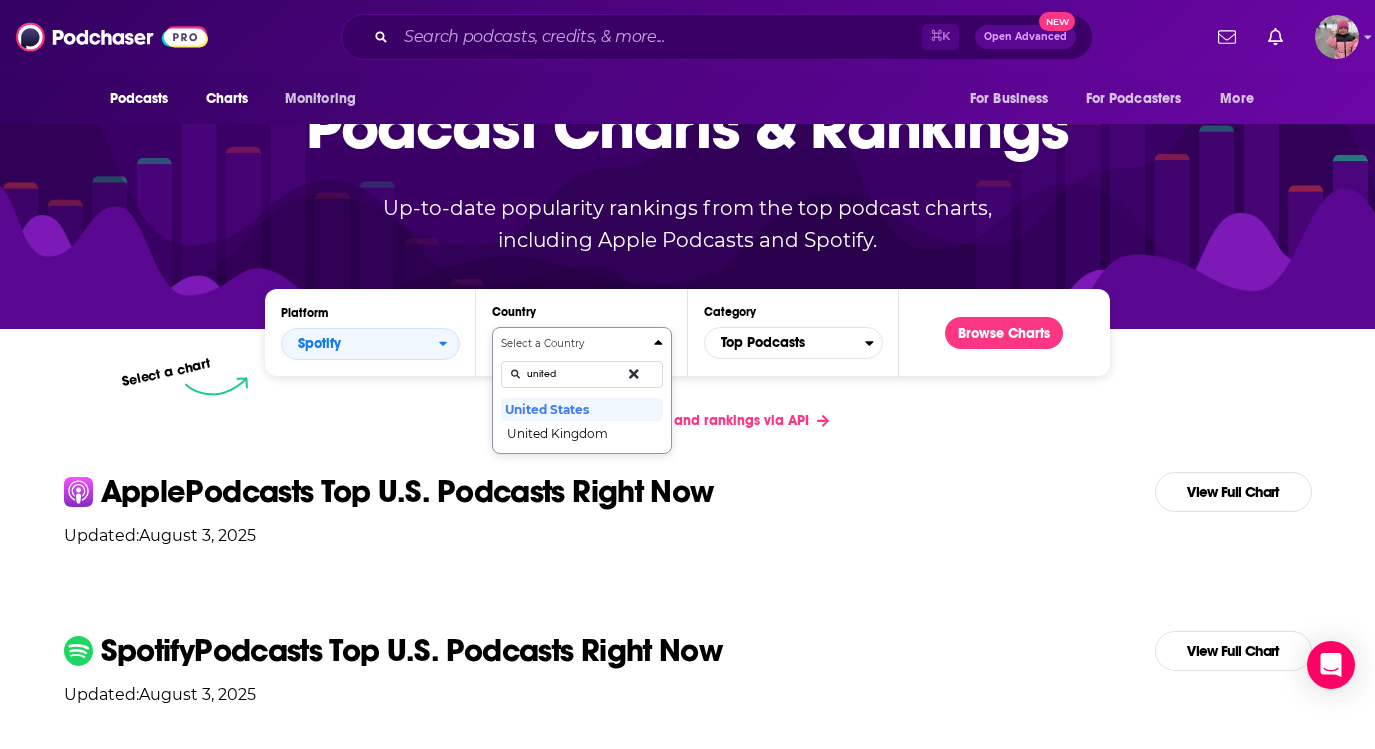 click on "Select a Country united United States United Kingdom" at bounding box center [581, 390] 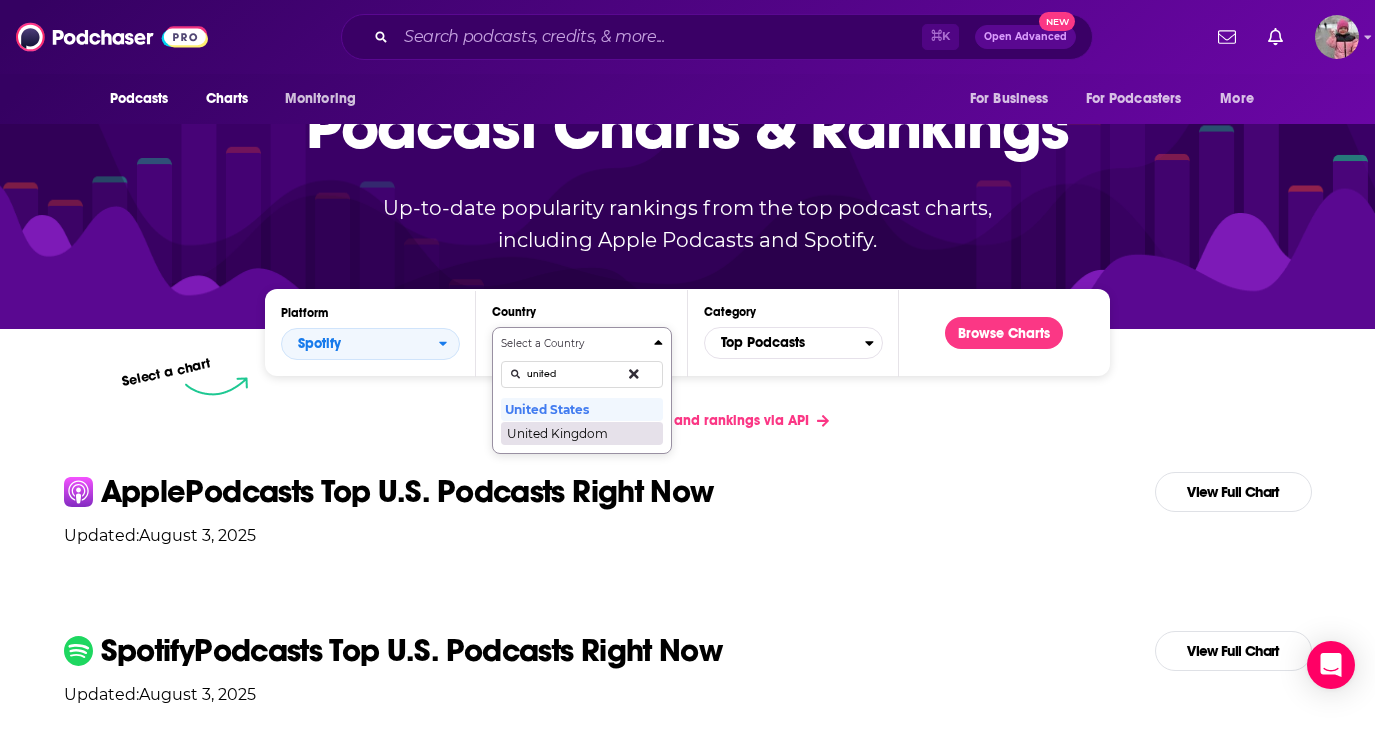 type on "united" 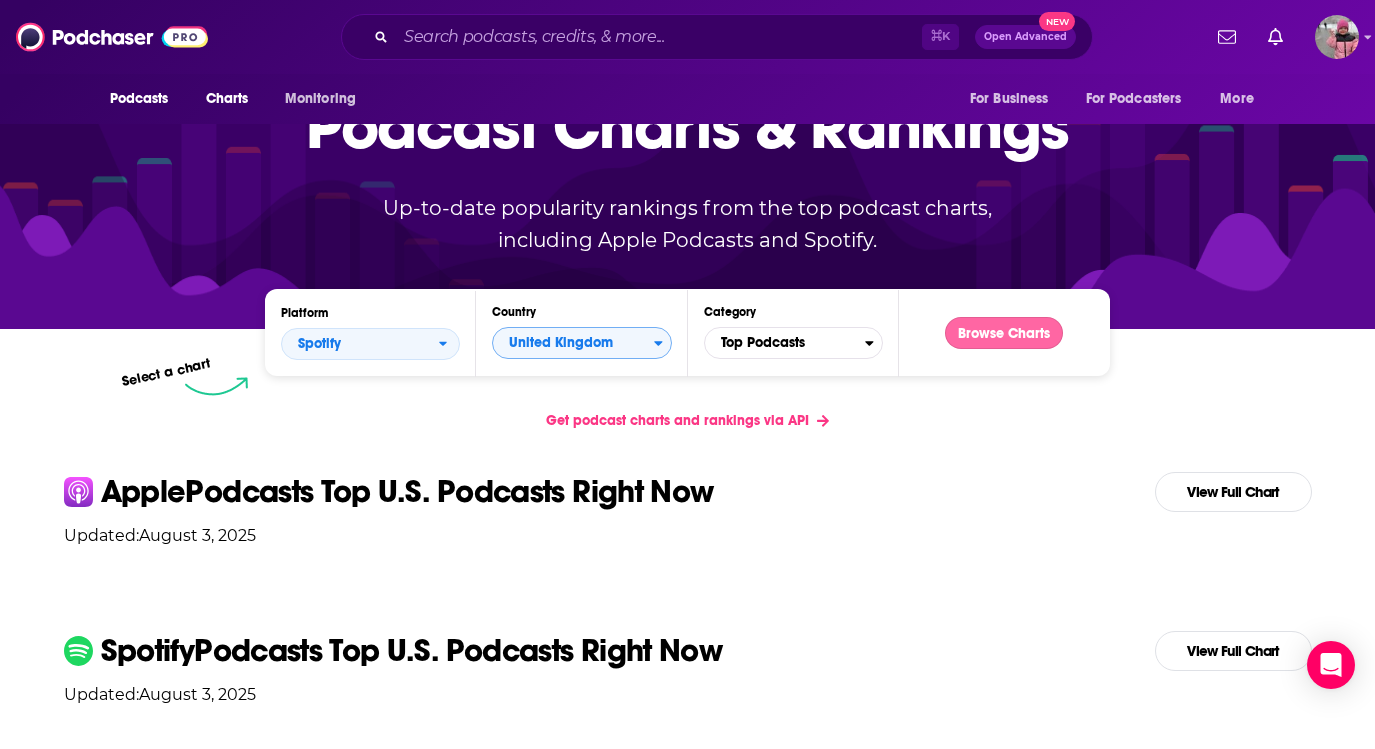 click on "Browse Charts" at bounding box center (1004, 333) 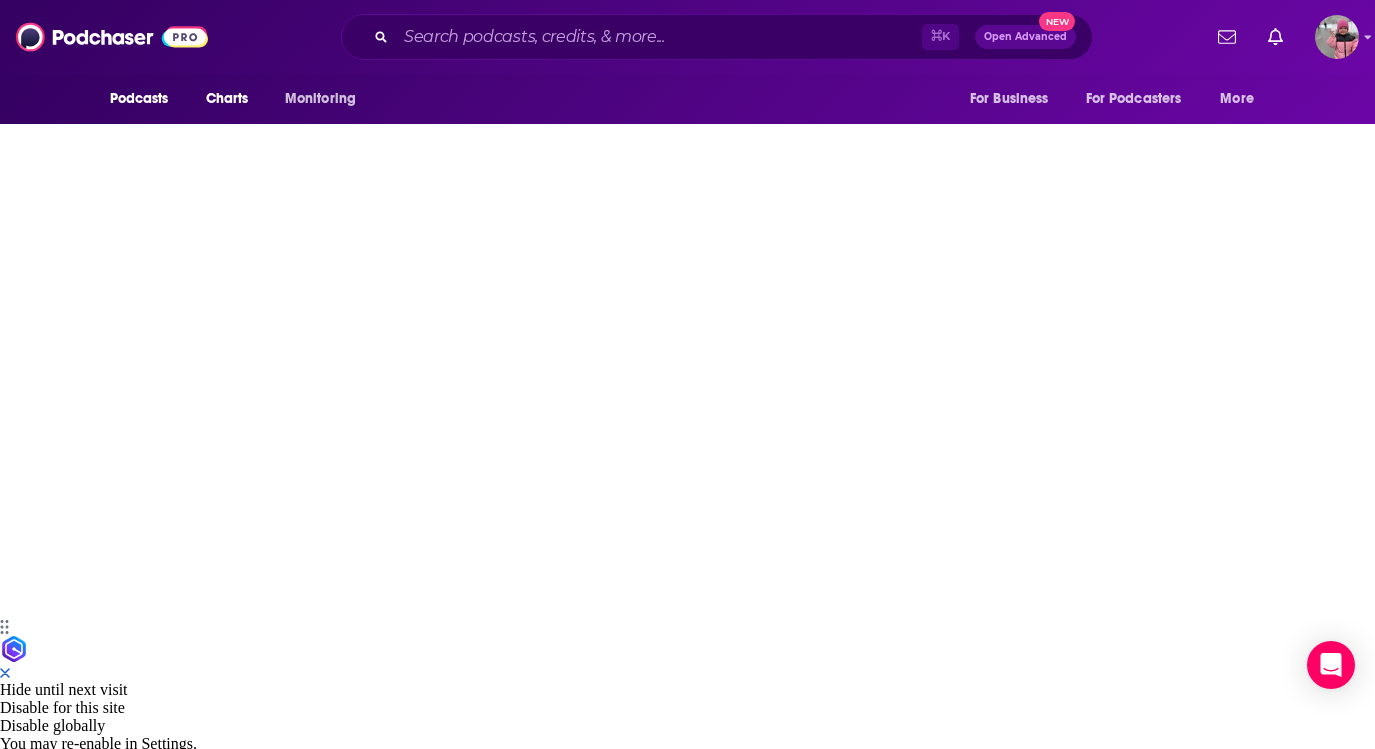scroll, scrollTop: 0, scrollLeft: 0, axis: both 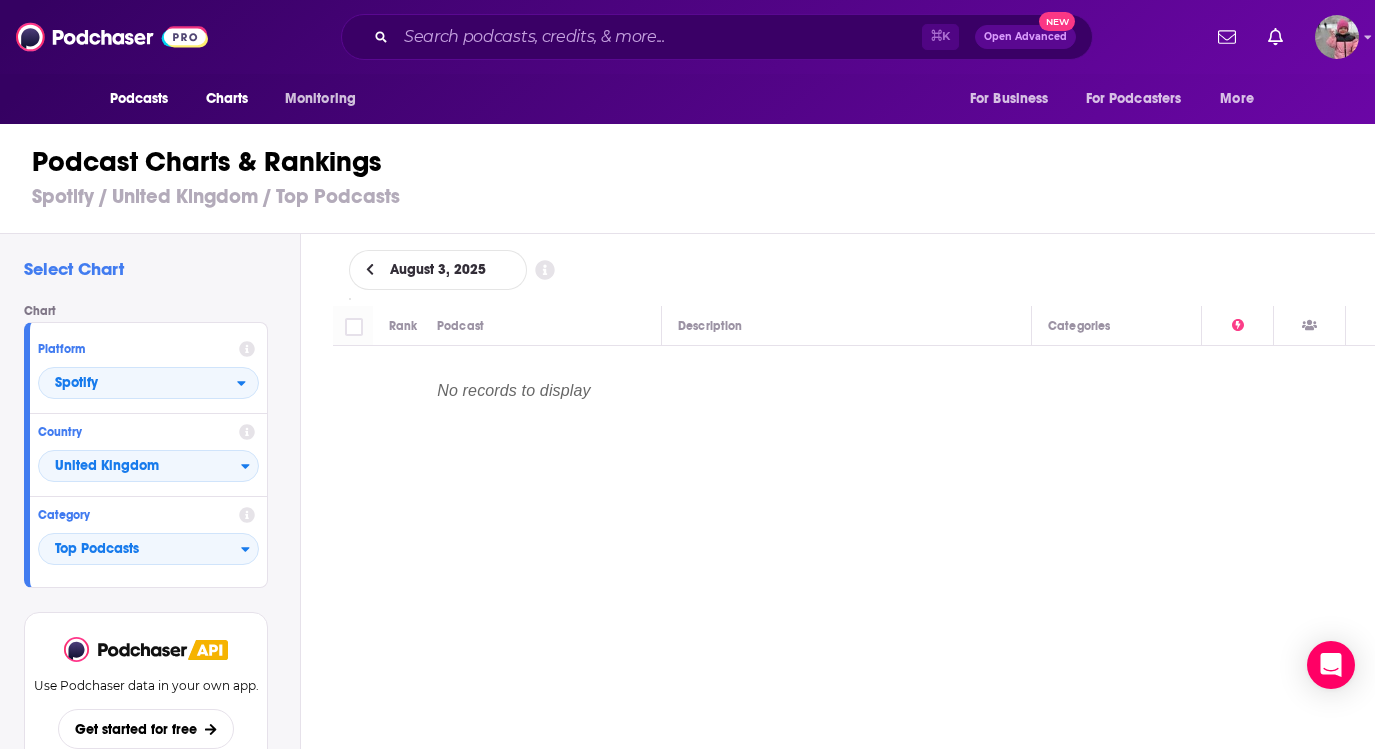 click 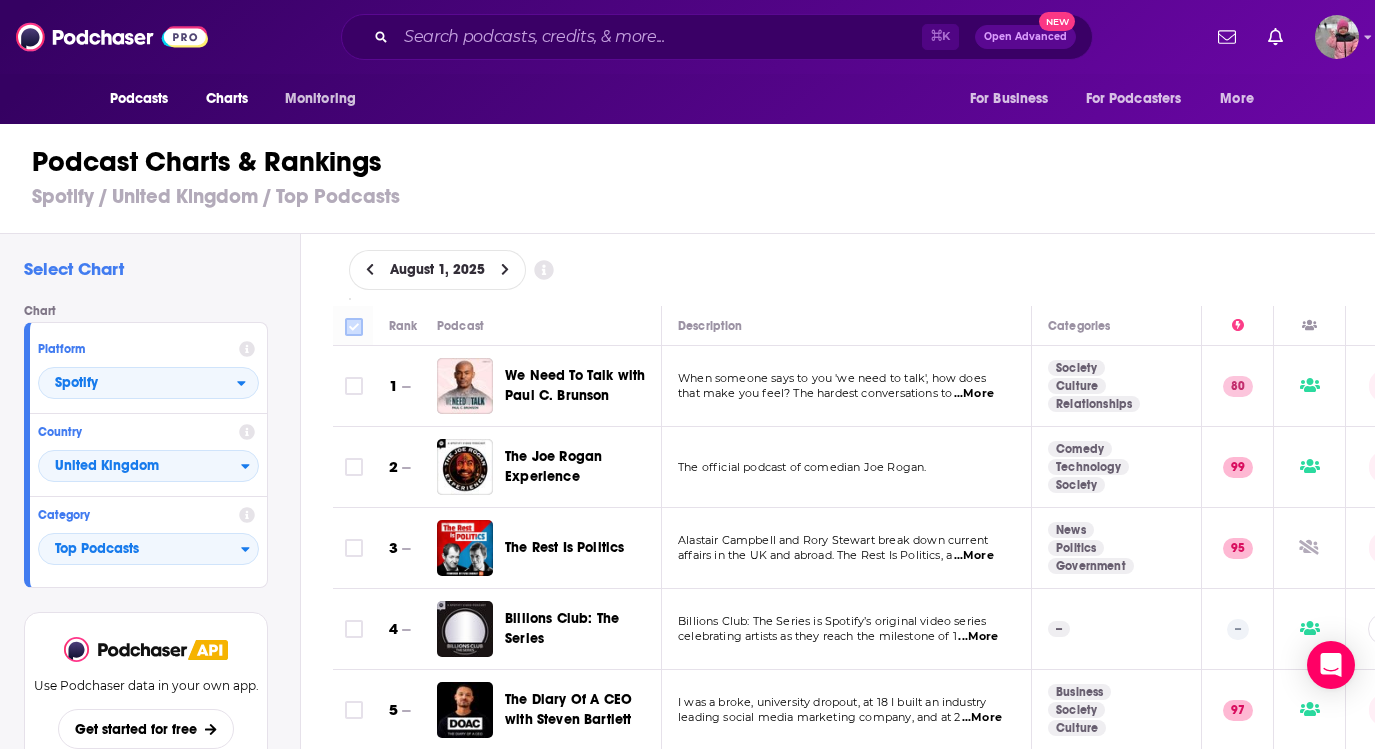 click at bounding box center (354, 327) 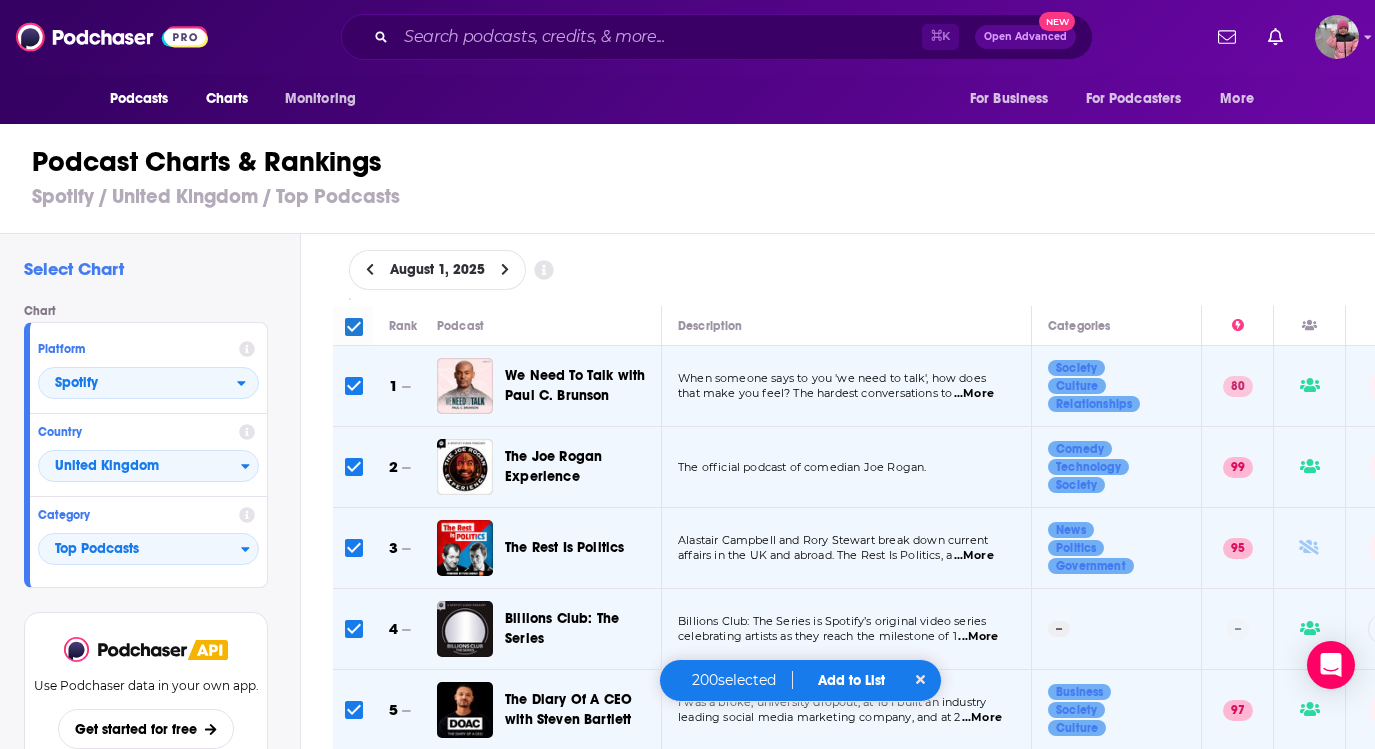 click on "Add to List" at bounding box center (851, 680) 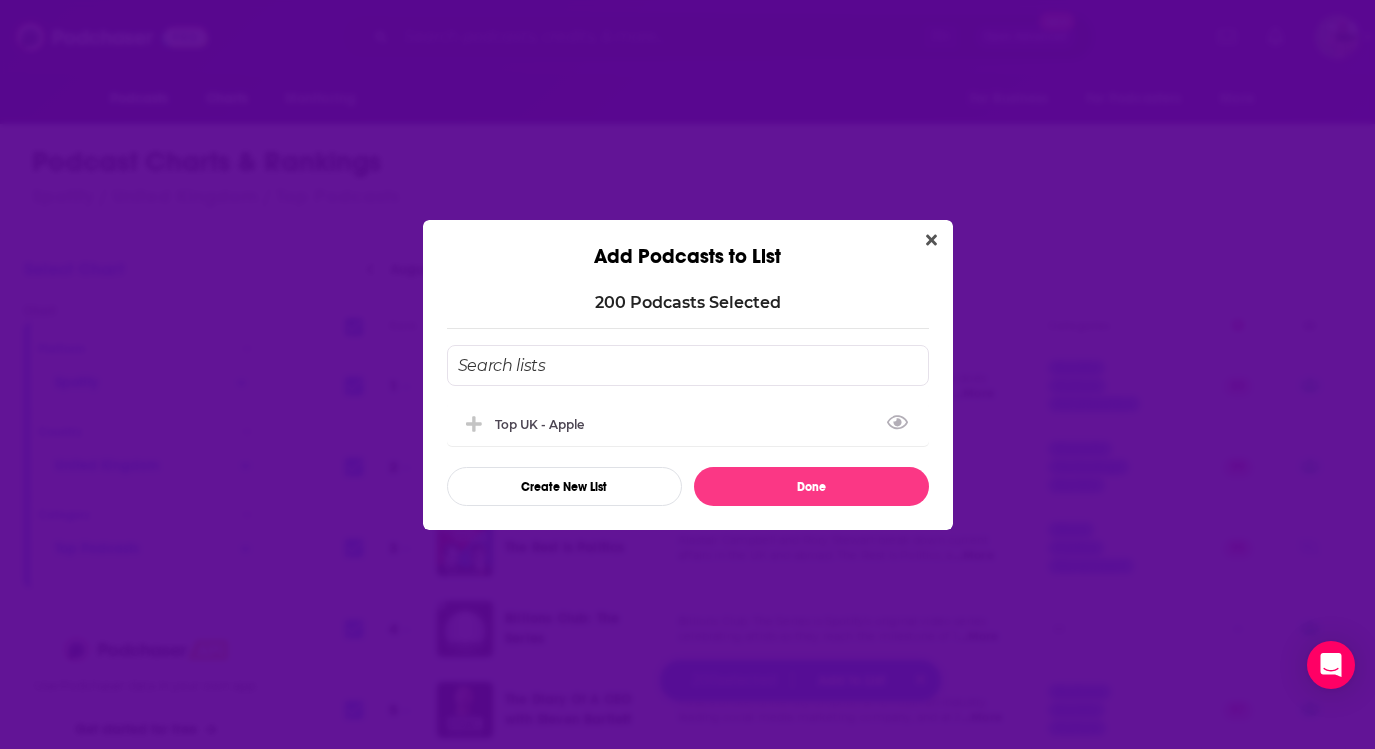 click at bounding box center [688, 365] 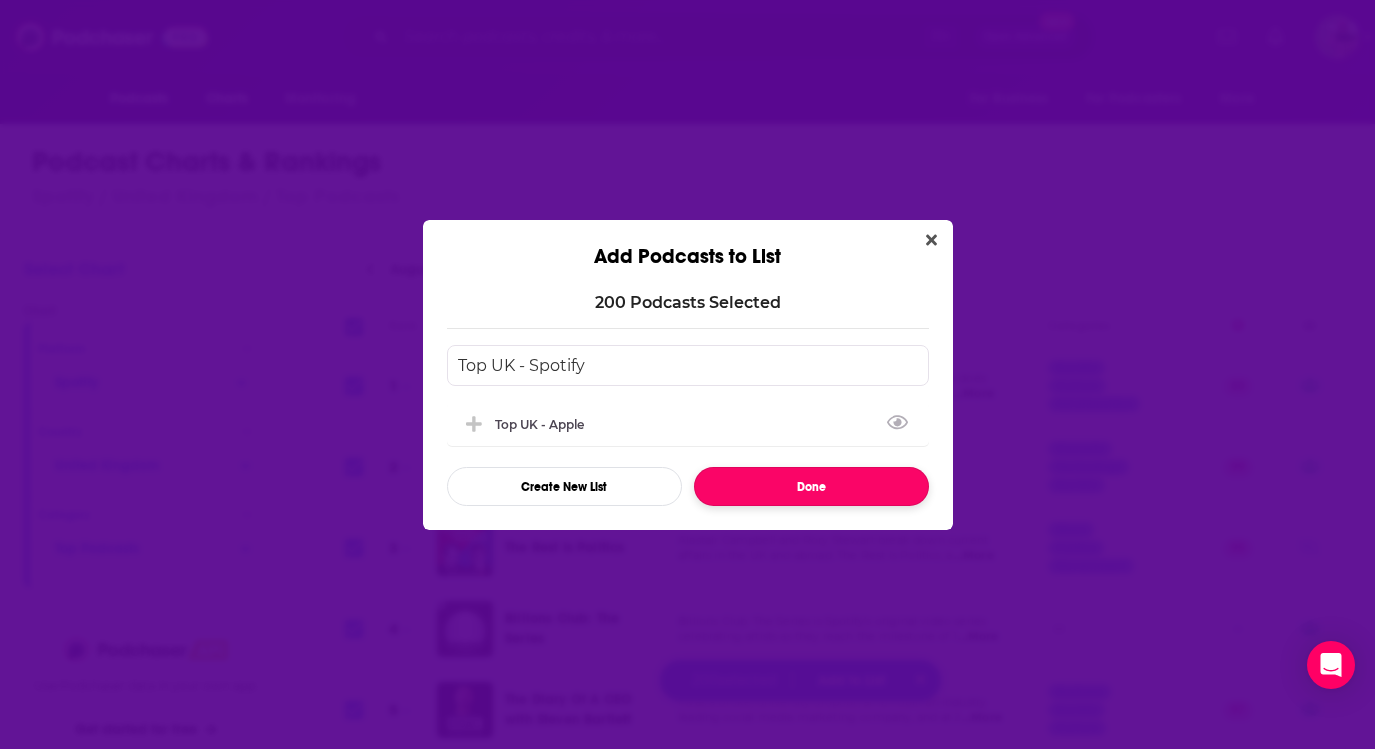click on "Done" at bounding box center [811, 486] 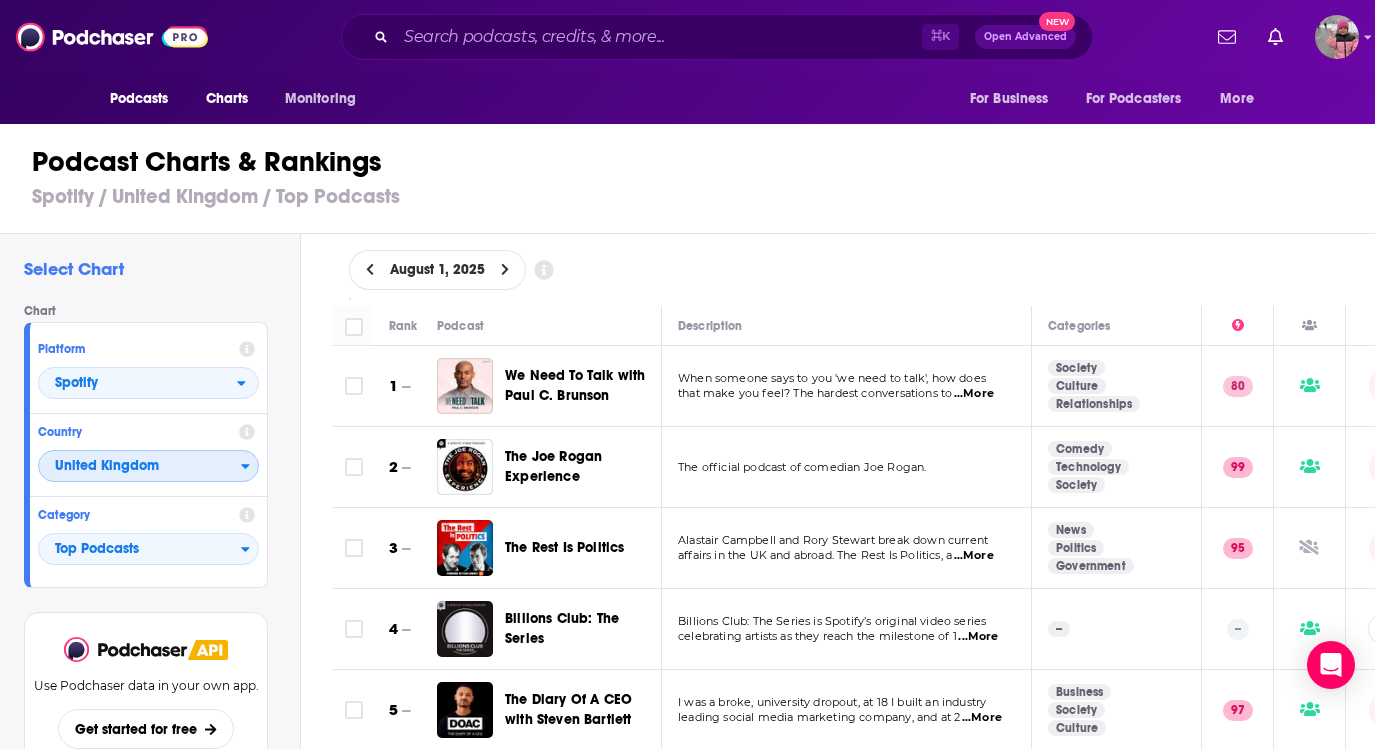 click on "United Kingdom" at bounding box center (140, 467) 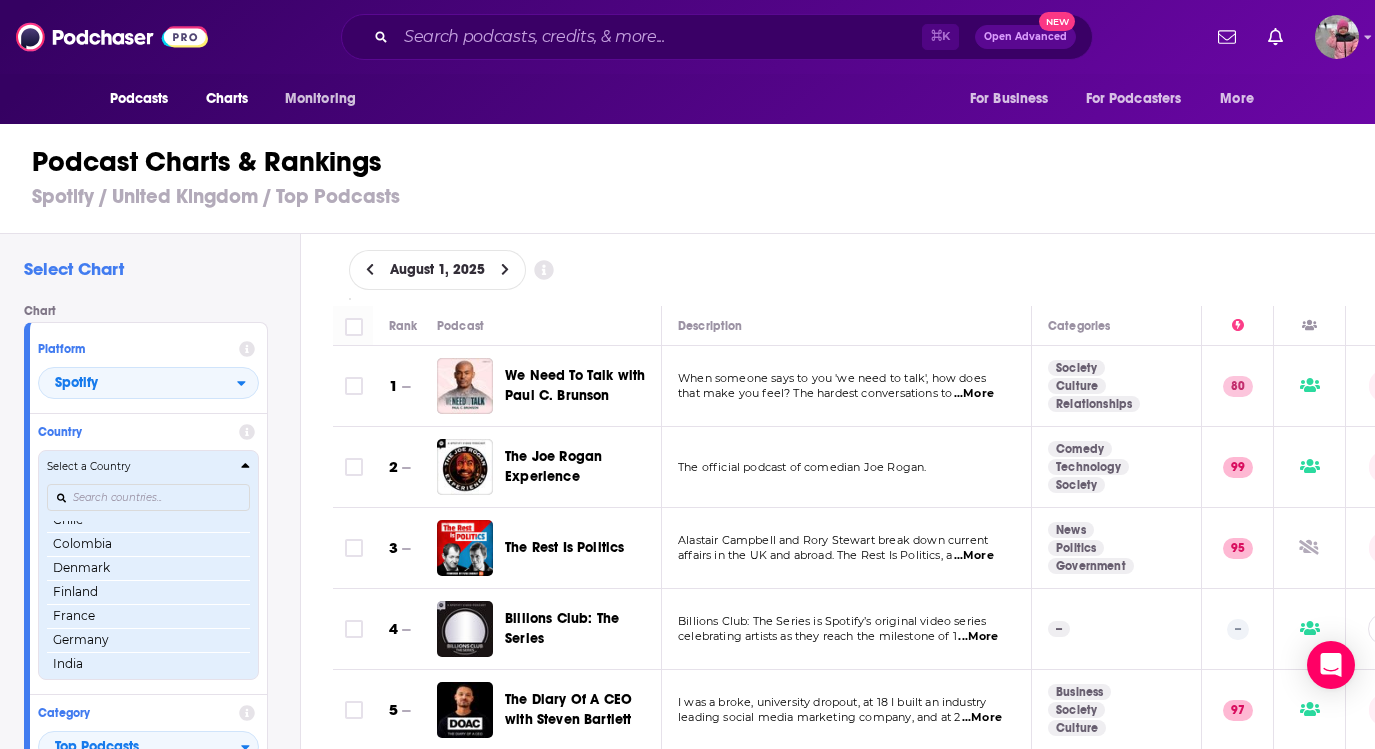 scroll, scrollTop: 139, scrollLeft: 0, axis: vertical 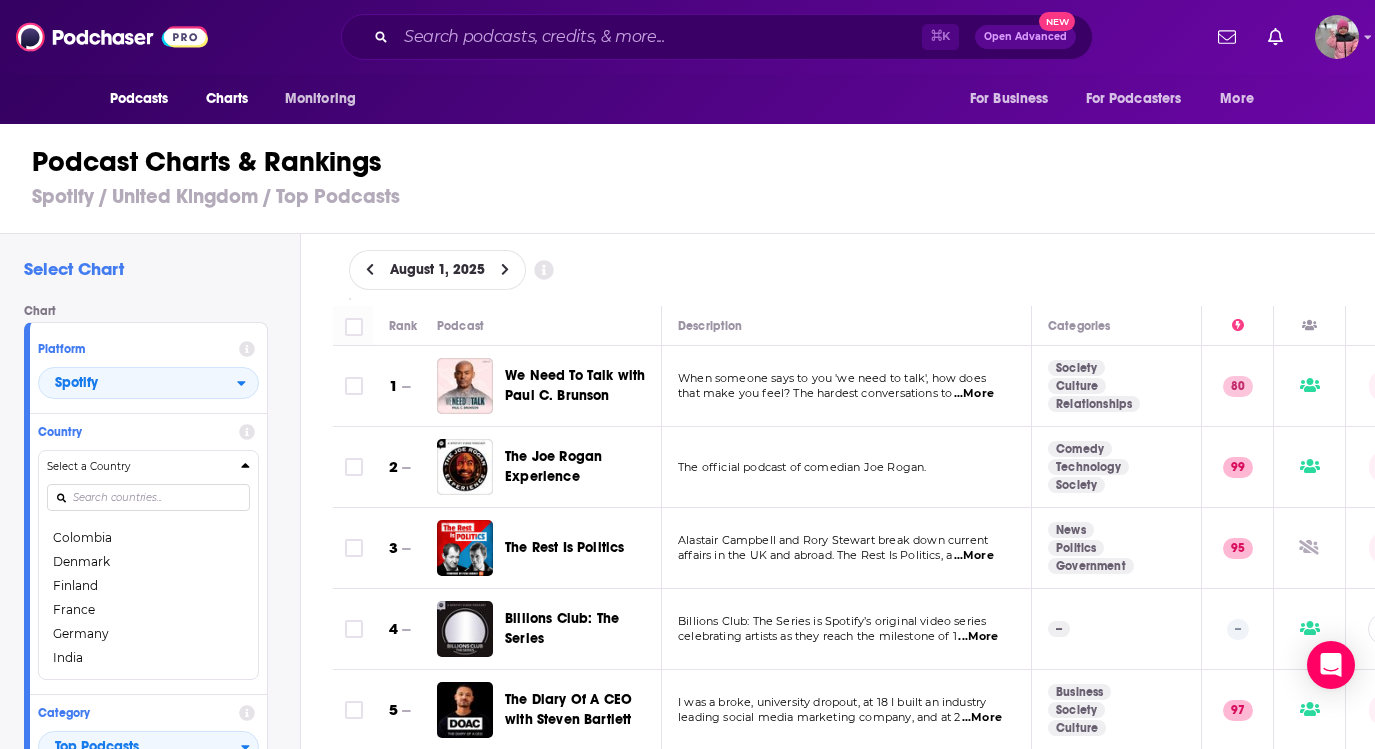 click on "France" at bounding box center (148, 610) 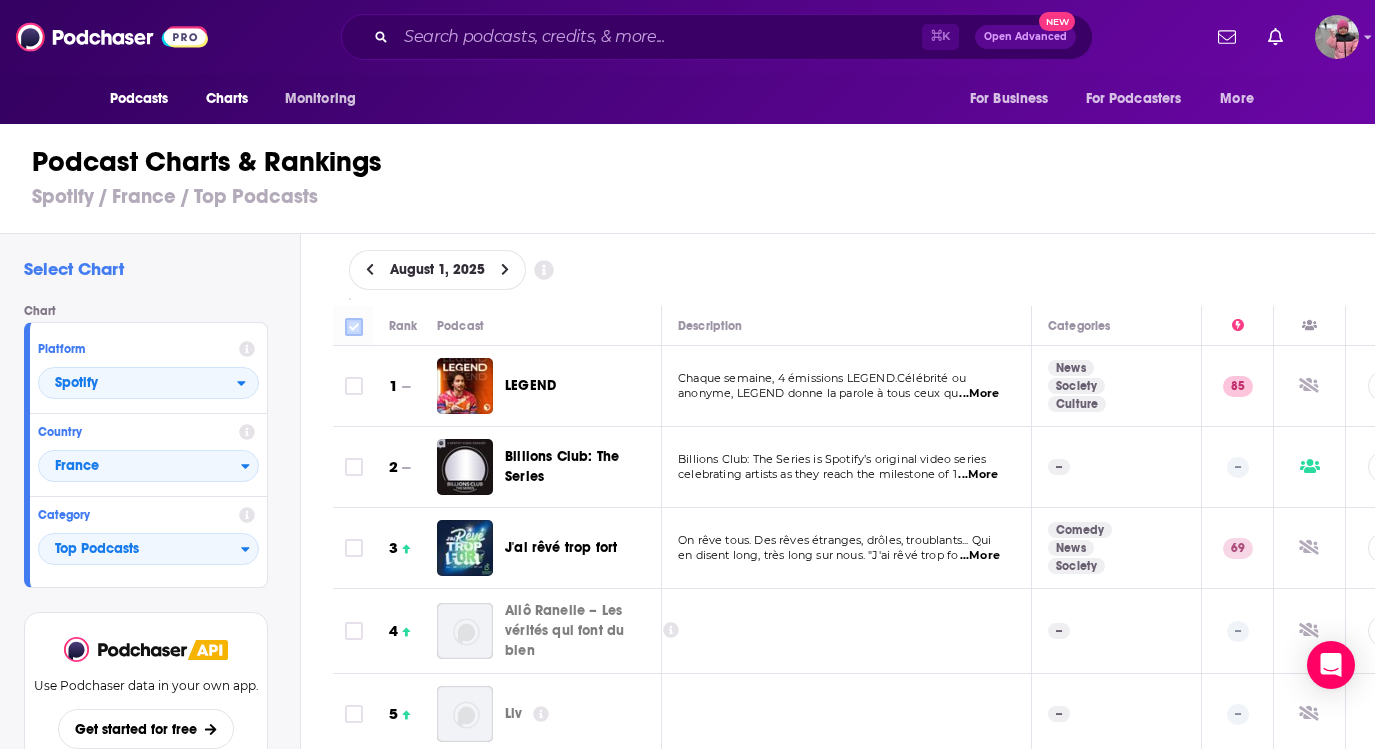 click at bounding box center (354, 327) 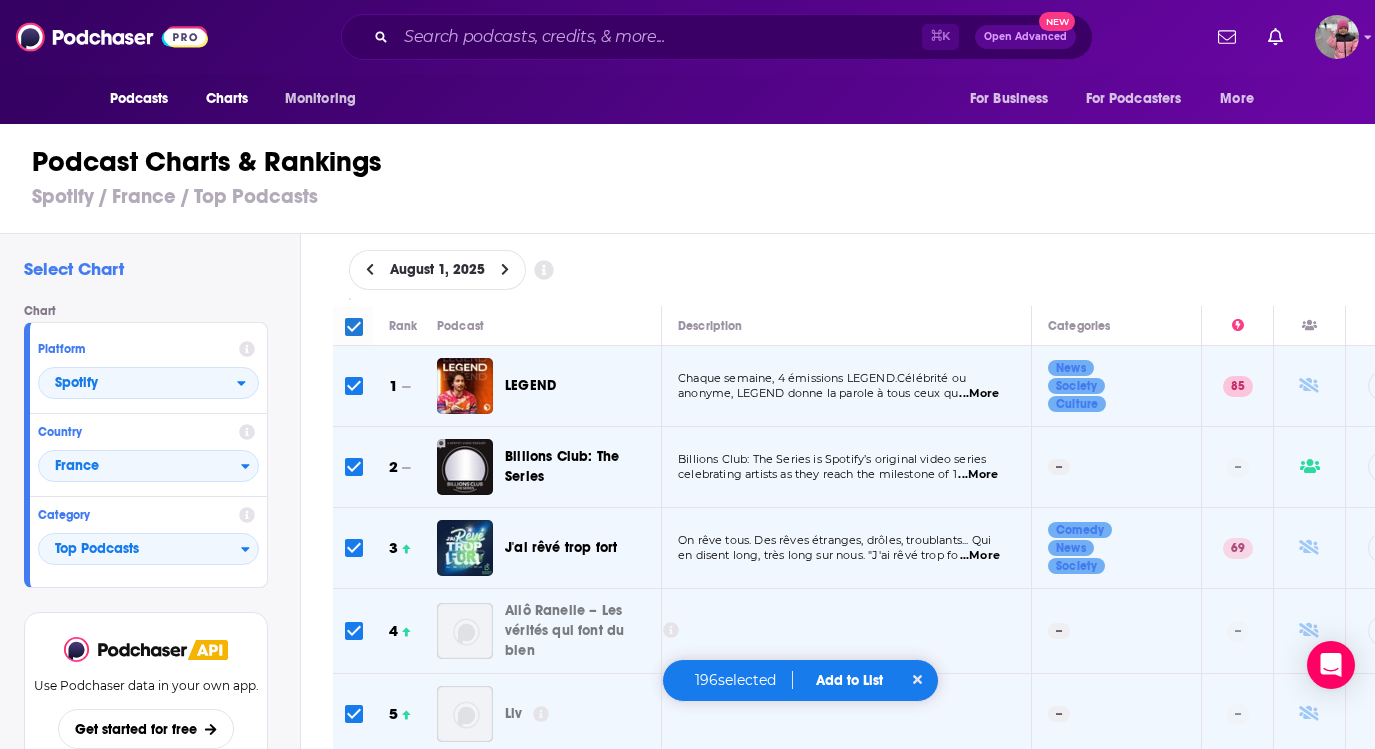 click on "Add to List" at bounding box center [849, 680] 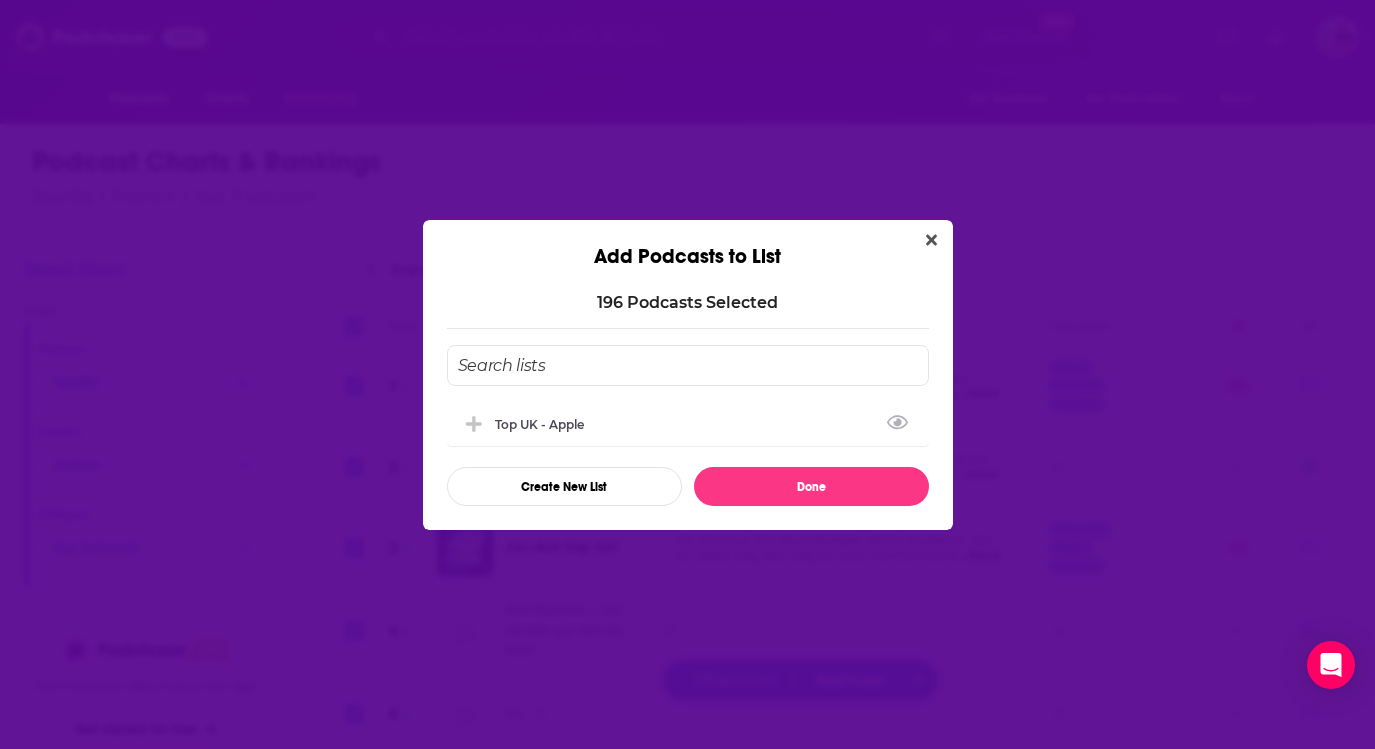 click at bounding box center [688, 365] 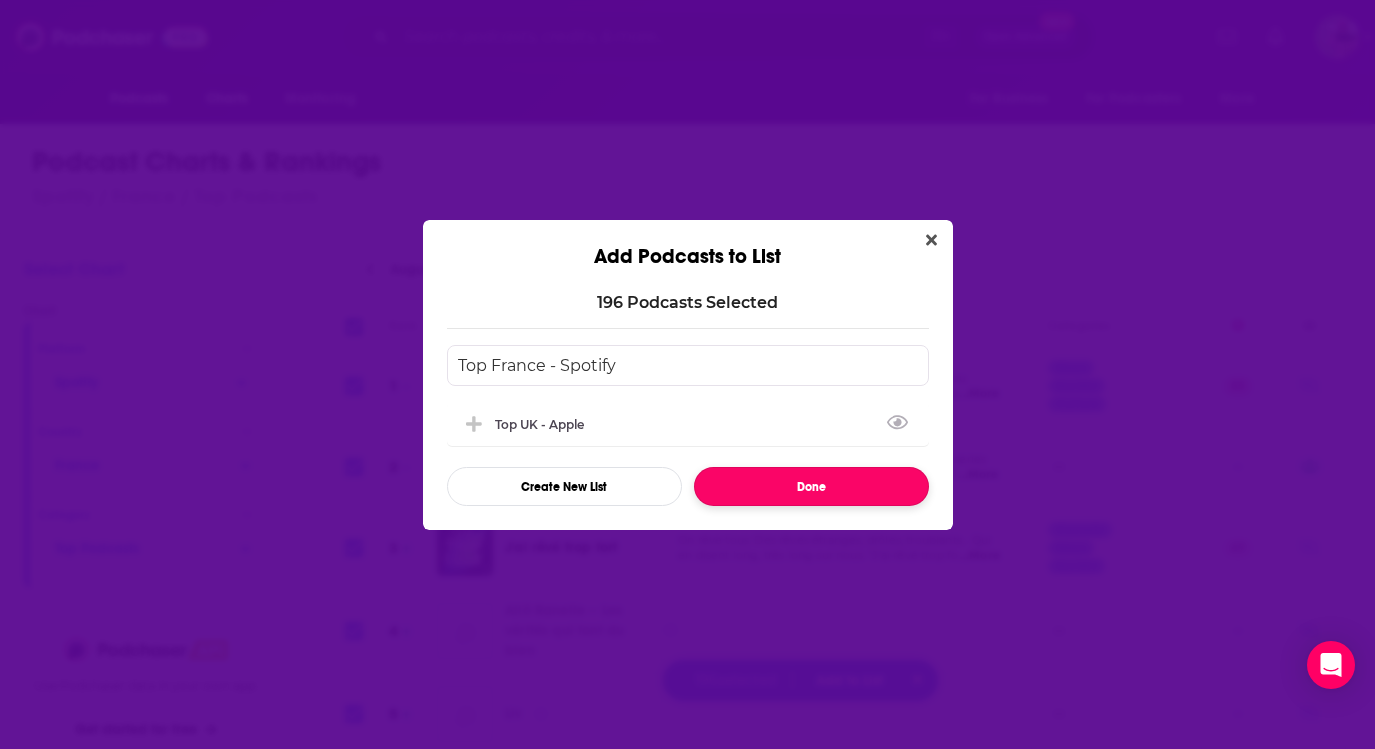 click on "Done" at bounding box center [811, 486] 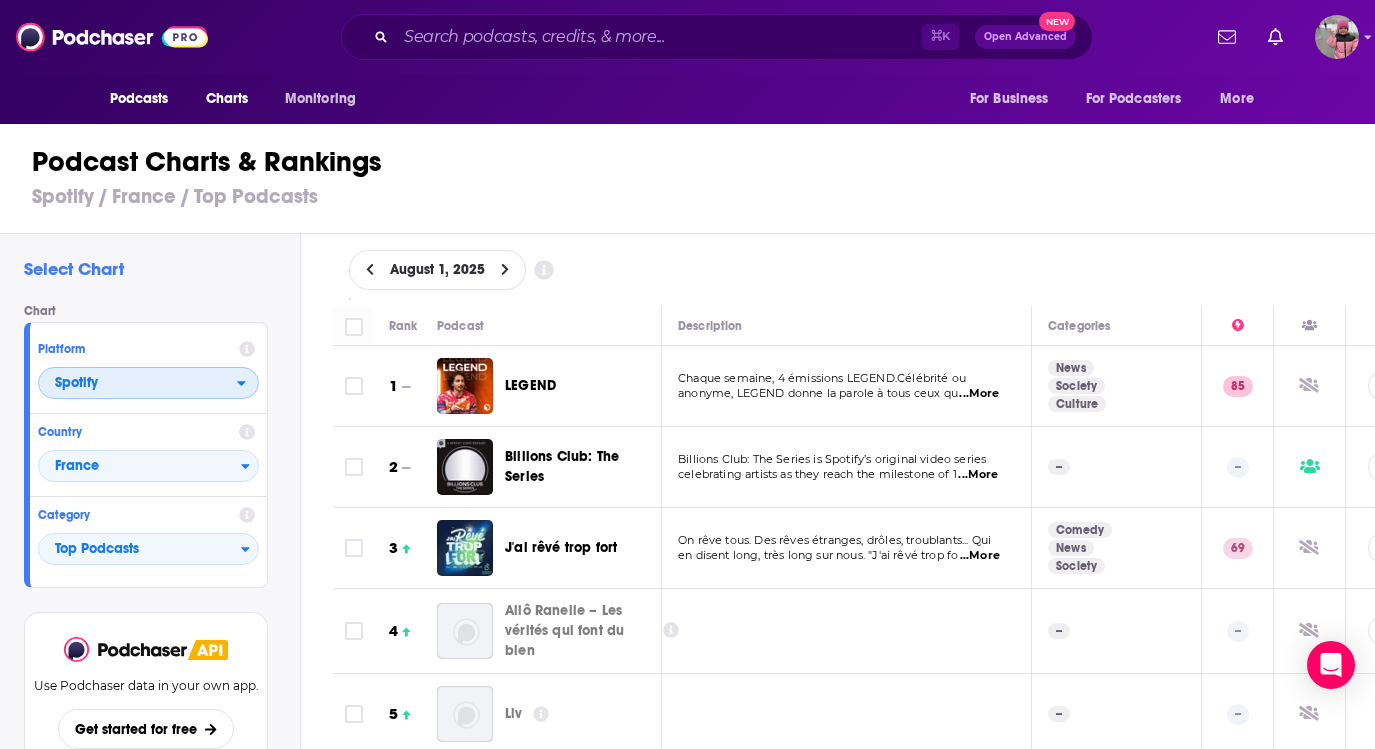 click on "Spotify" at bounding box center [138, 384] 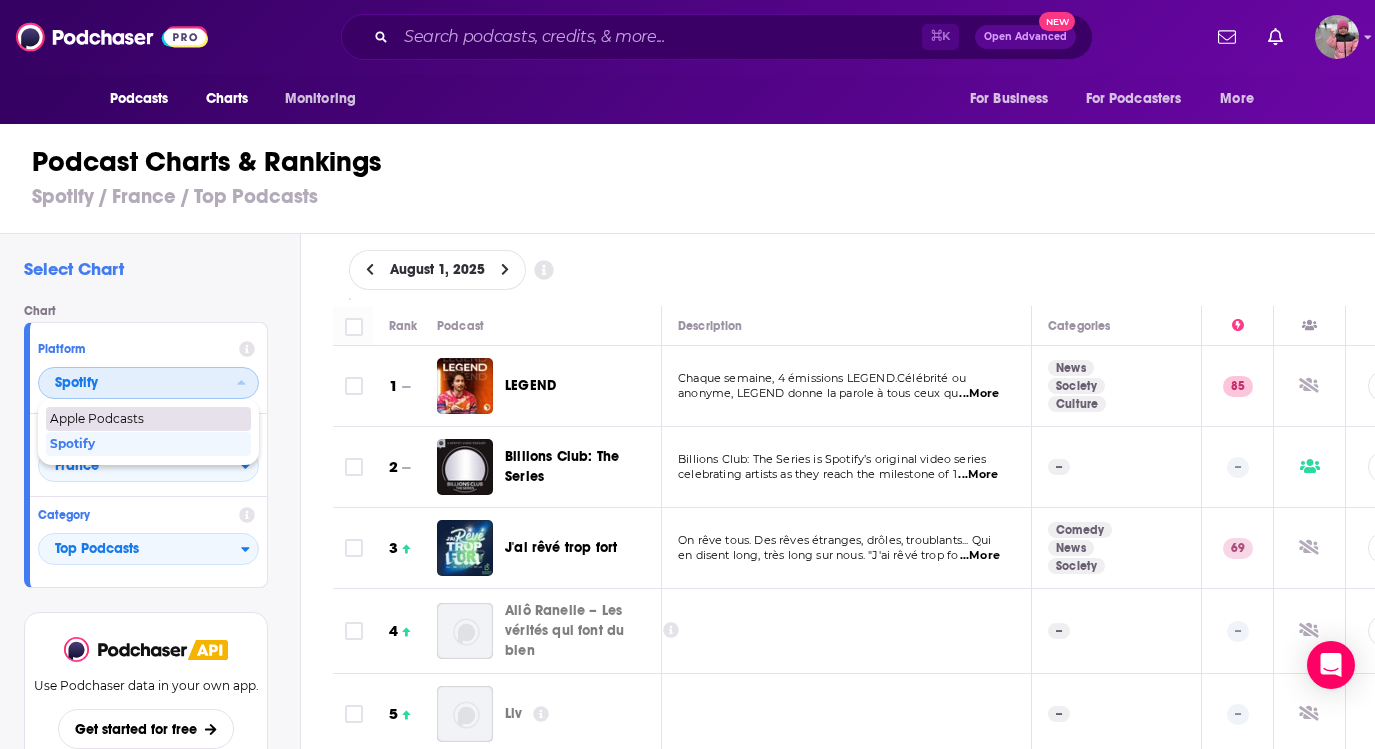 click on "Apple Podcasts" at bounding box center [147, 419] 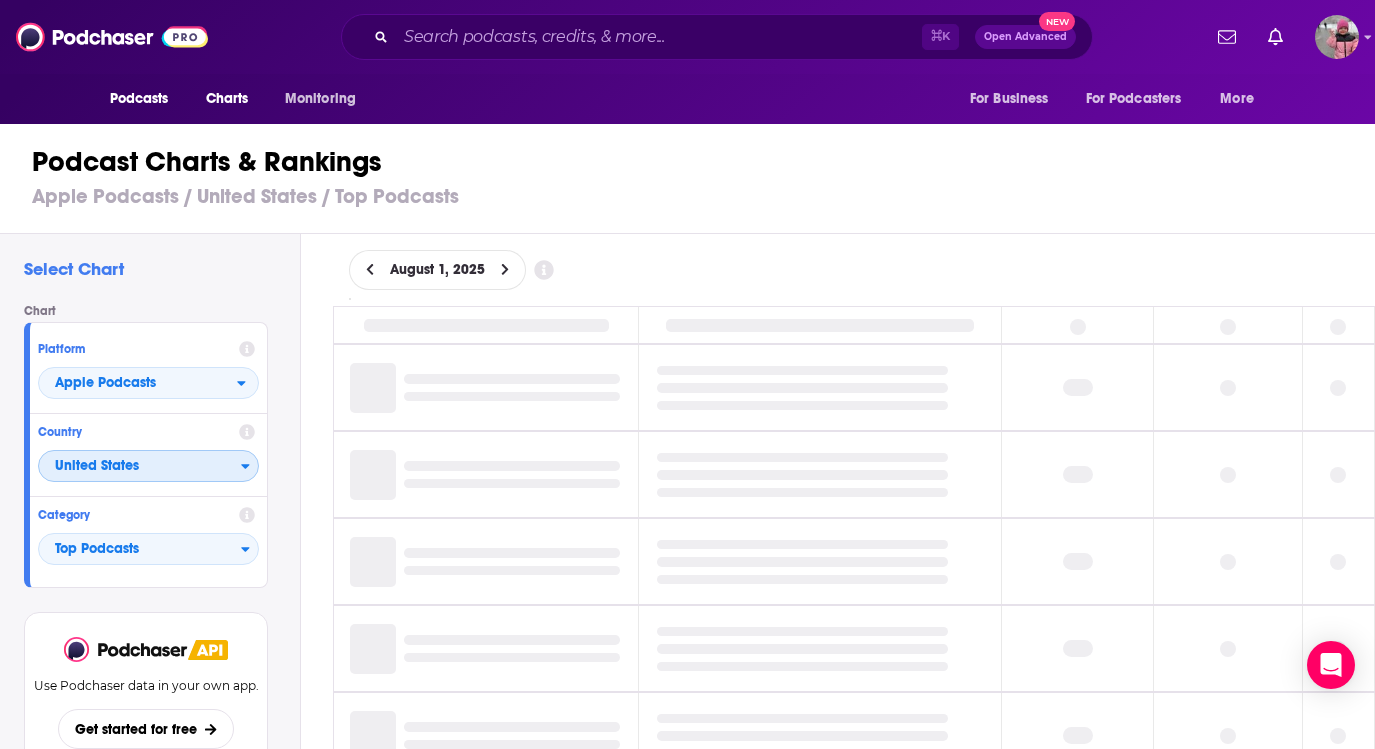 click on "United States" at bounding box center [140, 467] 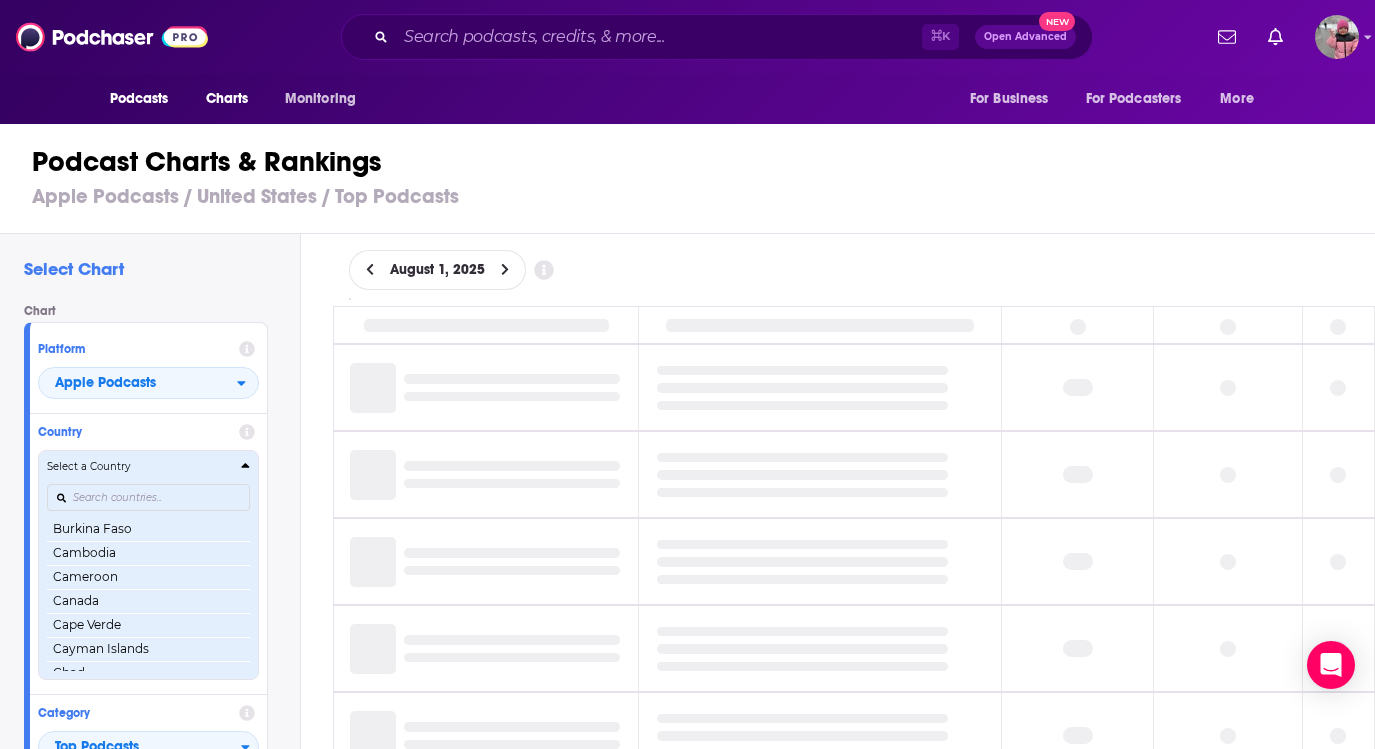 scroll, scrollTop: 1926, scrollLeft: 0, axis: vertical 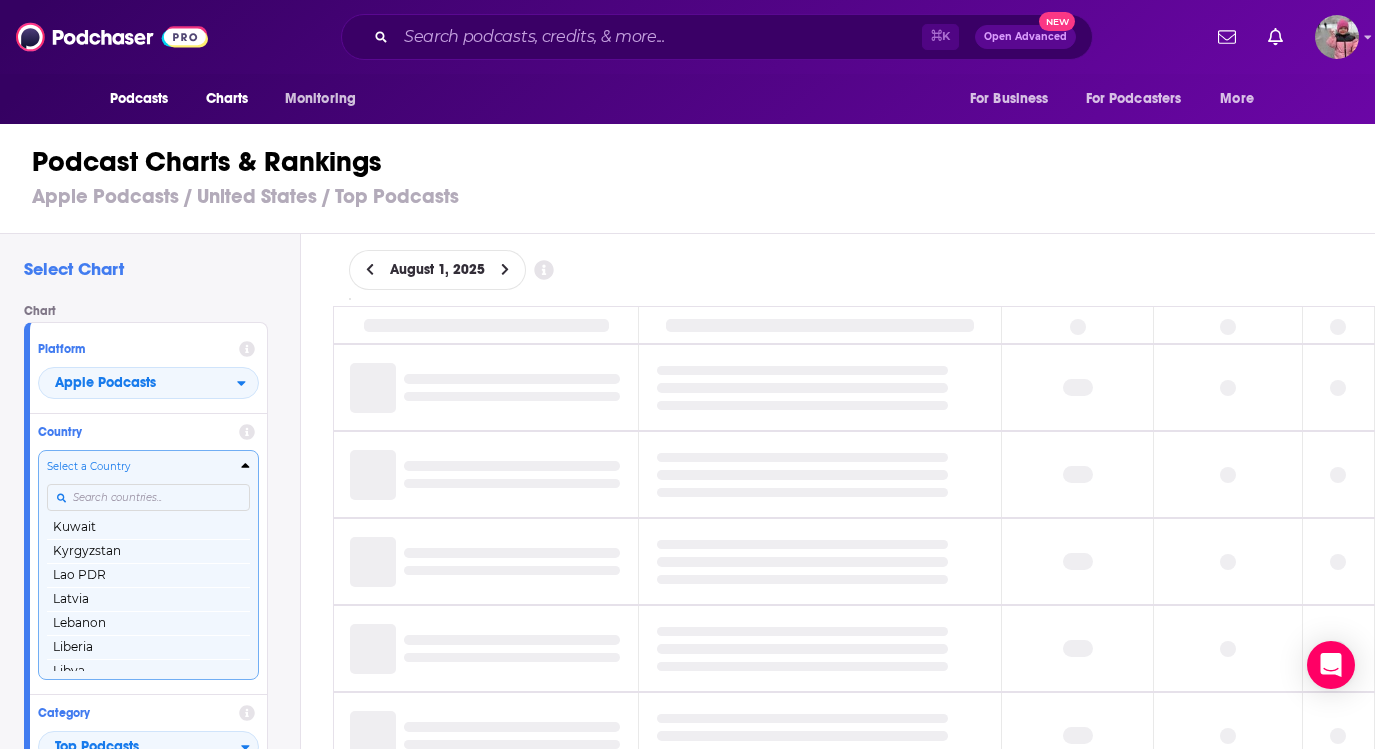 click at bounding box center [148, 497] 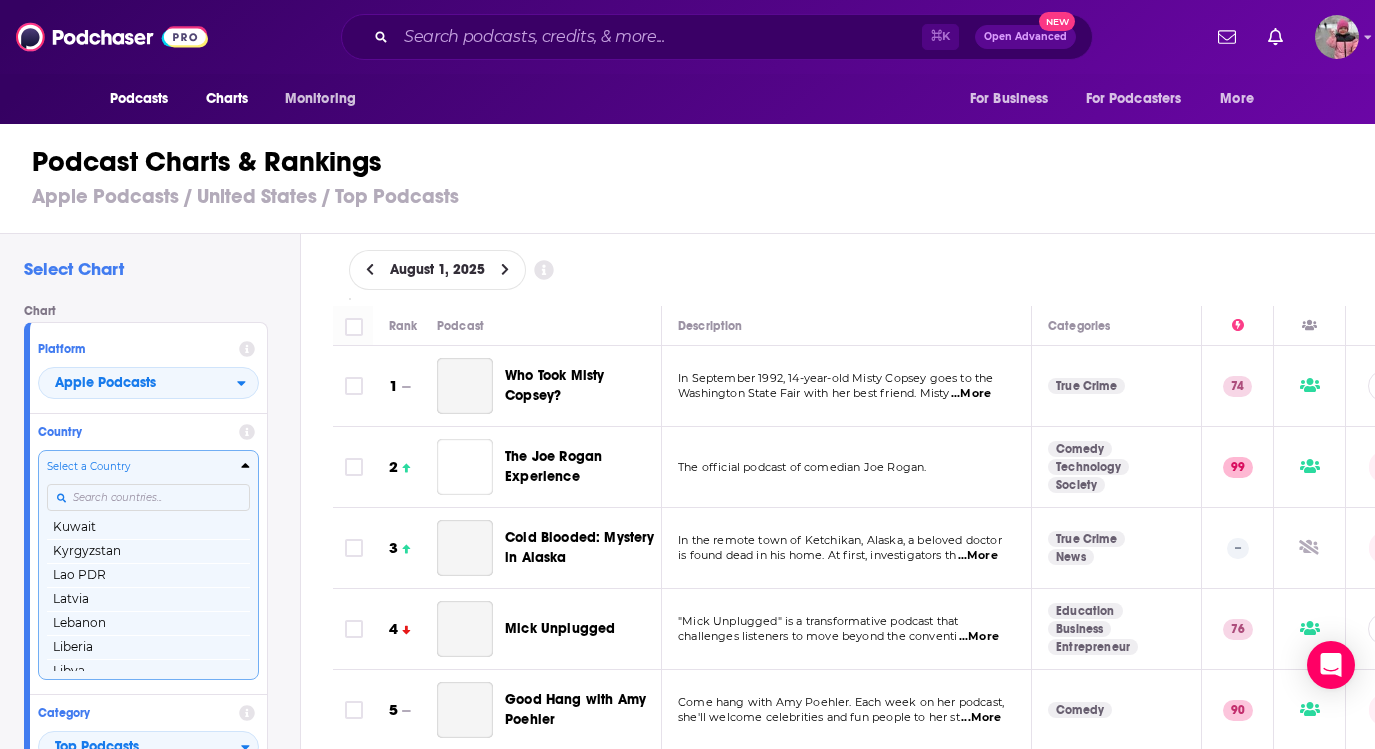 scroll, scrollTop: 3858, scrollLeft: 0, axis: vertical 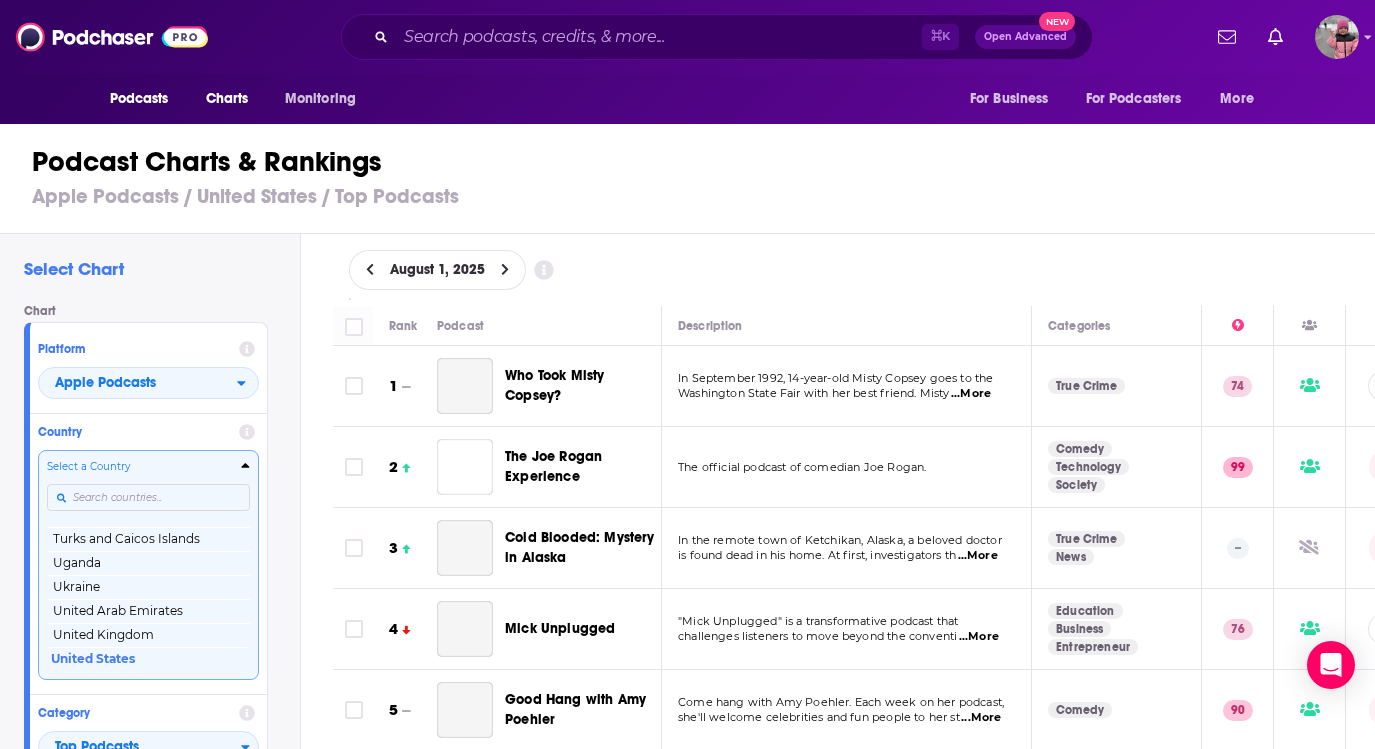 click at bounding box center [148, 497] 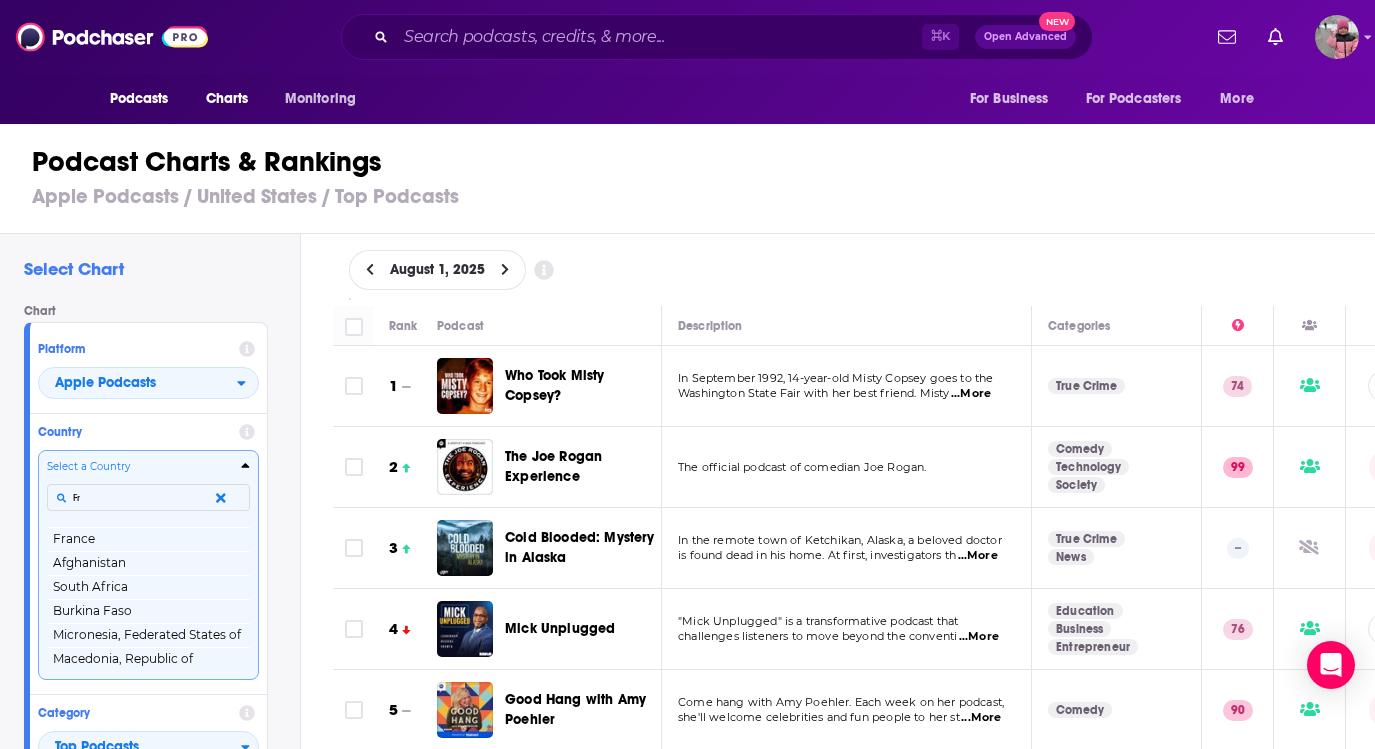 scroll, scrollTop: 0, scrollLeft: 0, axis: both 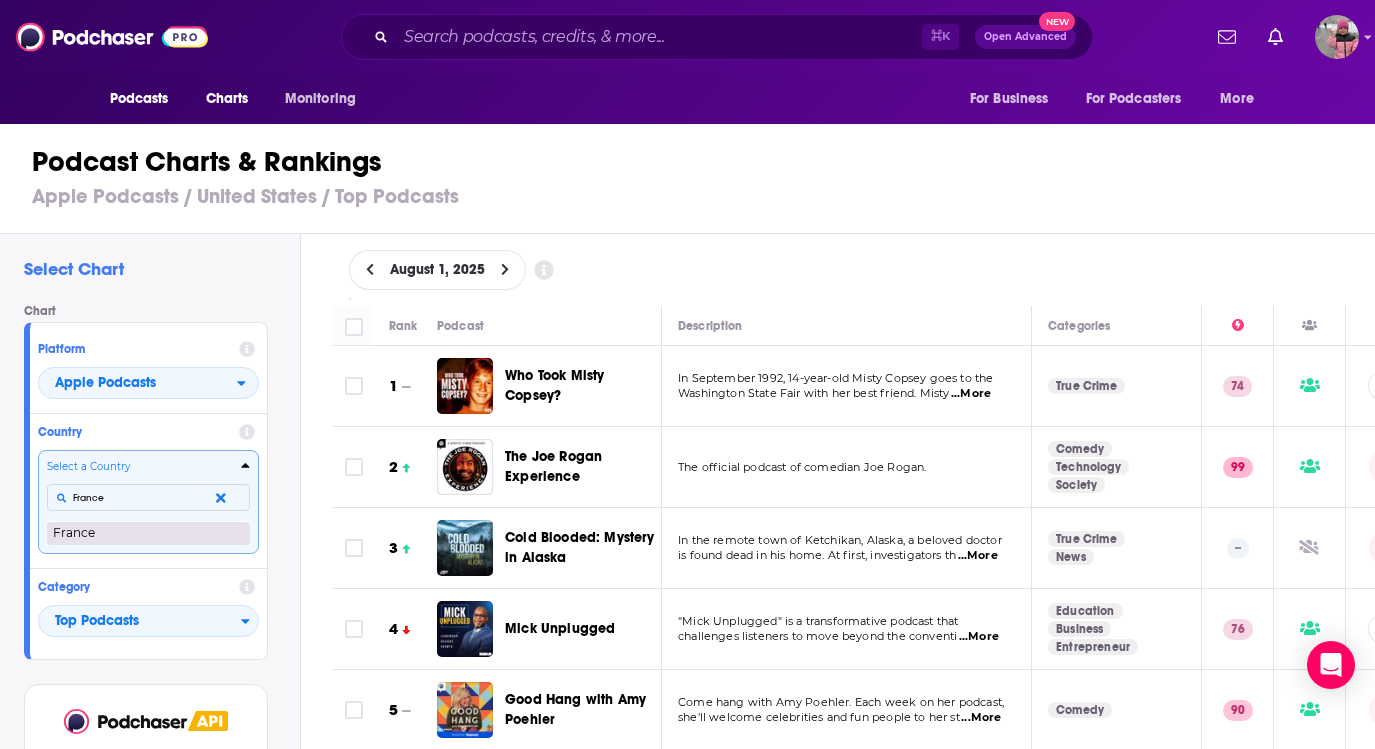 click on "France" at bounding box center [148, 533] 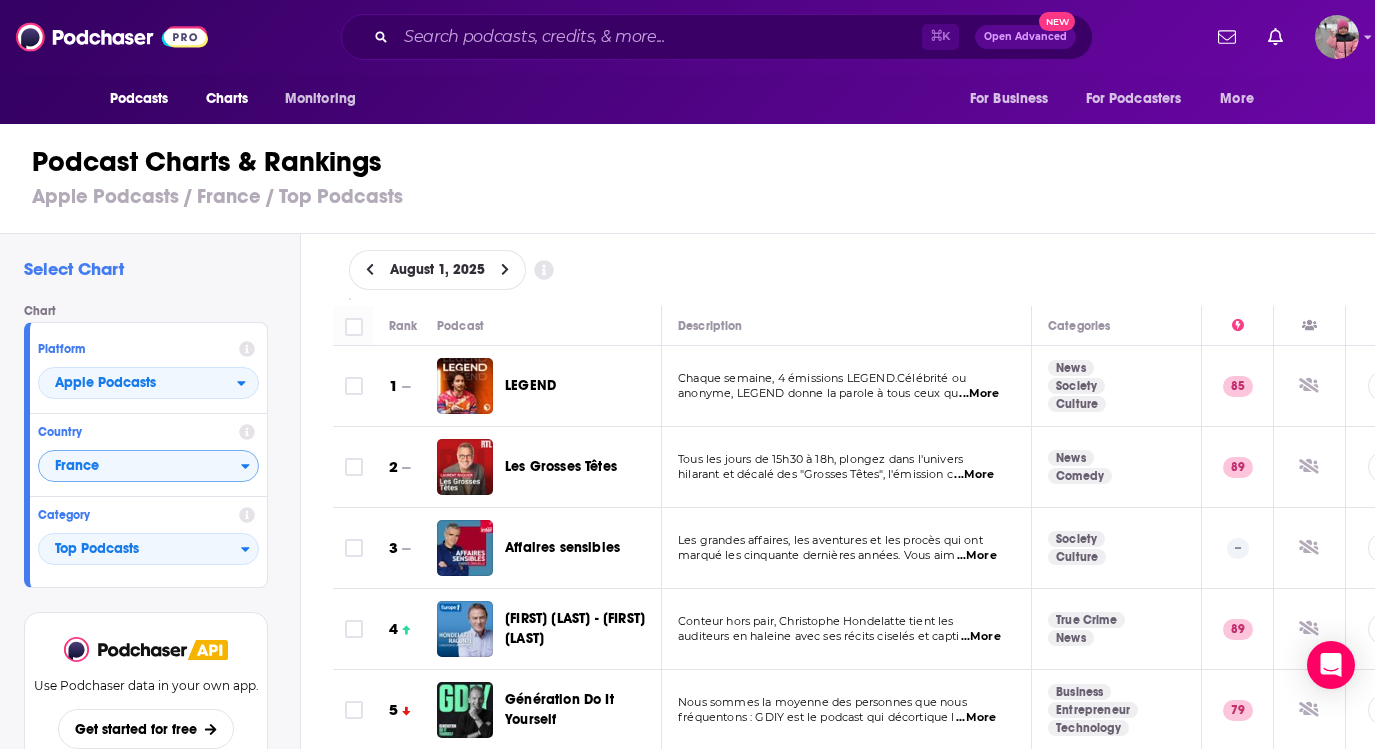 drag, startPoint x: 359, startPoint y: 332, endPoint x: 500, endPoint y: 395, distance: 154.43445 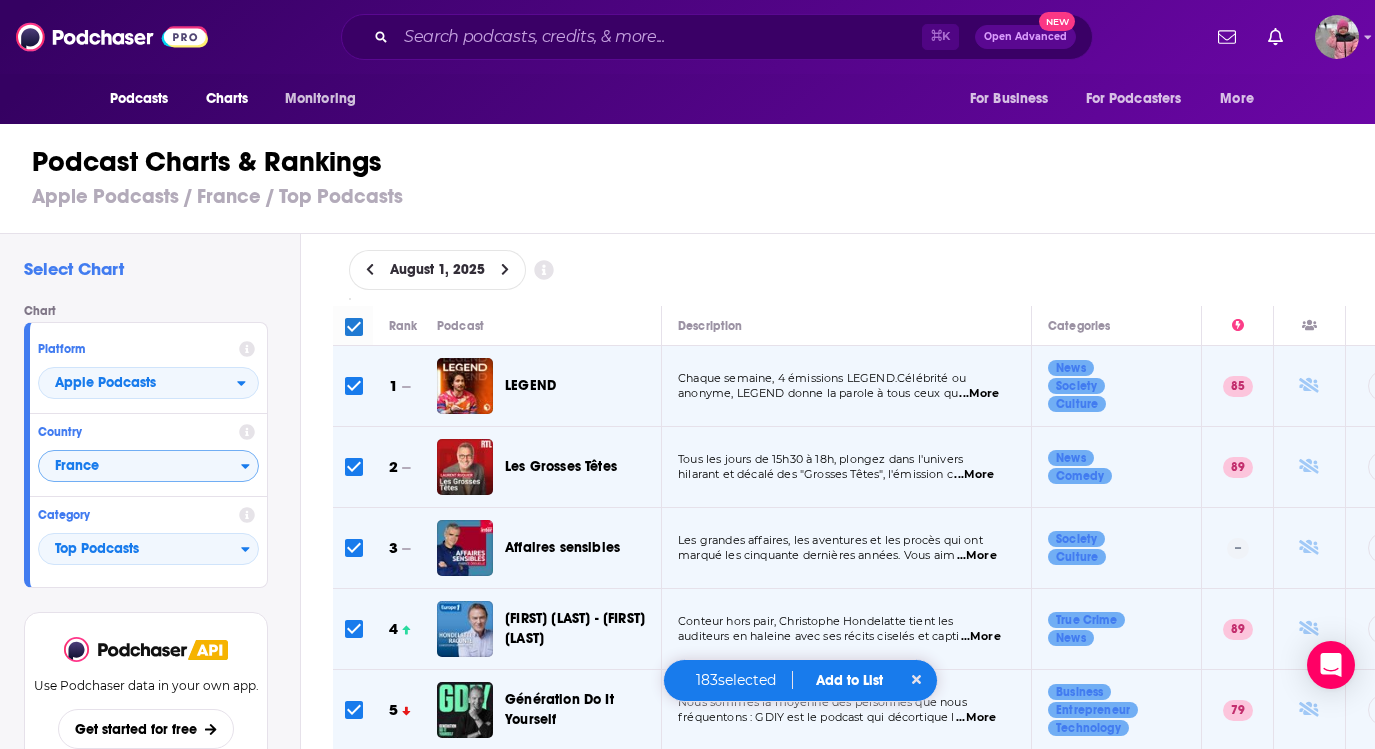 click on "Add to List" at bounding box center (849, 680) 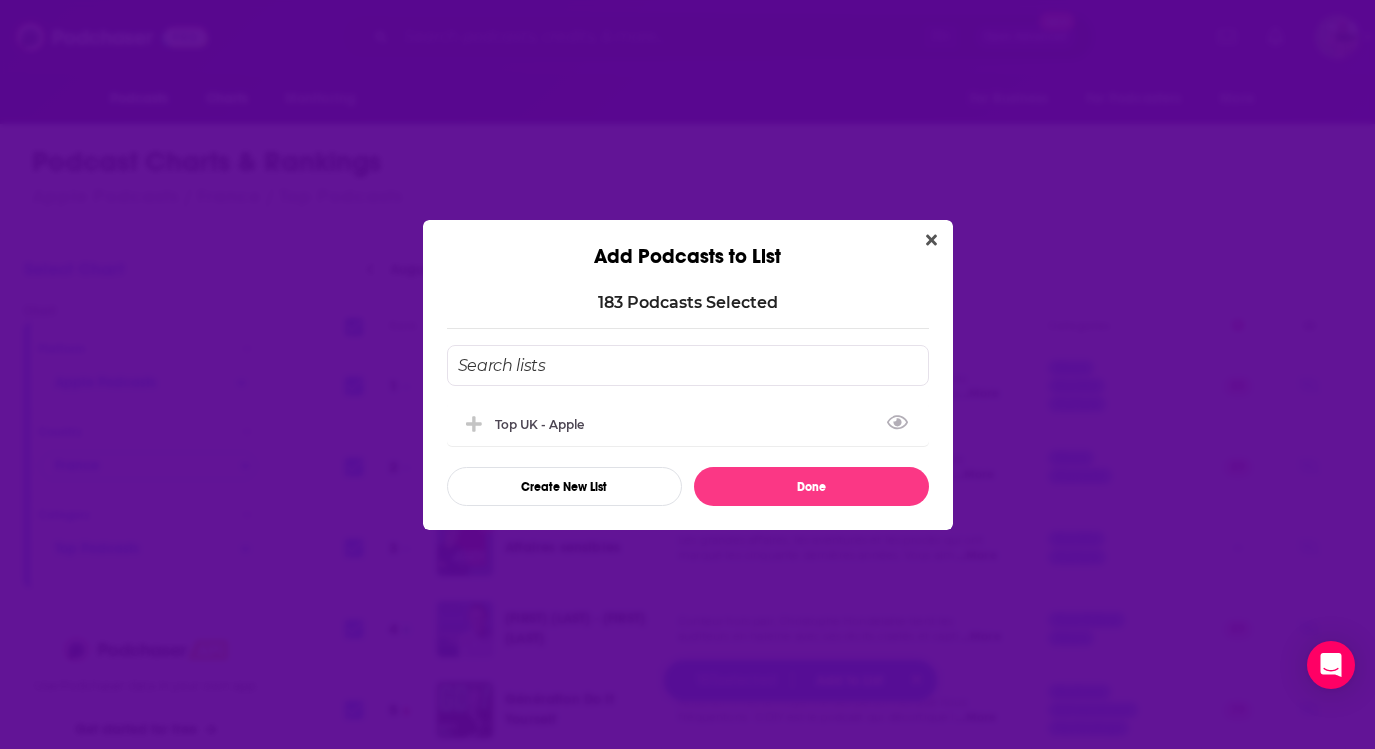 click at bounding box center (688, 365) 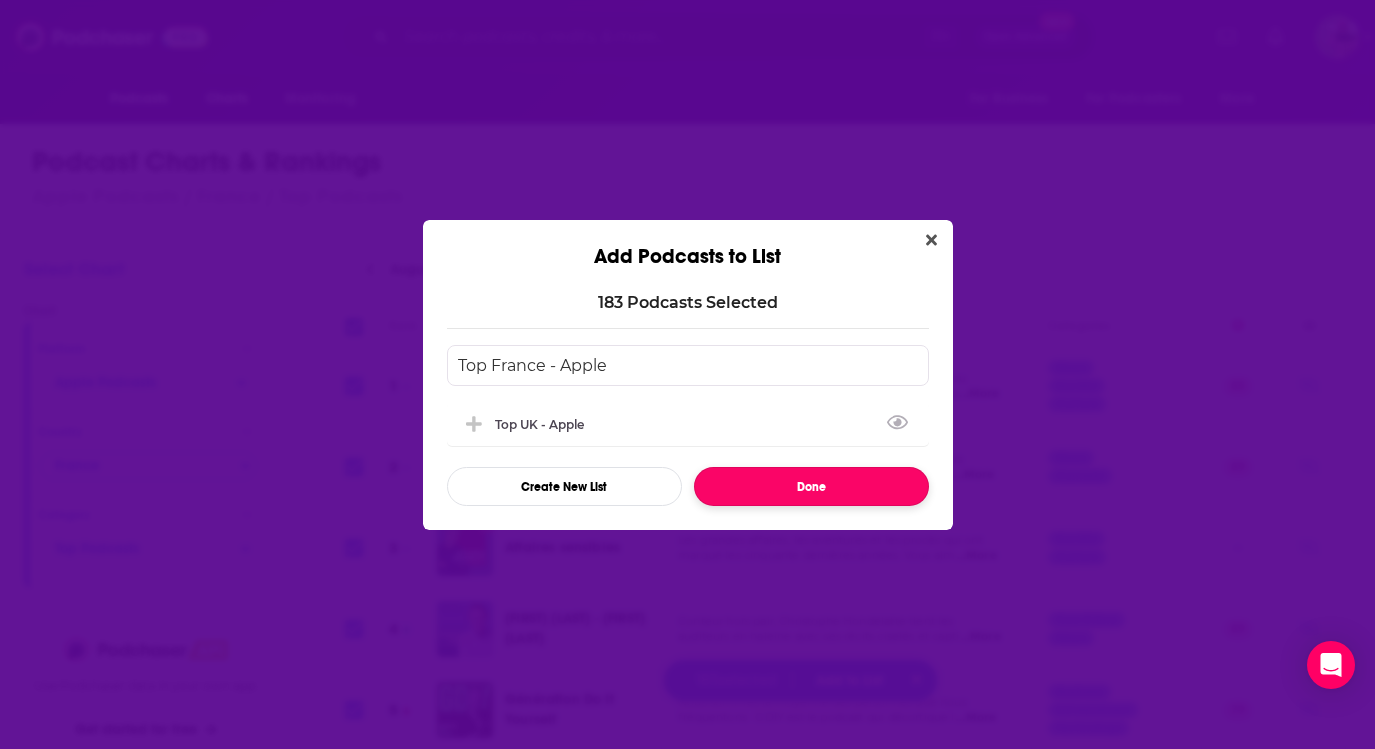 click on "Done" at bounding box center (811, 486) 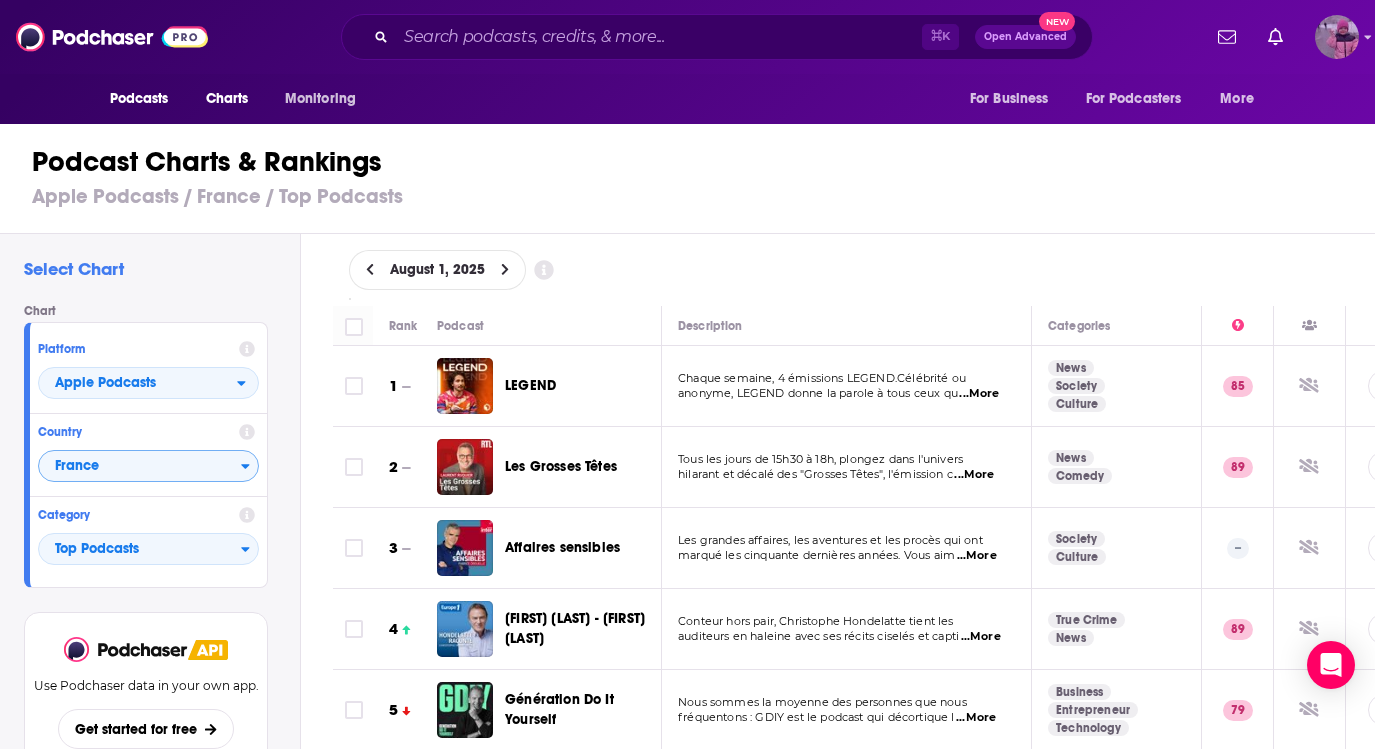 click at bounding box center [1337, 37] 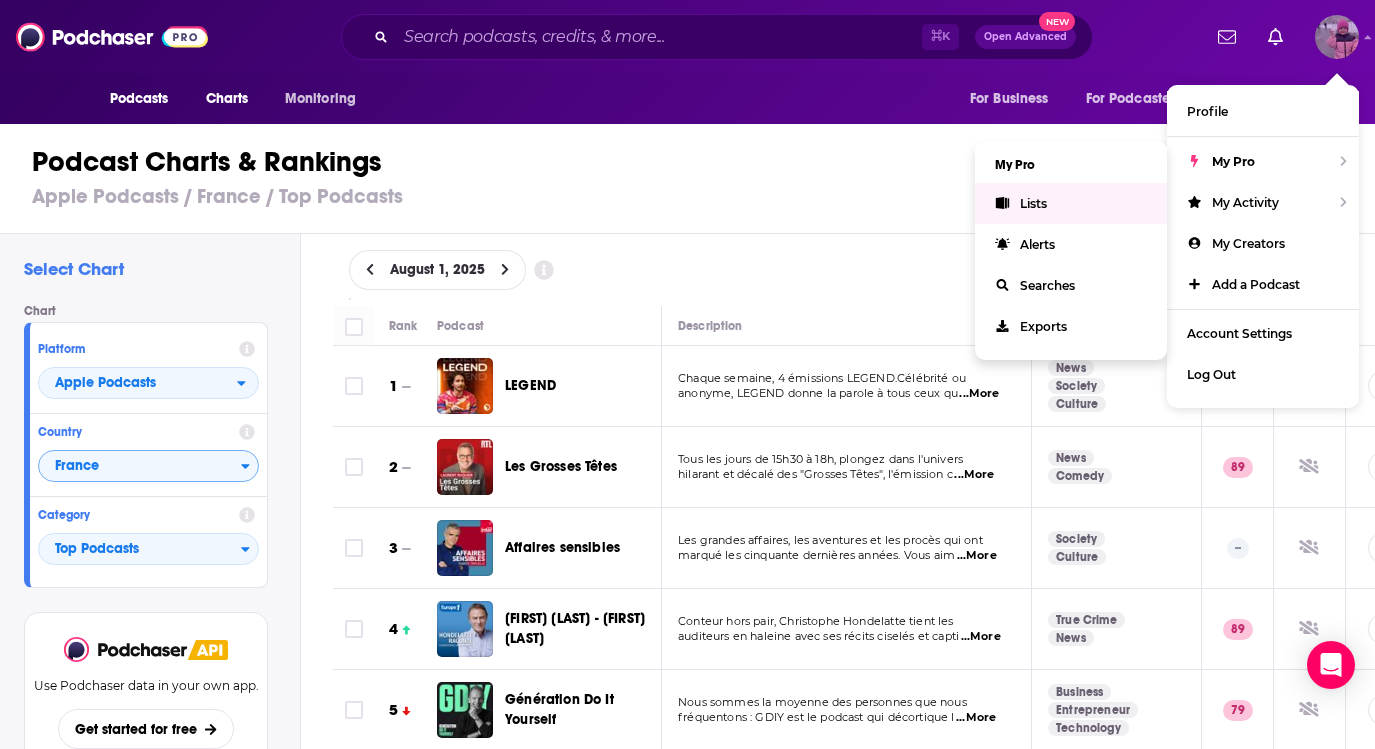 click on "Lists" at bounding box center (1071, 203) 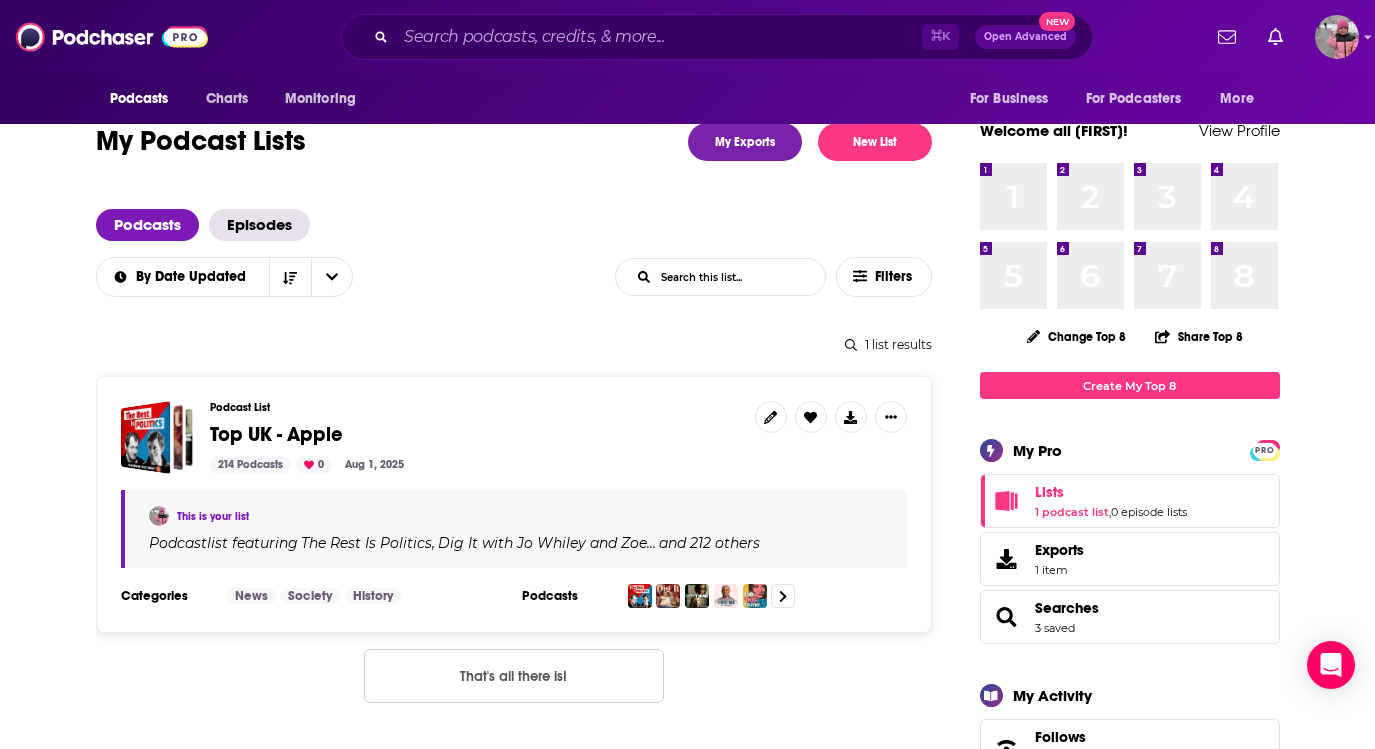 scroll, scrollTop: 46, scrollLeft: 0, axis: vertical 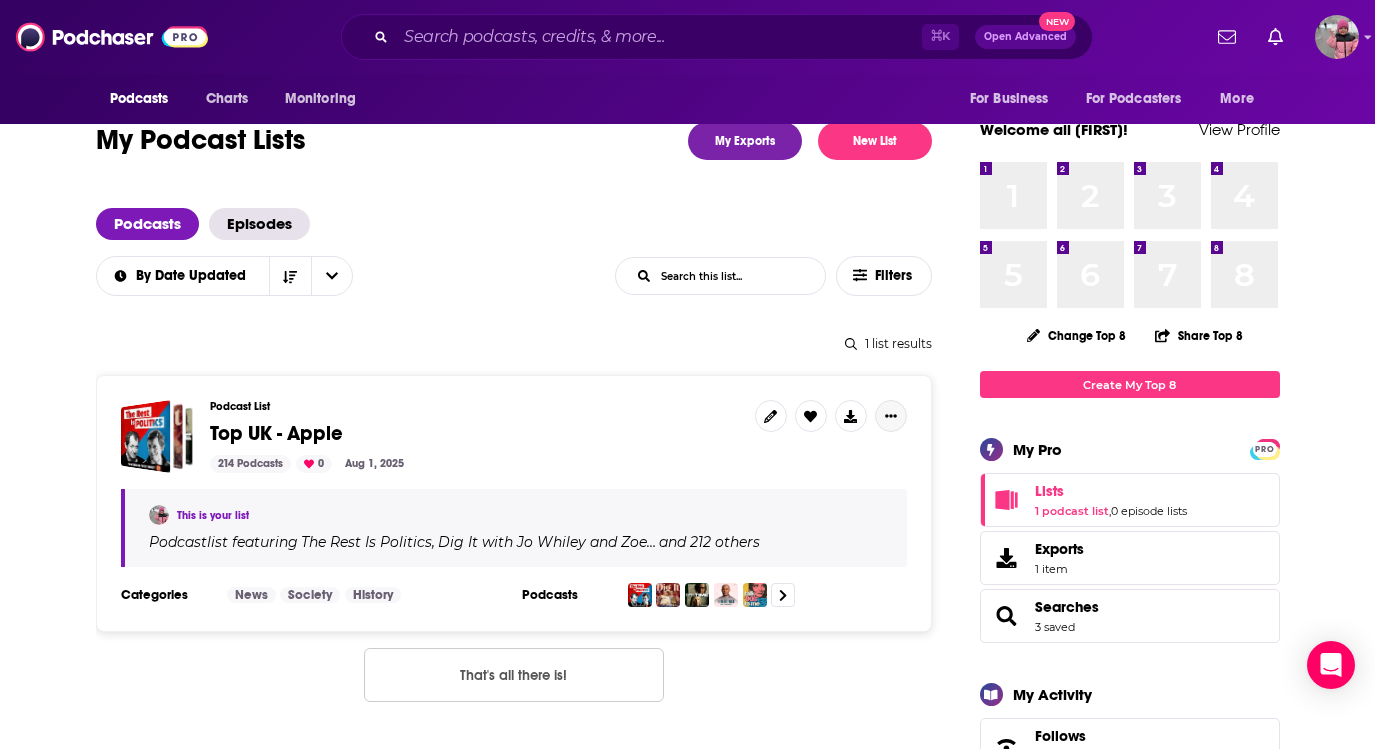click 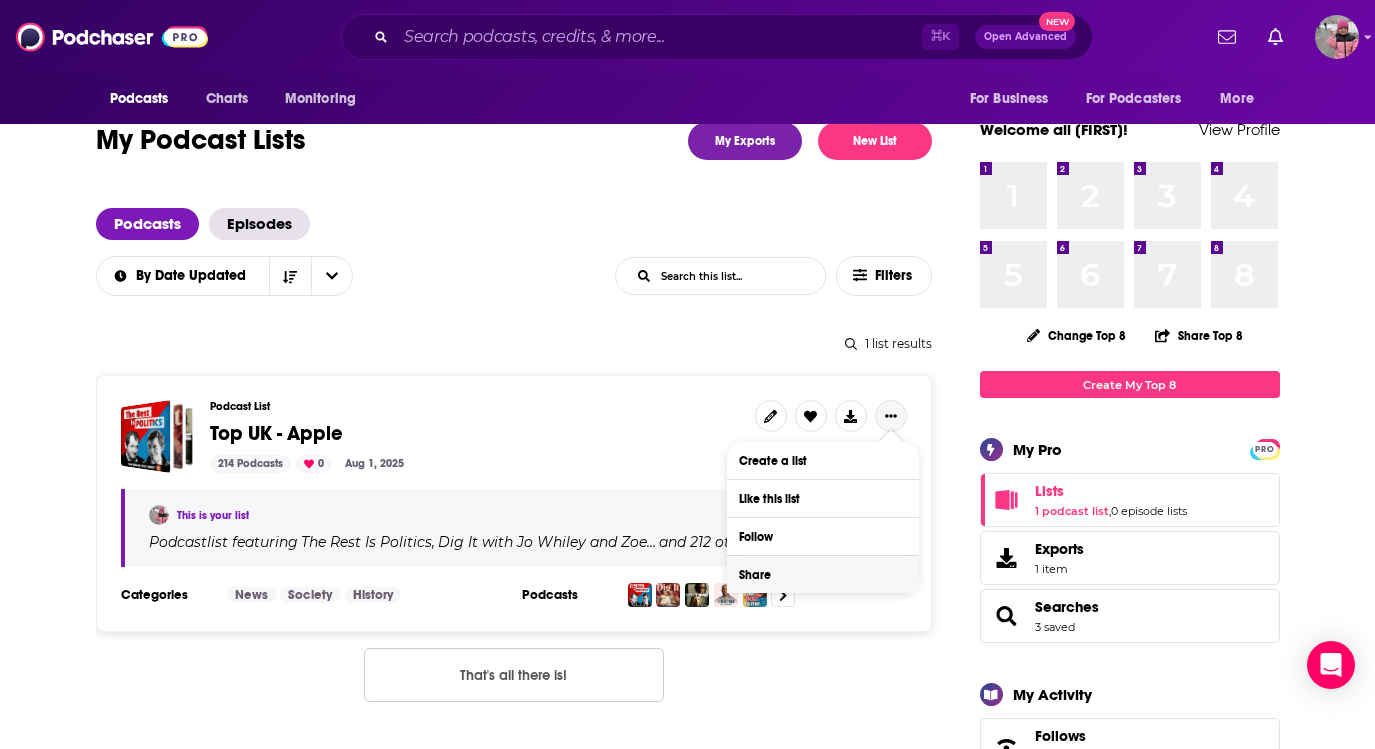 click on "Share" at bounding box center [823, 574] 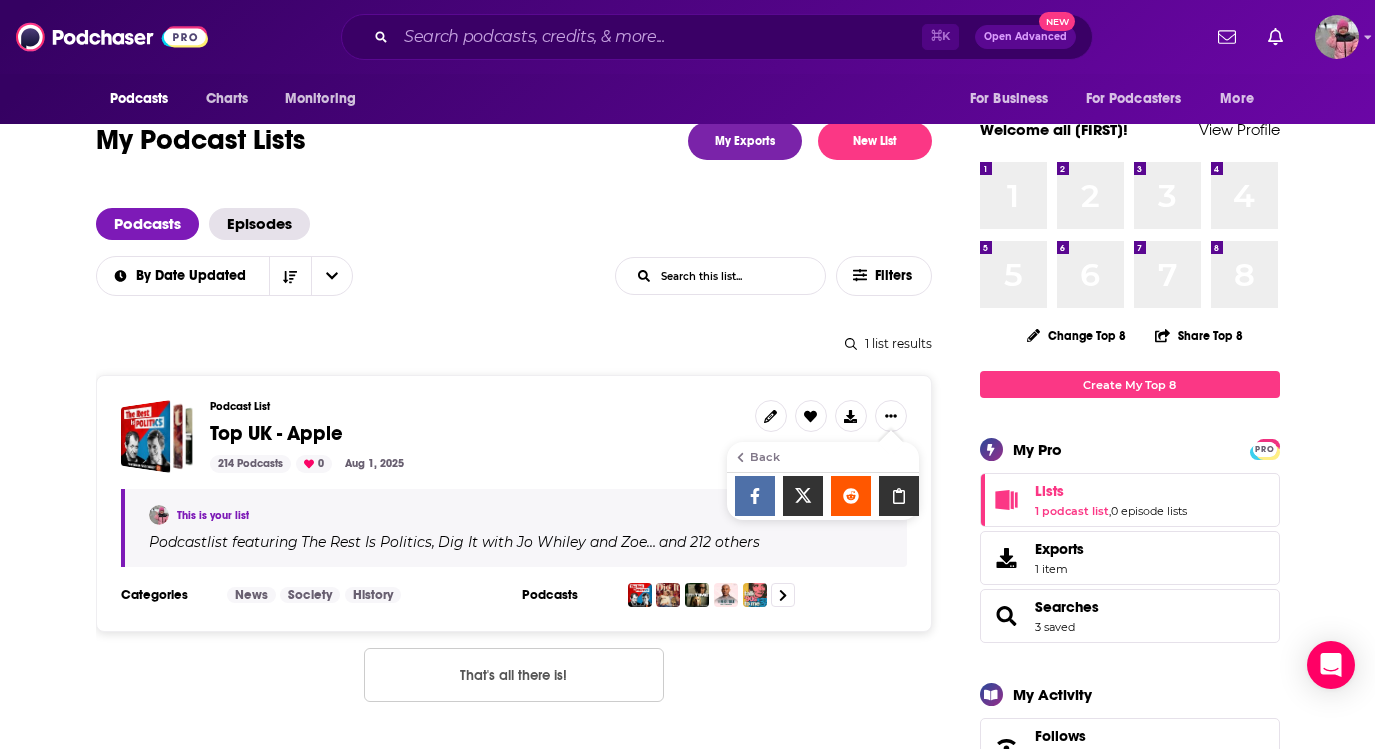 click 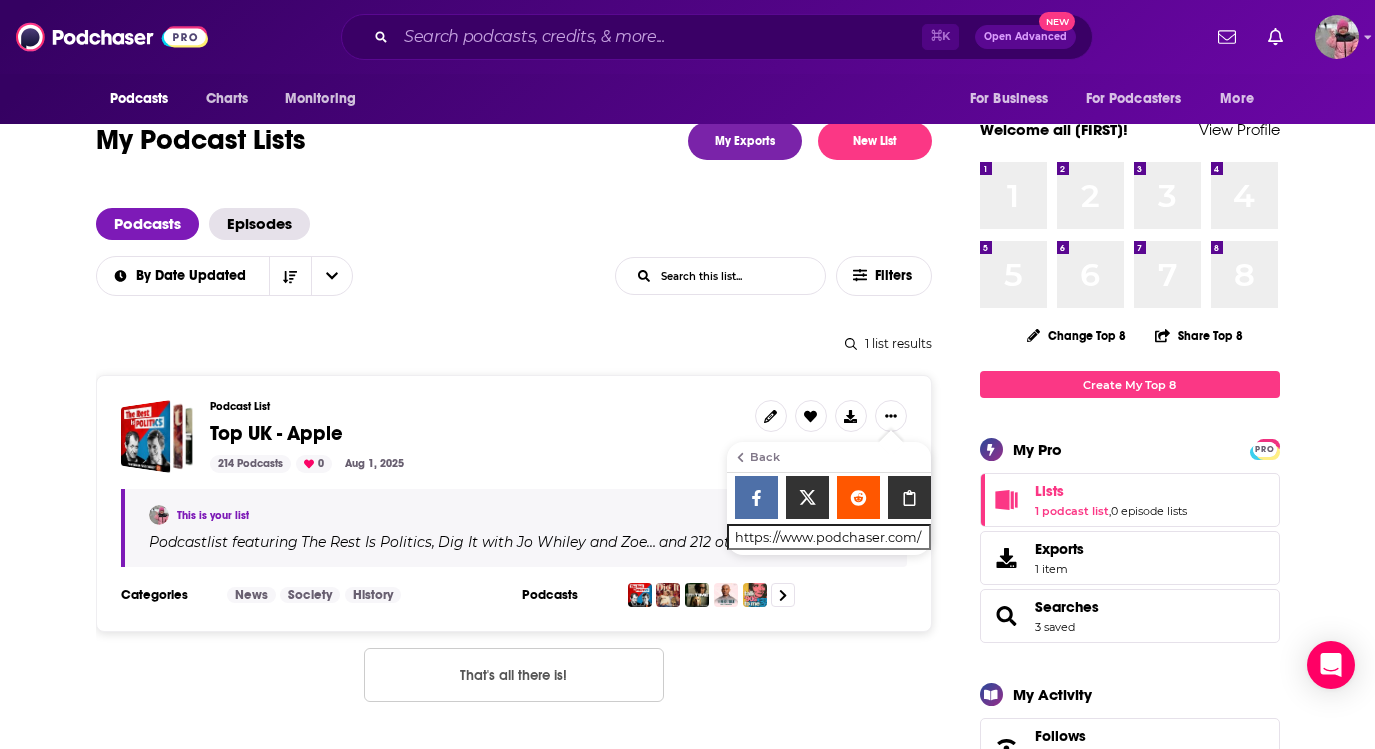 click 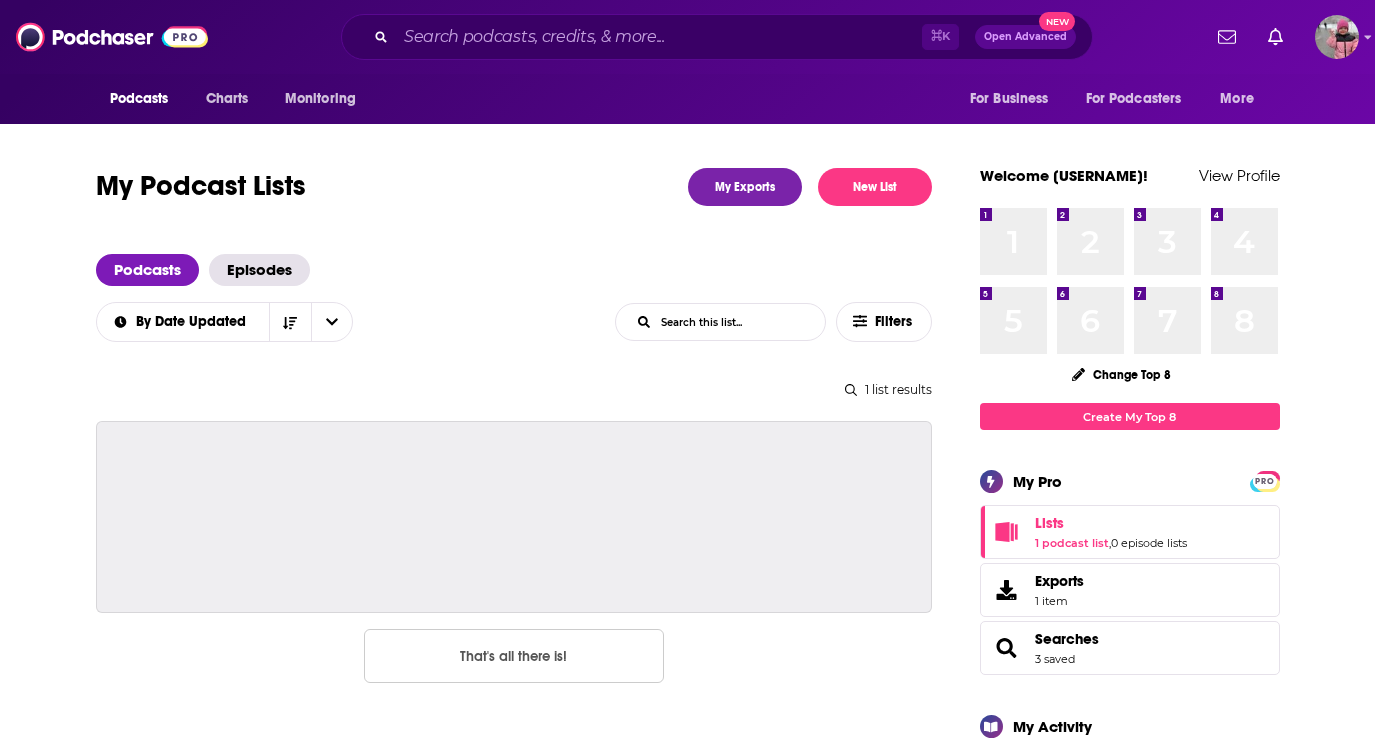 scroll, scrollTop: 0, scrollLeft: 0, axis: both 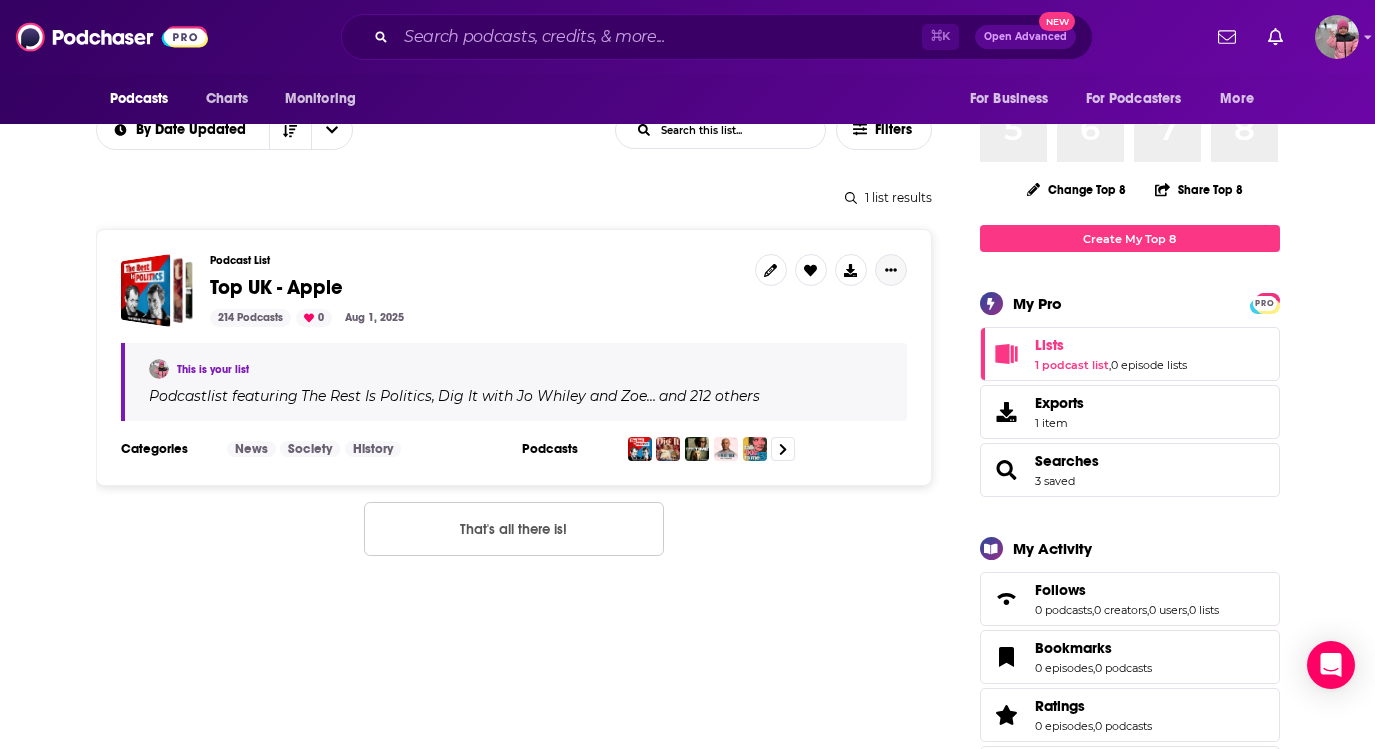 click at bounding box center [891, 270] 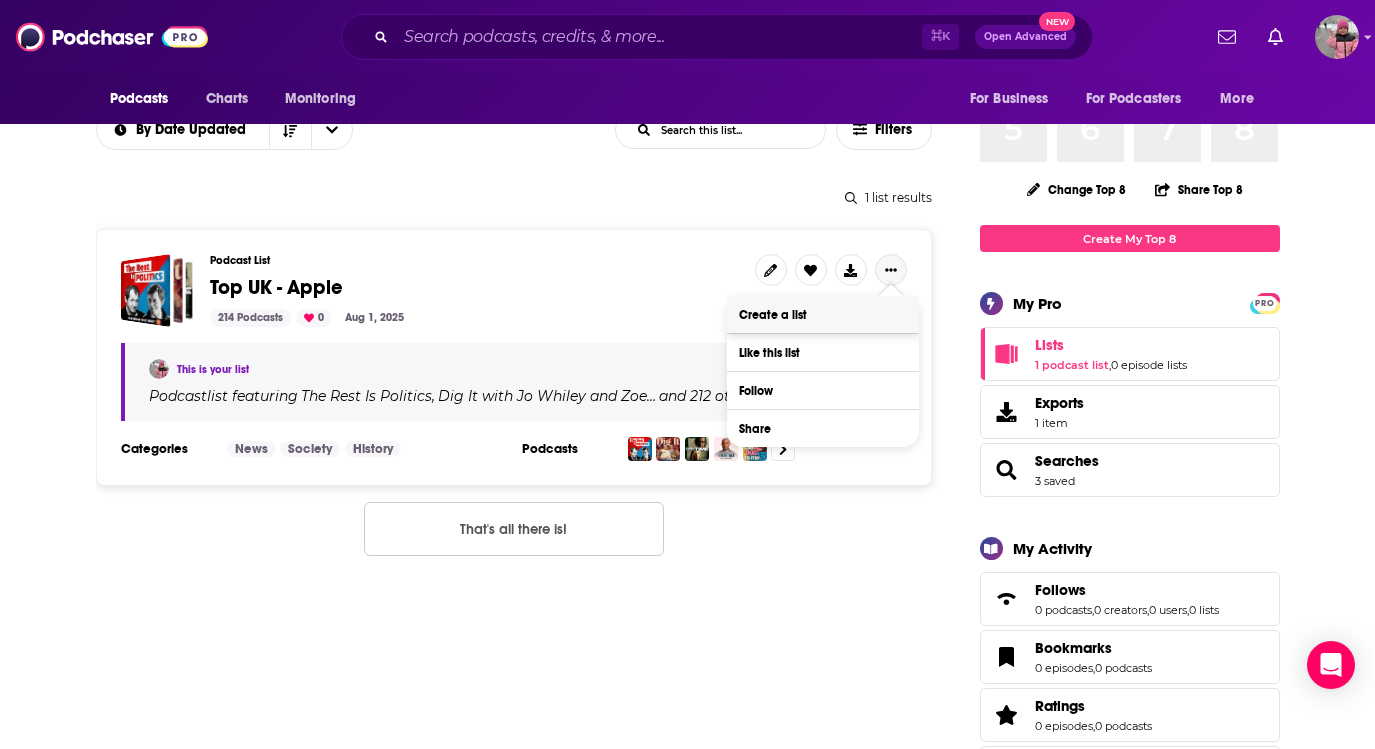 click on "Create a list" at bounding box center (823, 314) 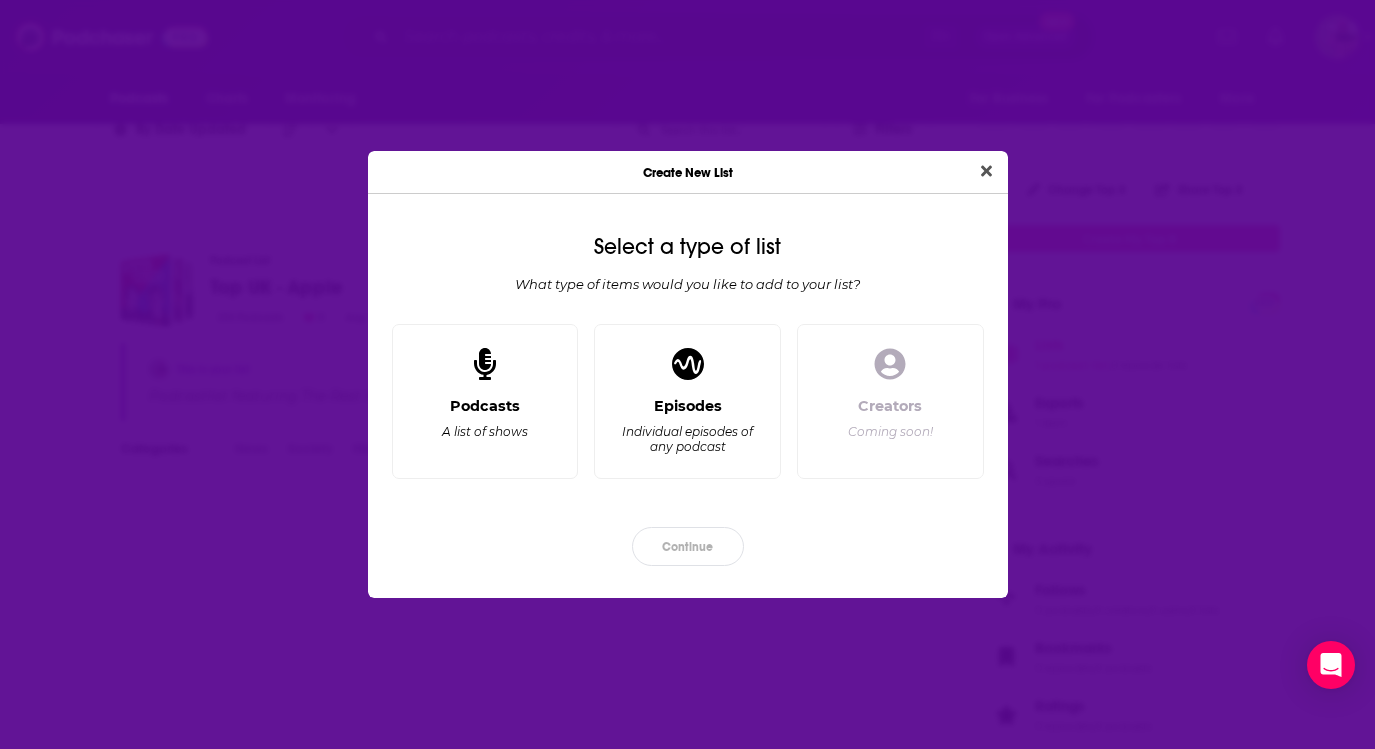 scroll, scrollTop: 0, scrollLeft: 0, axis: both 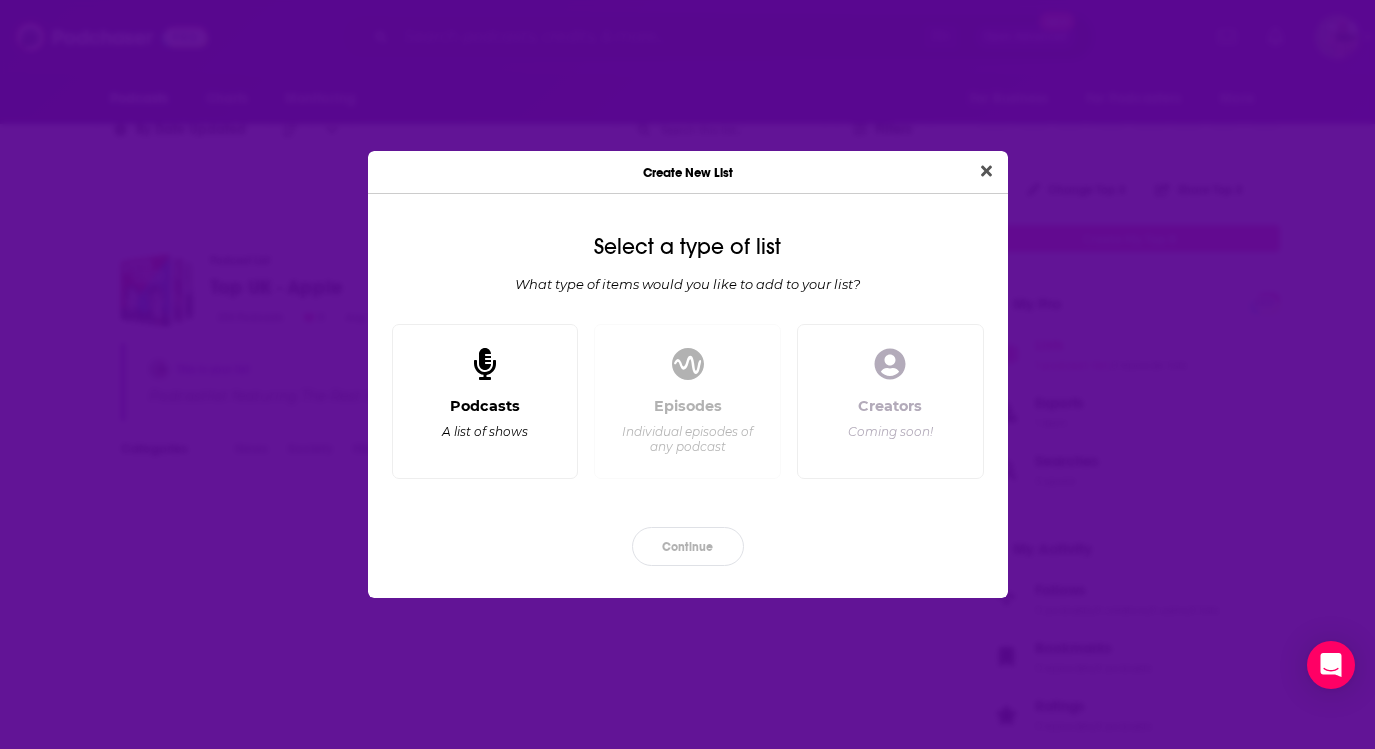 click on "Podcasts A list of shows" at bounding box center [485, 402] 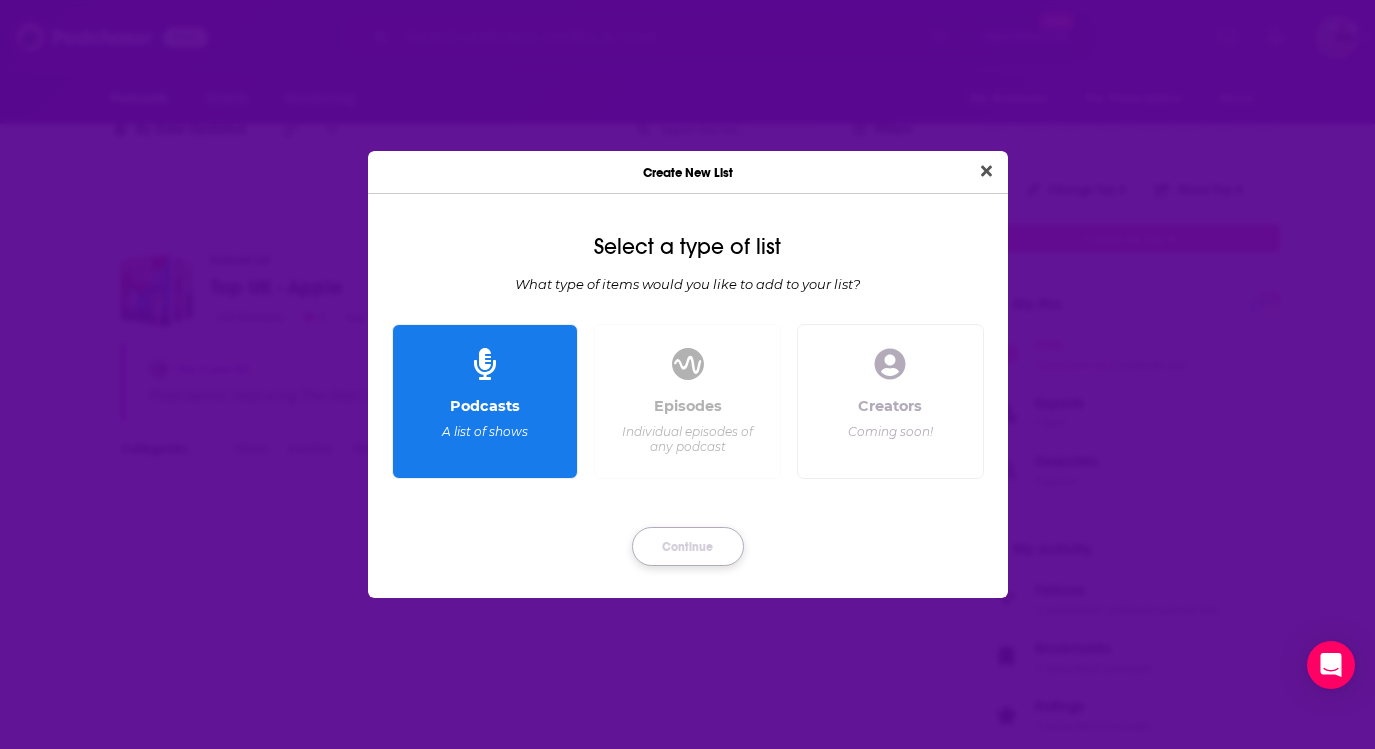 click on "Continue" at bounding box center (688, 546) 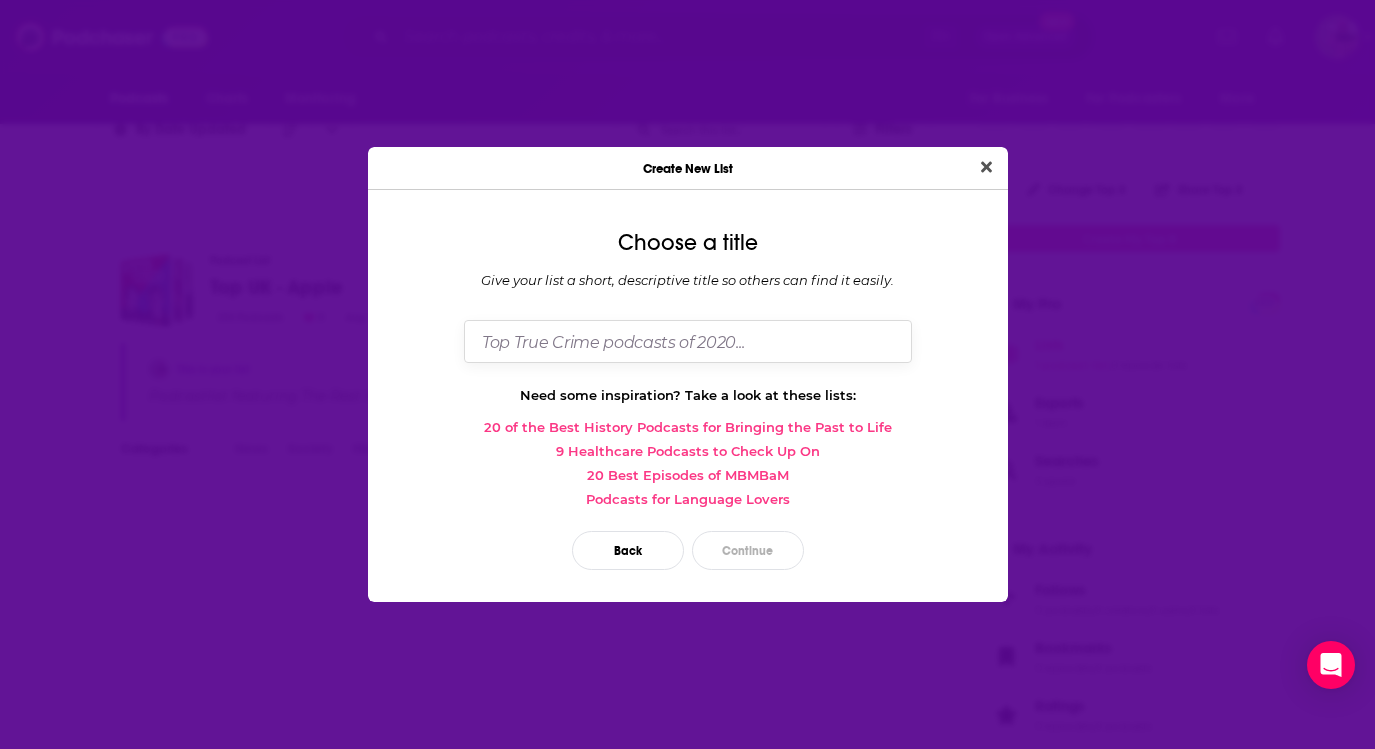 click at bounding box center (688, 341) 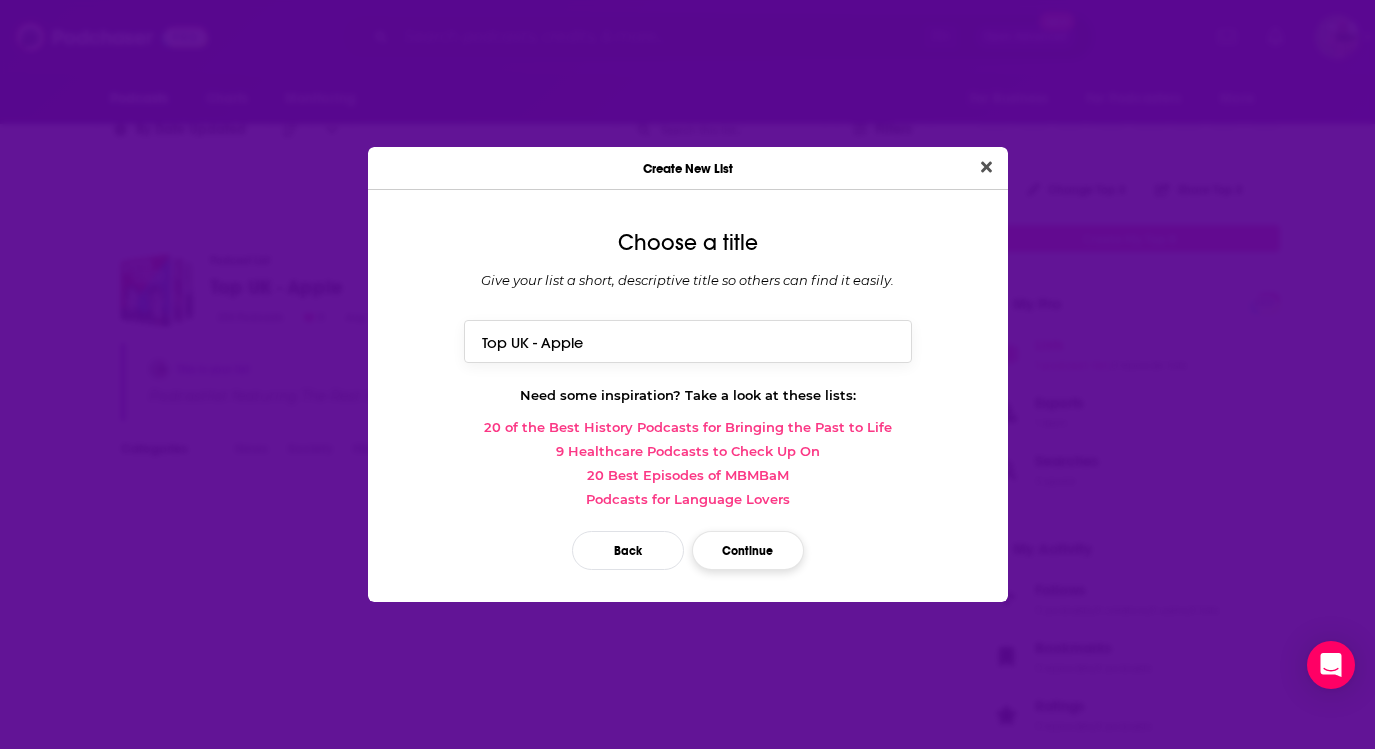 type on "Top UK - Apple" 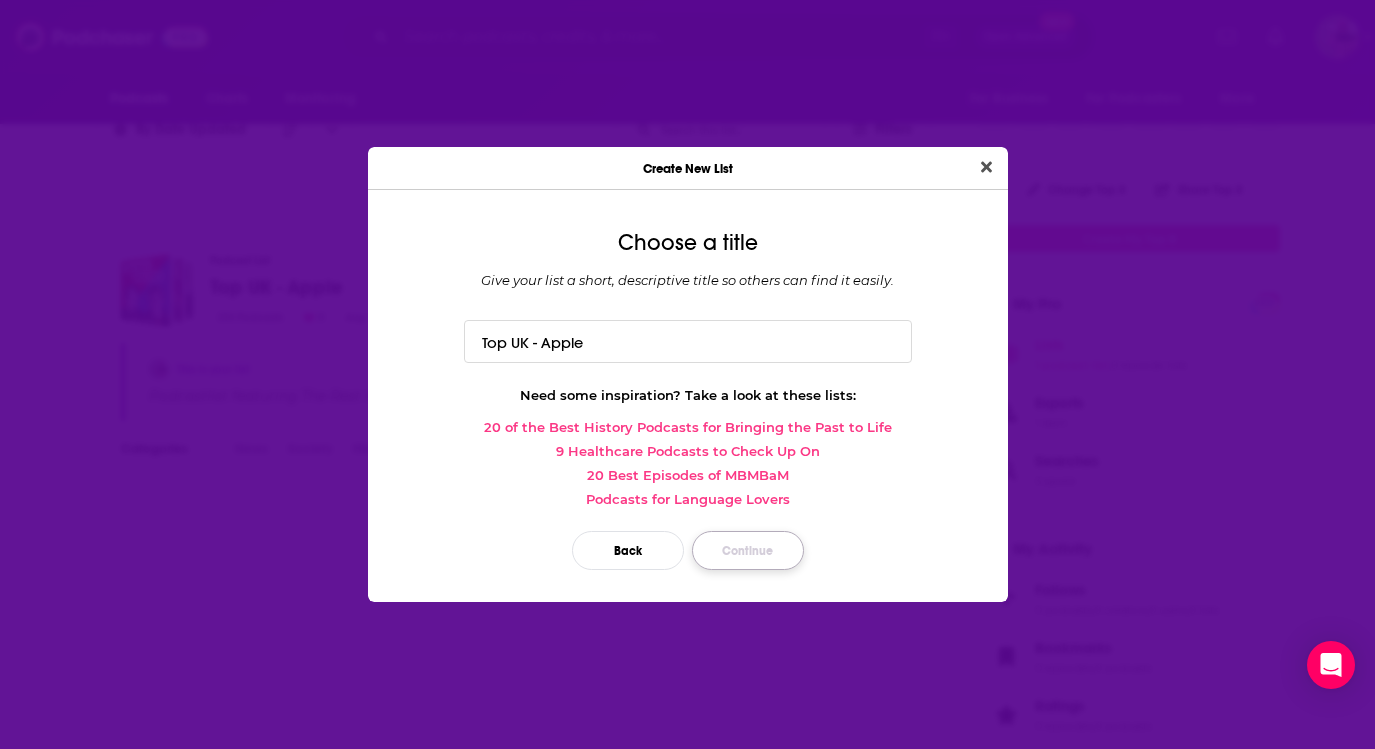 click on "Continue" at bounding box center [748, 550] 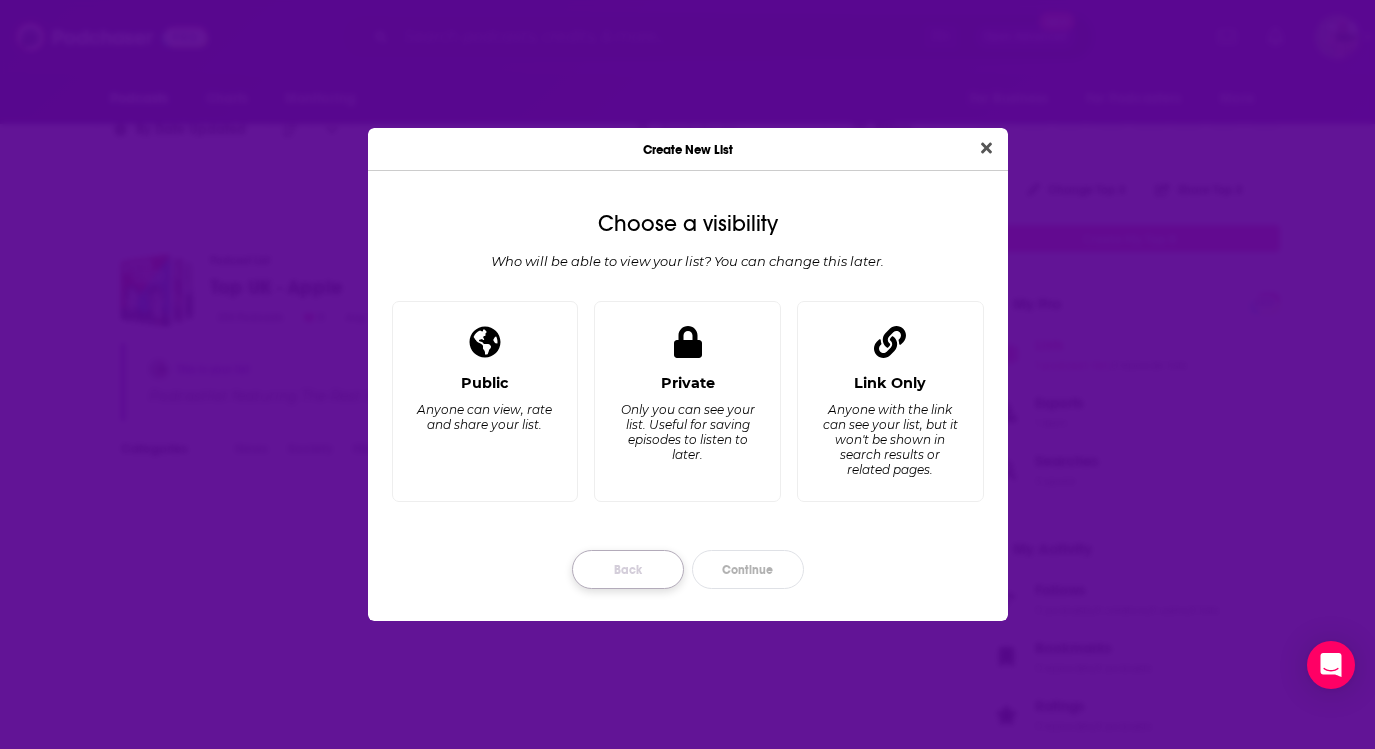 click on "Back" at bounding box center [628, 569] 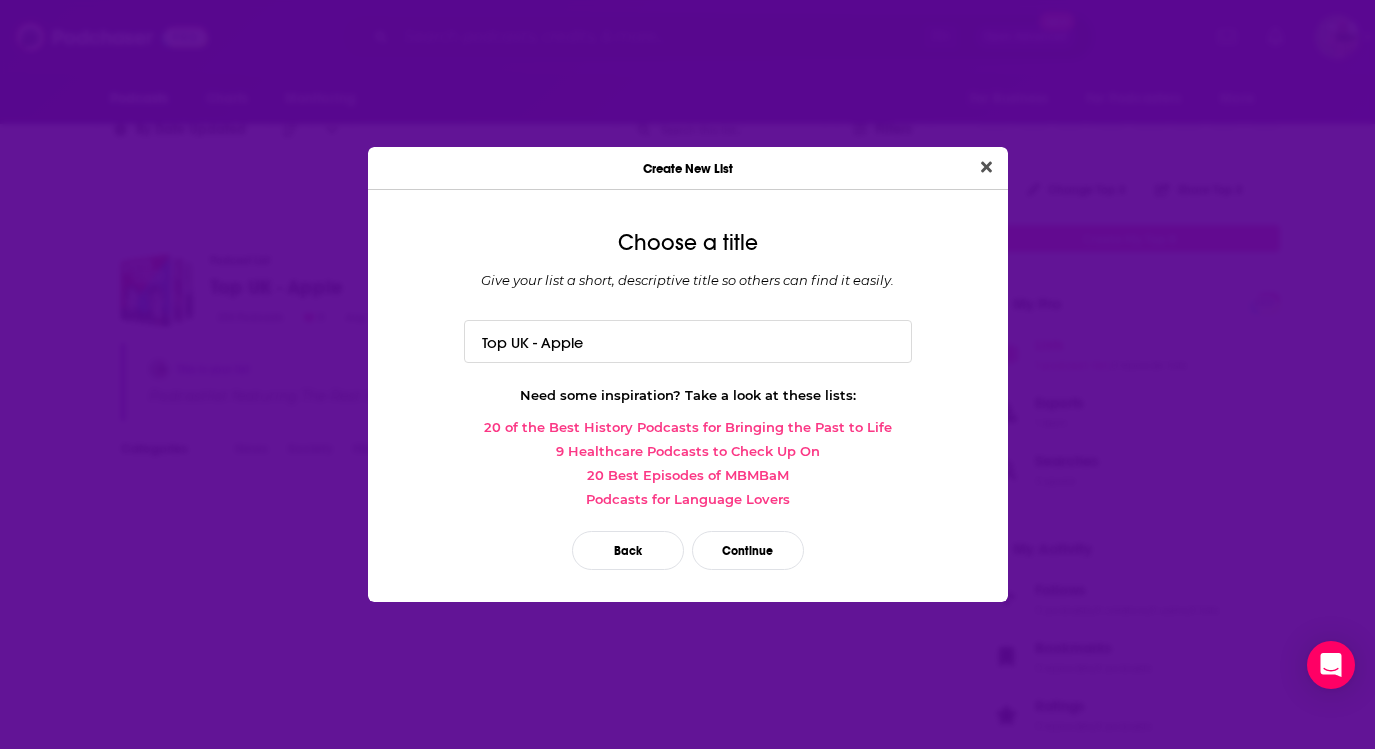 click on "Back Continue" at bounding box center (688, 550) 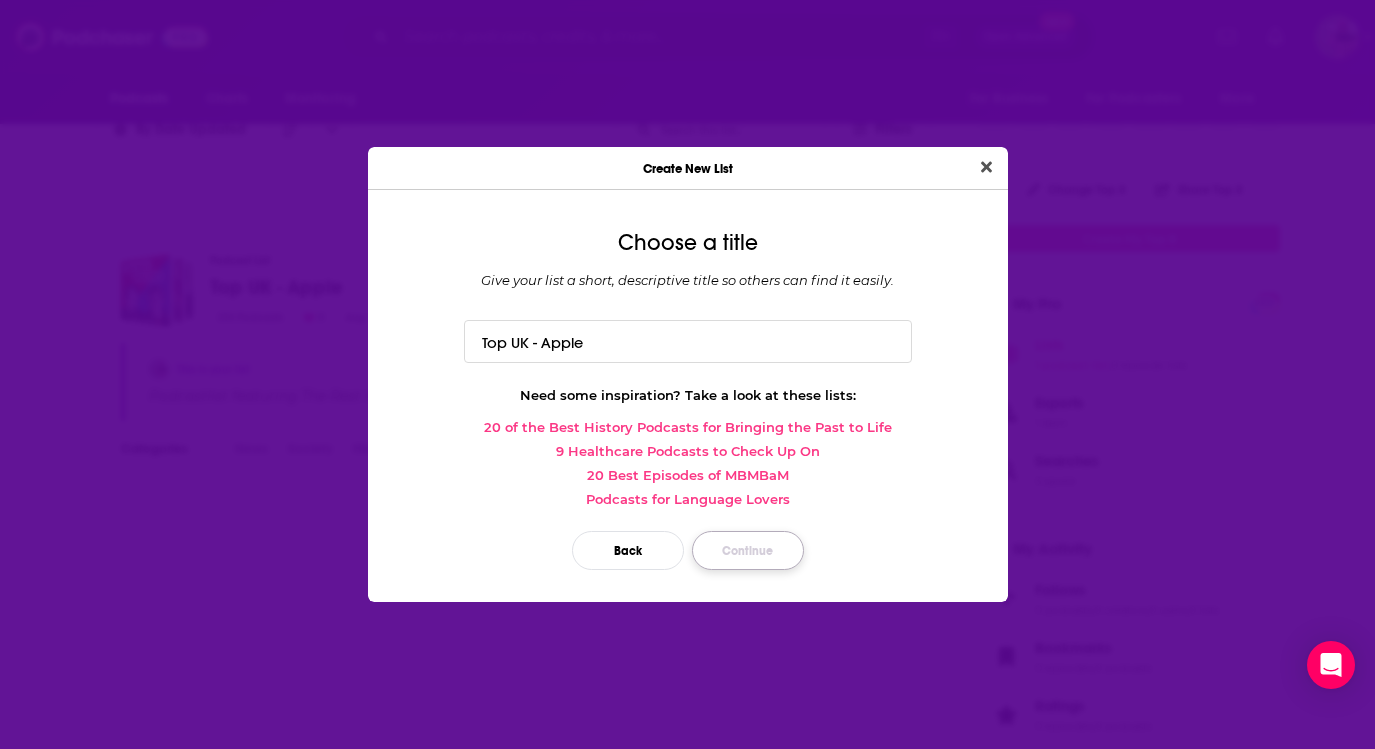 click on "Continue" at bounding box center [748, 550] 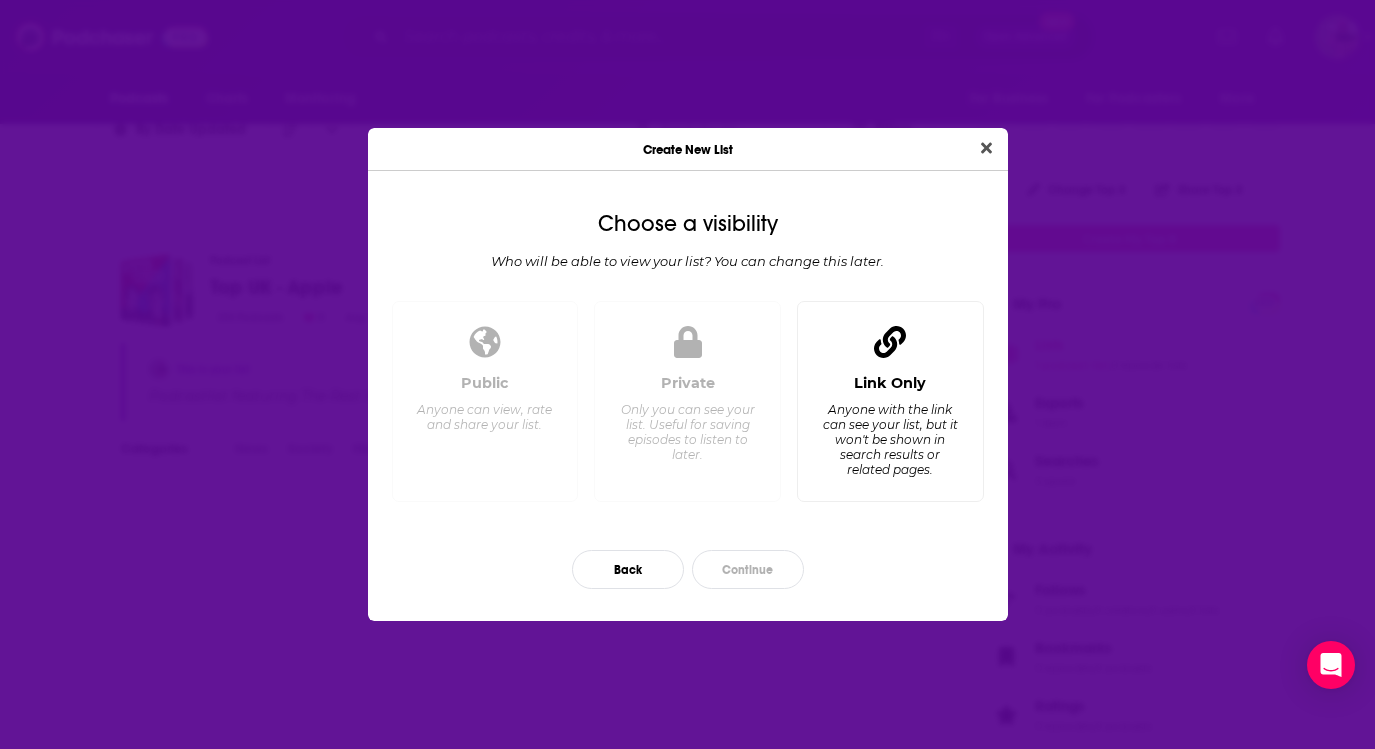 click on "Link Only Anyone with the link can see your list, but it won't be shown in search results or related pages." at bounding box center (890, 429) 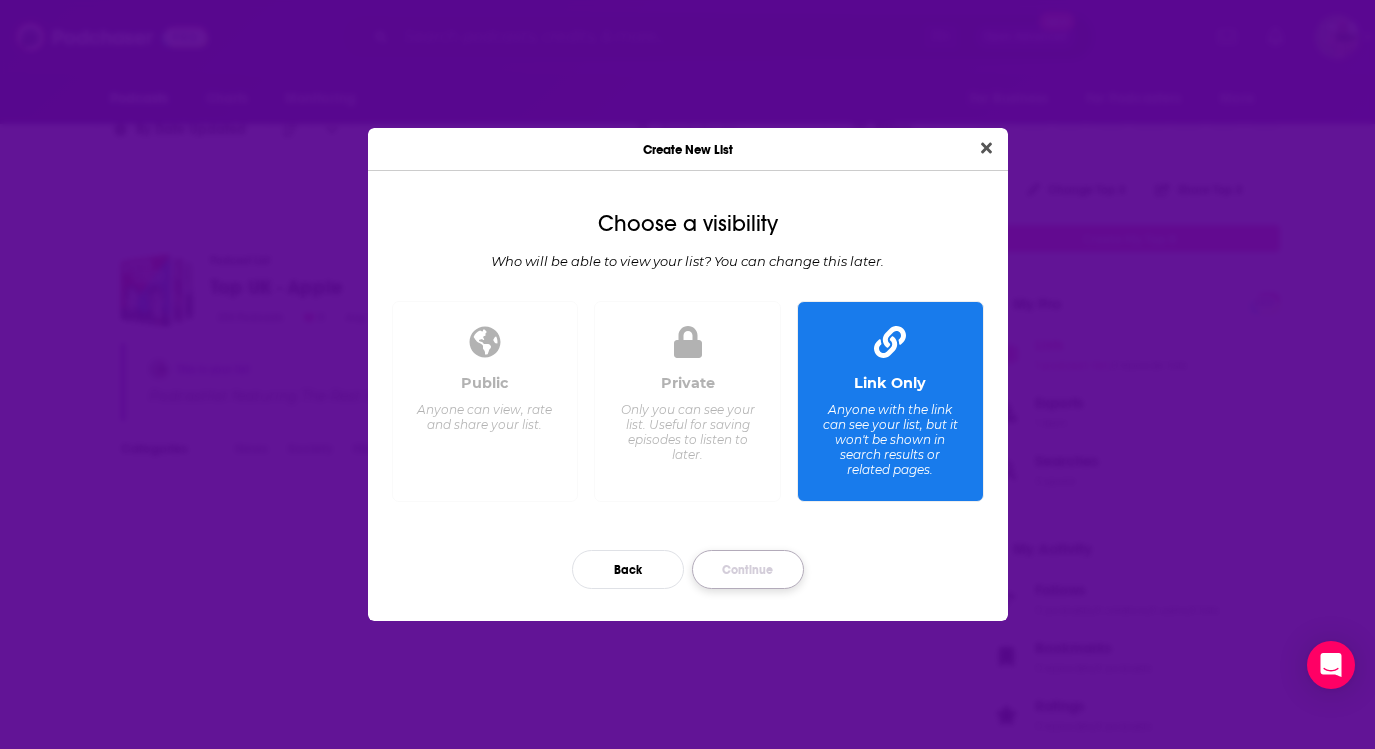 click on "Continue" at bounding box center (748, 569) 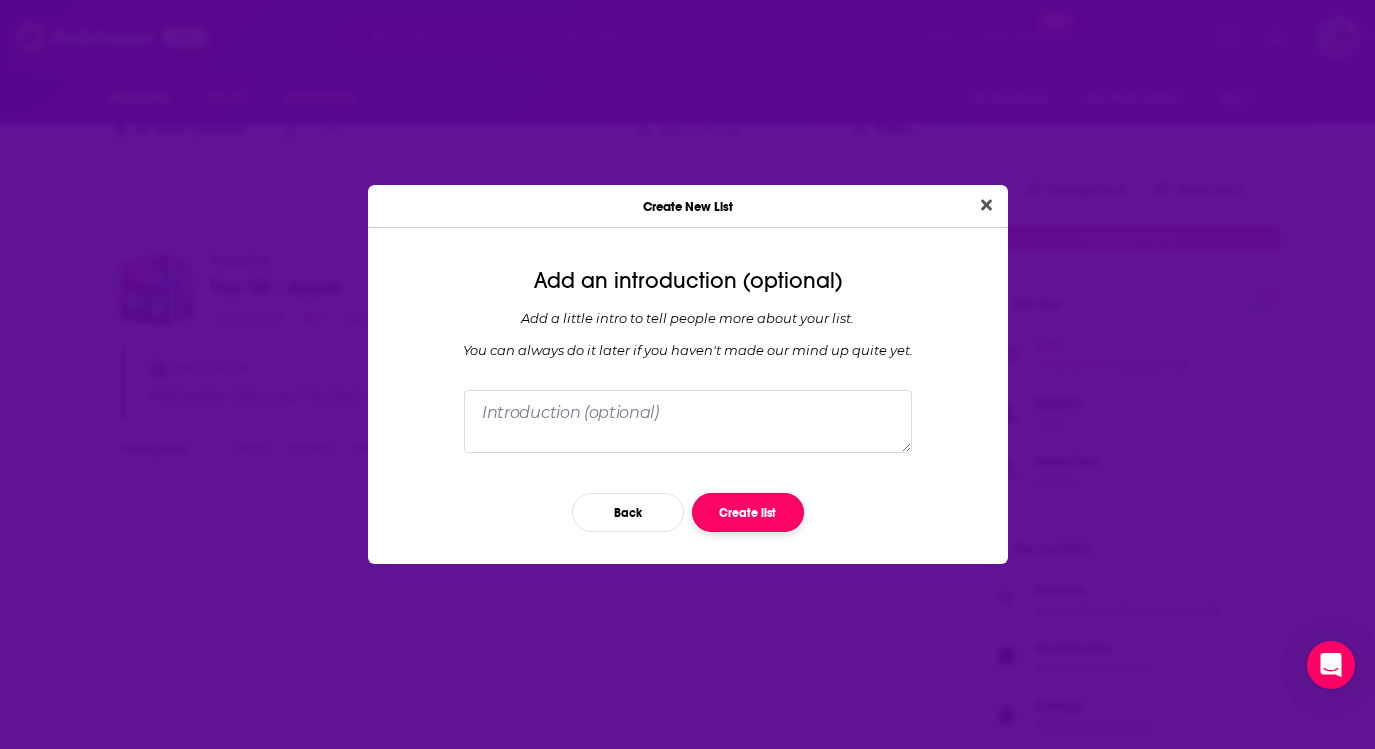 click on "Create list" 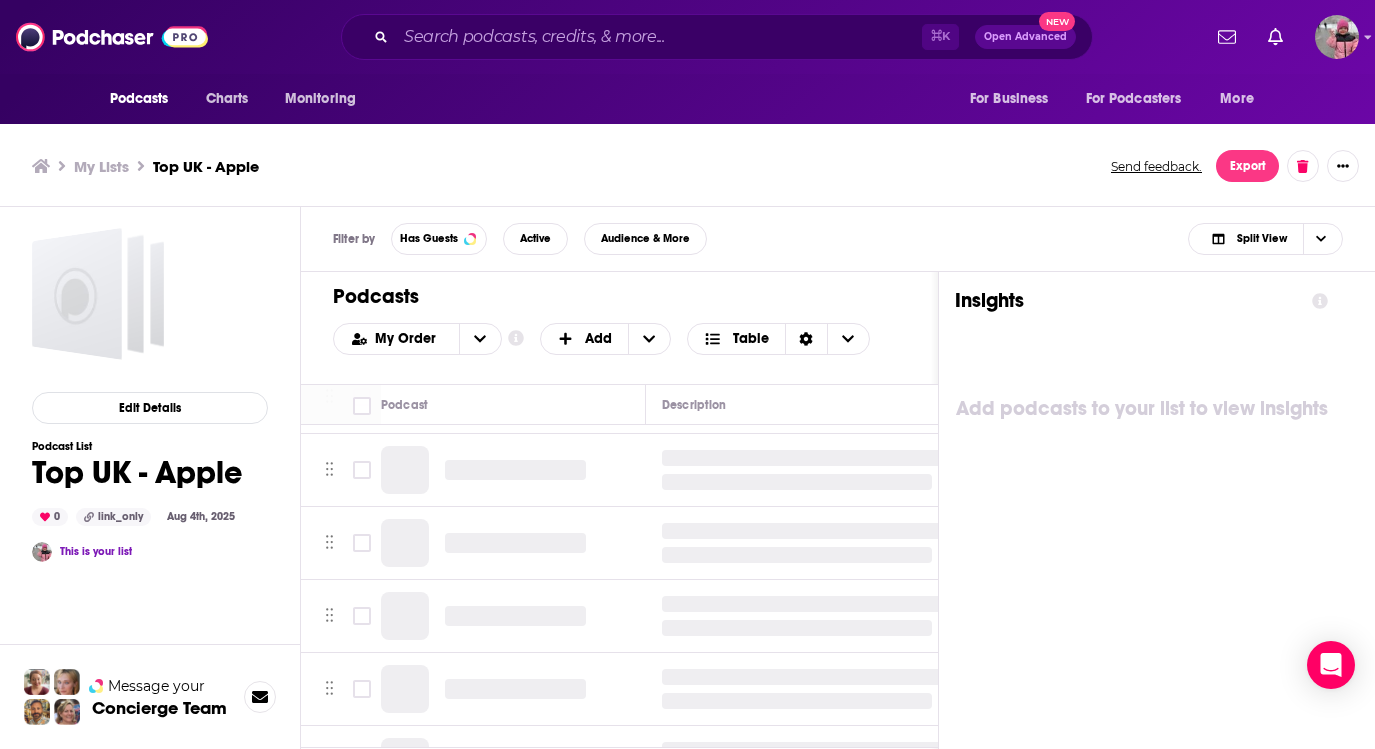 scroll, scrollTop: 0, scrollLeft: 0, axis: both 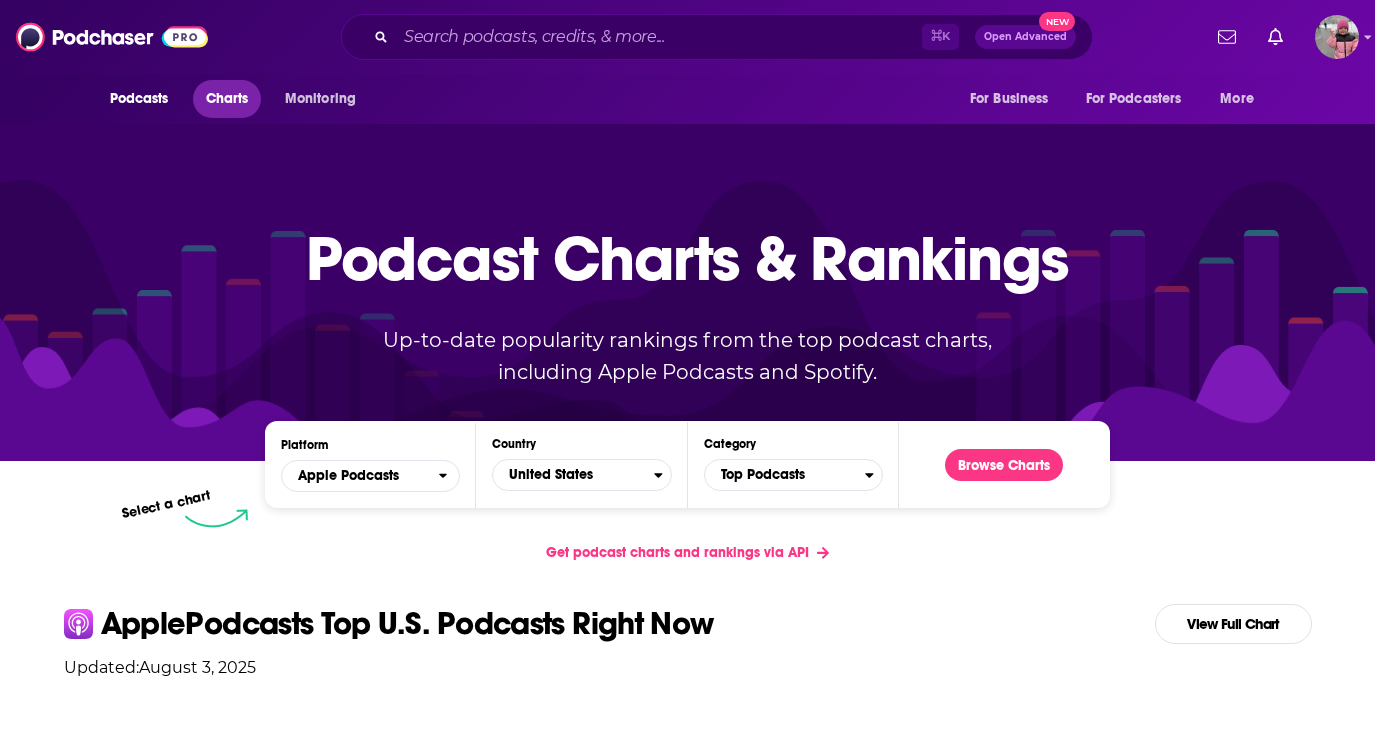 click on "Charts" at bounding box center [227, 99] 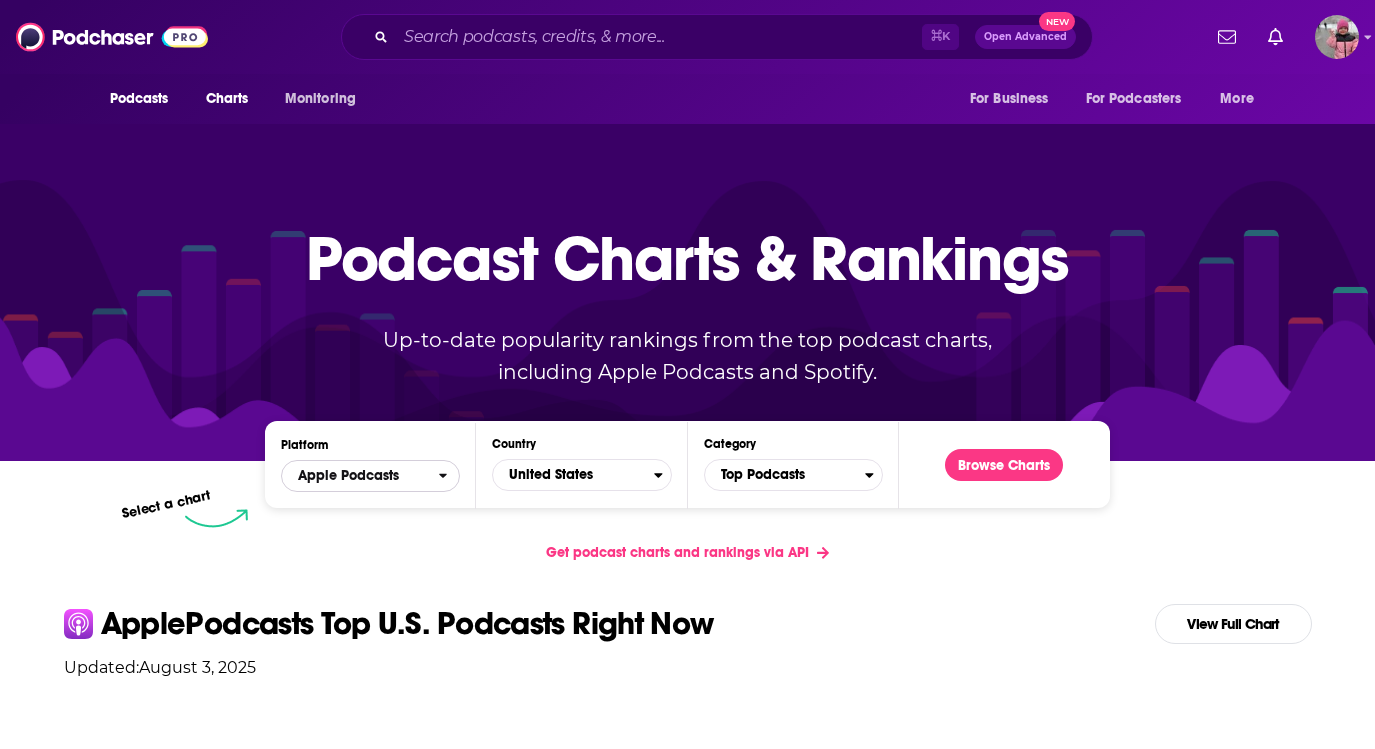 click on "Apple Podcasts" at bounding box center (360, 476) 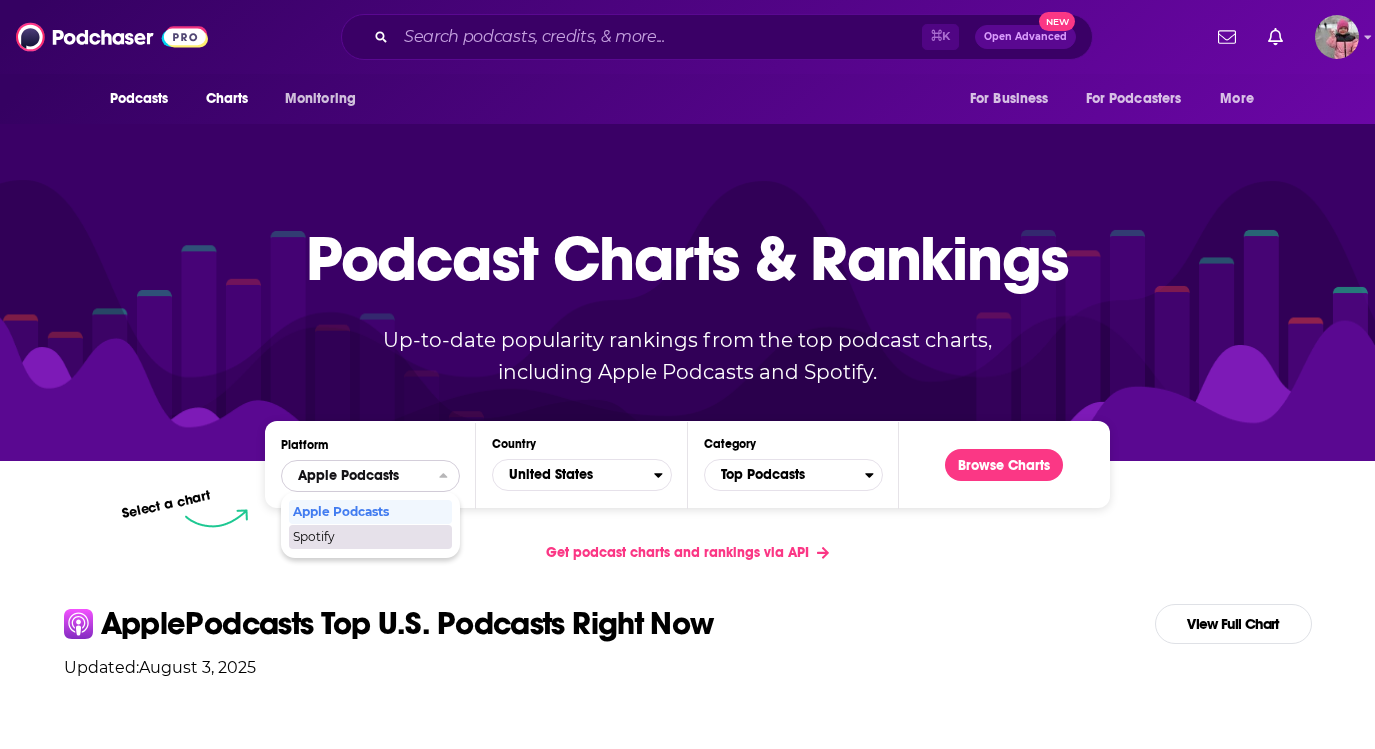 click on "Spotify" at bounding box center (369, 537) 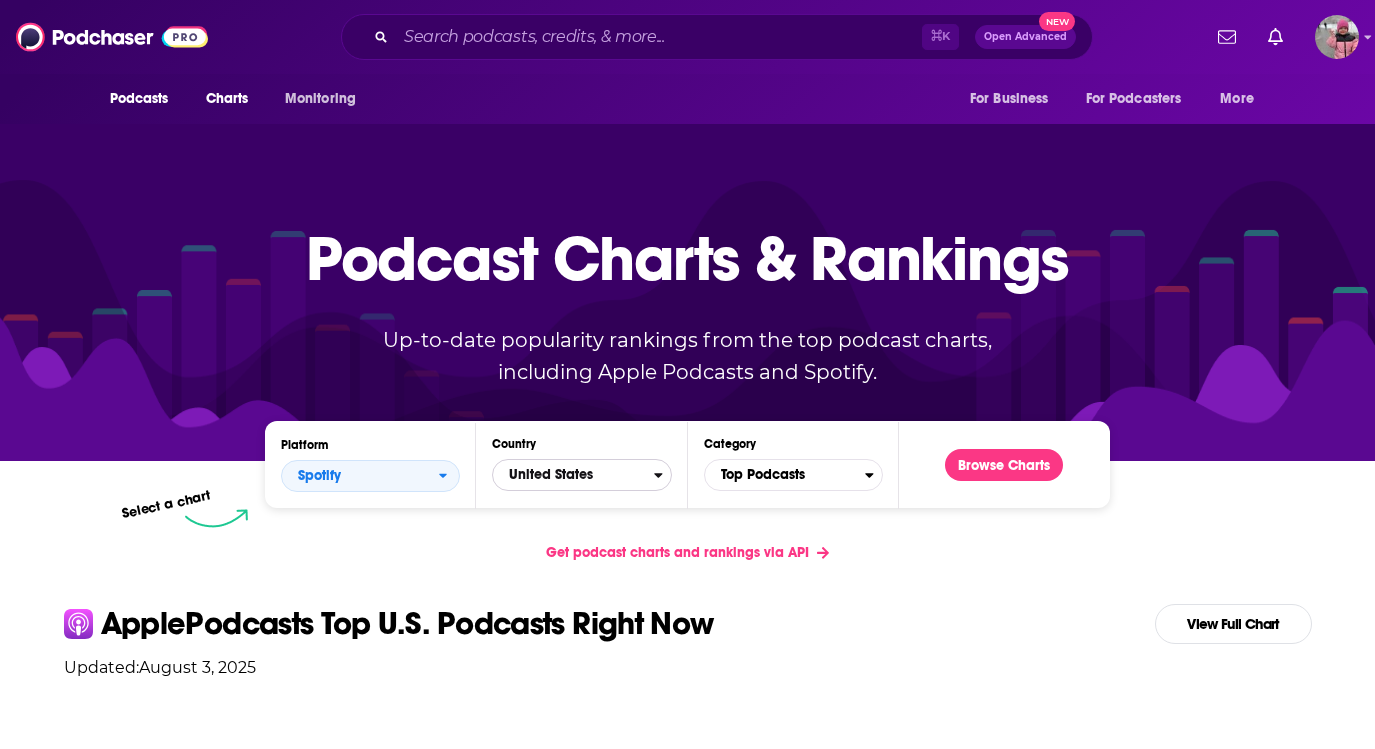 click on "United States" at bounding box center [573, 475] 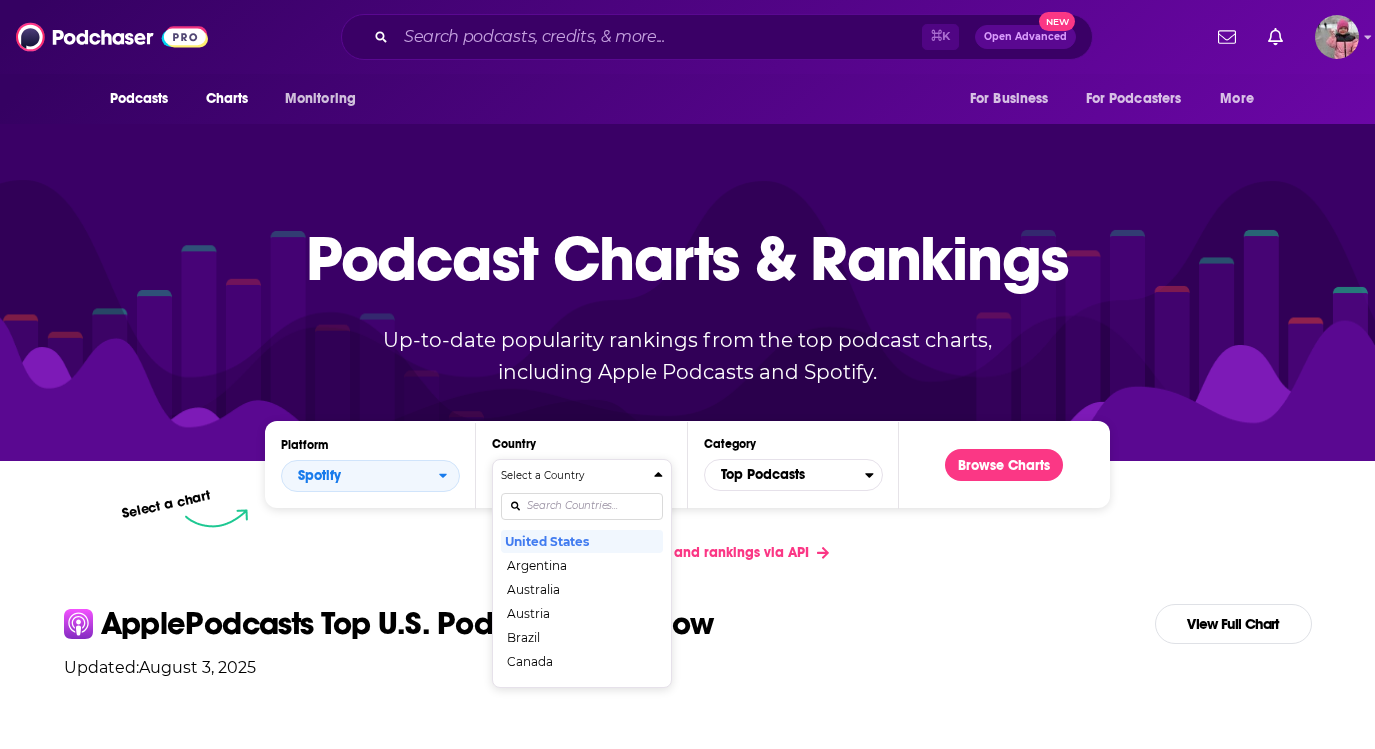 type 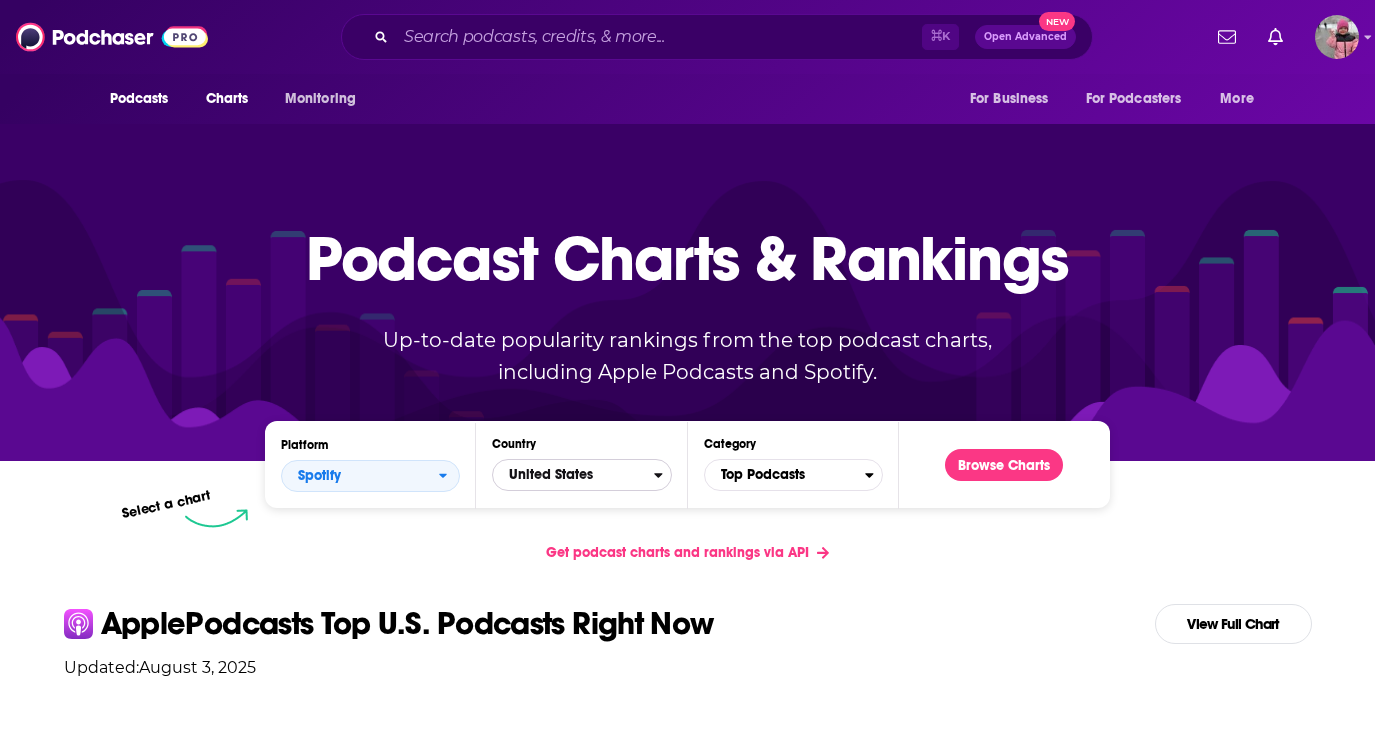 click on "United States" at bounding box center (573, 475) 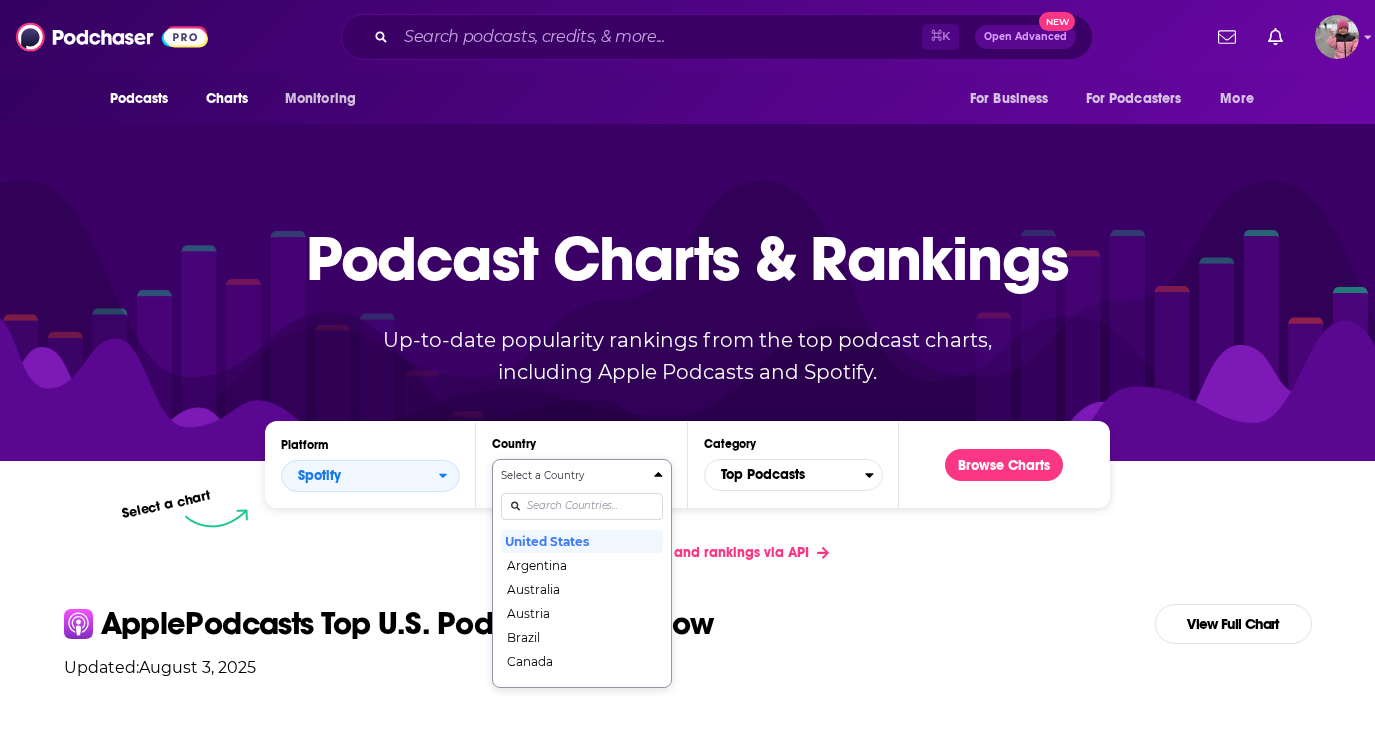 scroll, scrollTop: 132, scrollLeft: 0, axis: vertical 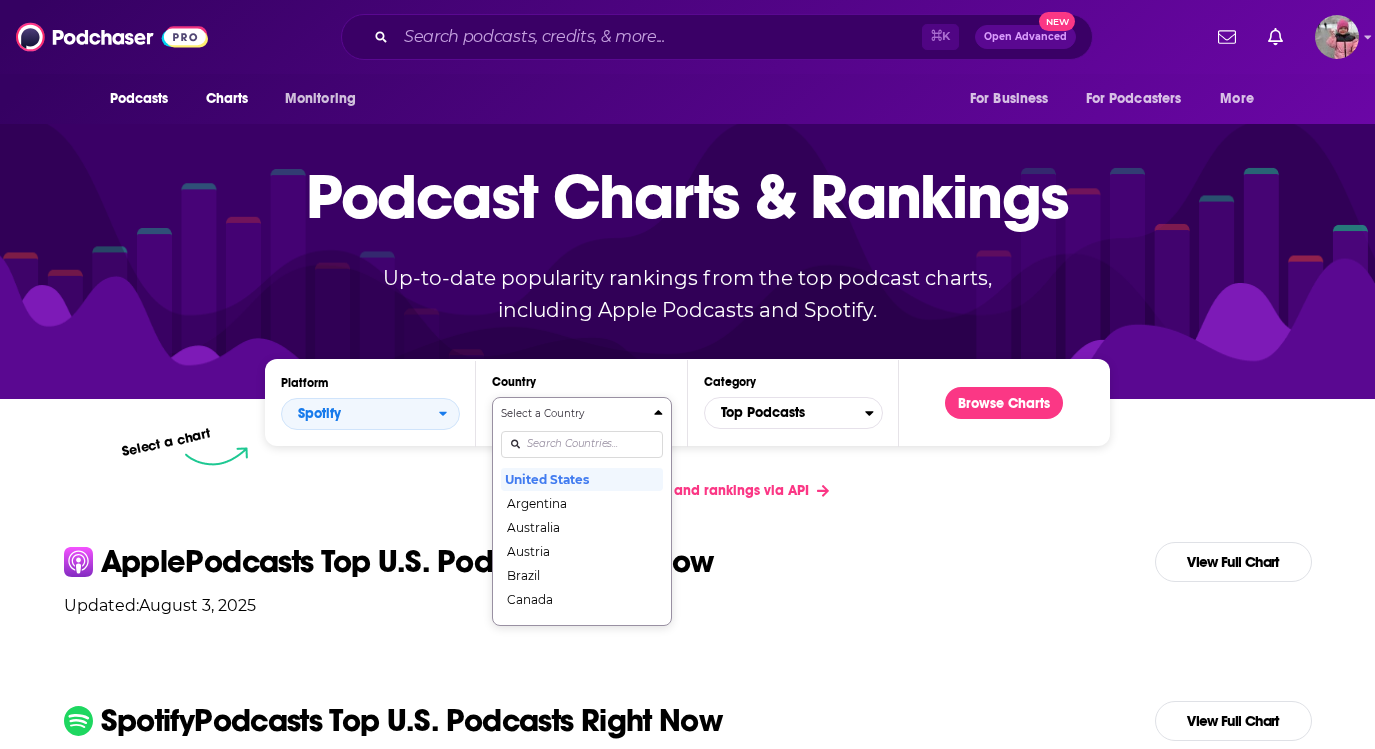 click on "Select a Country United States Argentina Australia Austria Brazil Canada Chile Colombia Denmark Finland France Germany India Indonesia Ireland Italy Japan Mexico Netherlands New Zealand Norway Philippines Poland Spain Sweden United Kingdom" at bounding box center [581, 511] 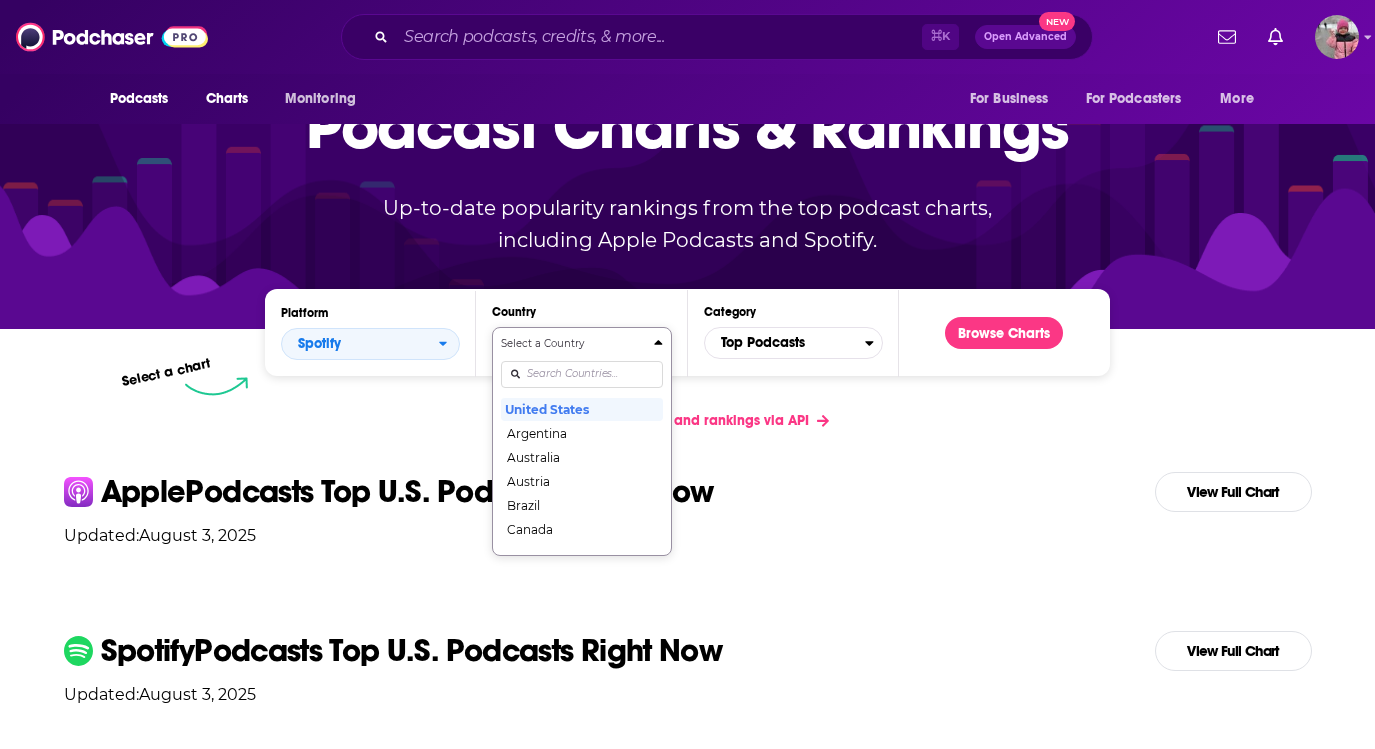 type on "i" 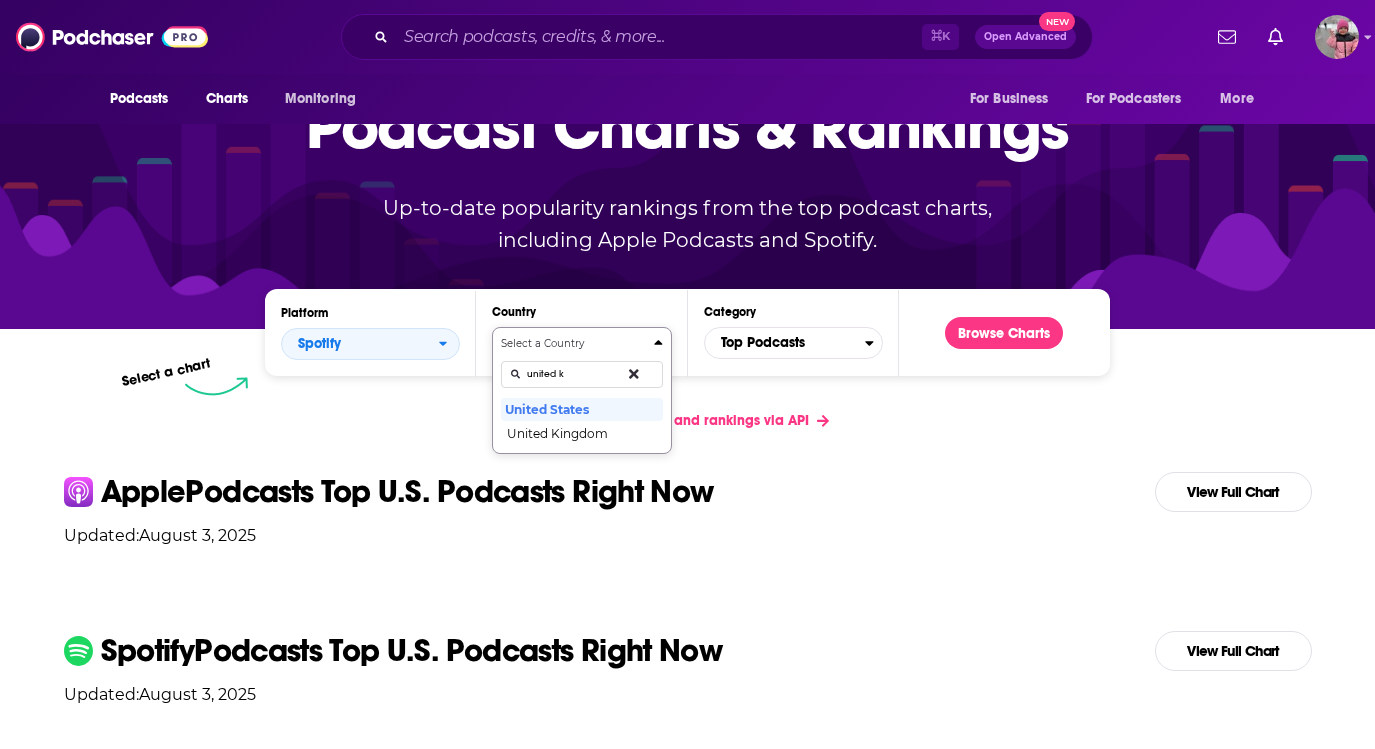 click on "Select a Country united k United States United Kingdom" at bounding box center [581, 390] 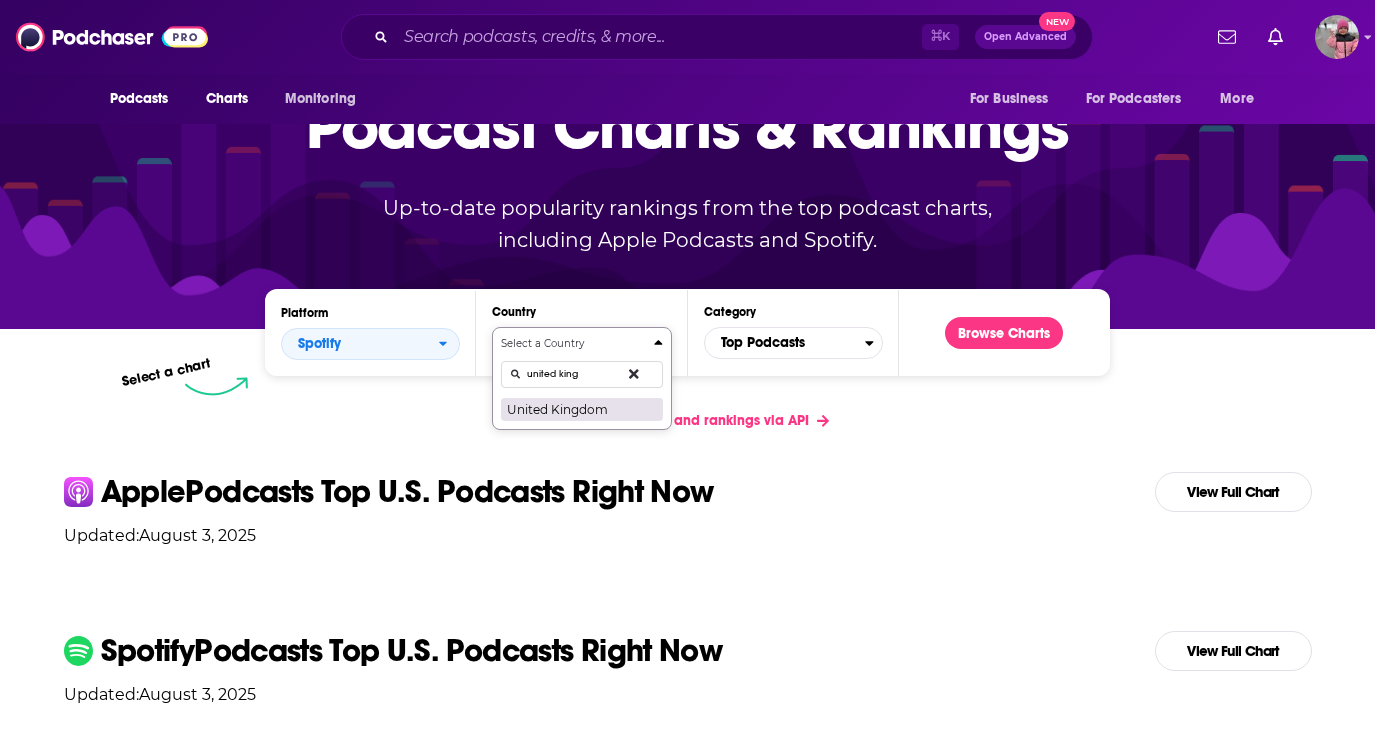 type on "united king" 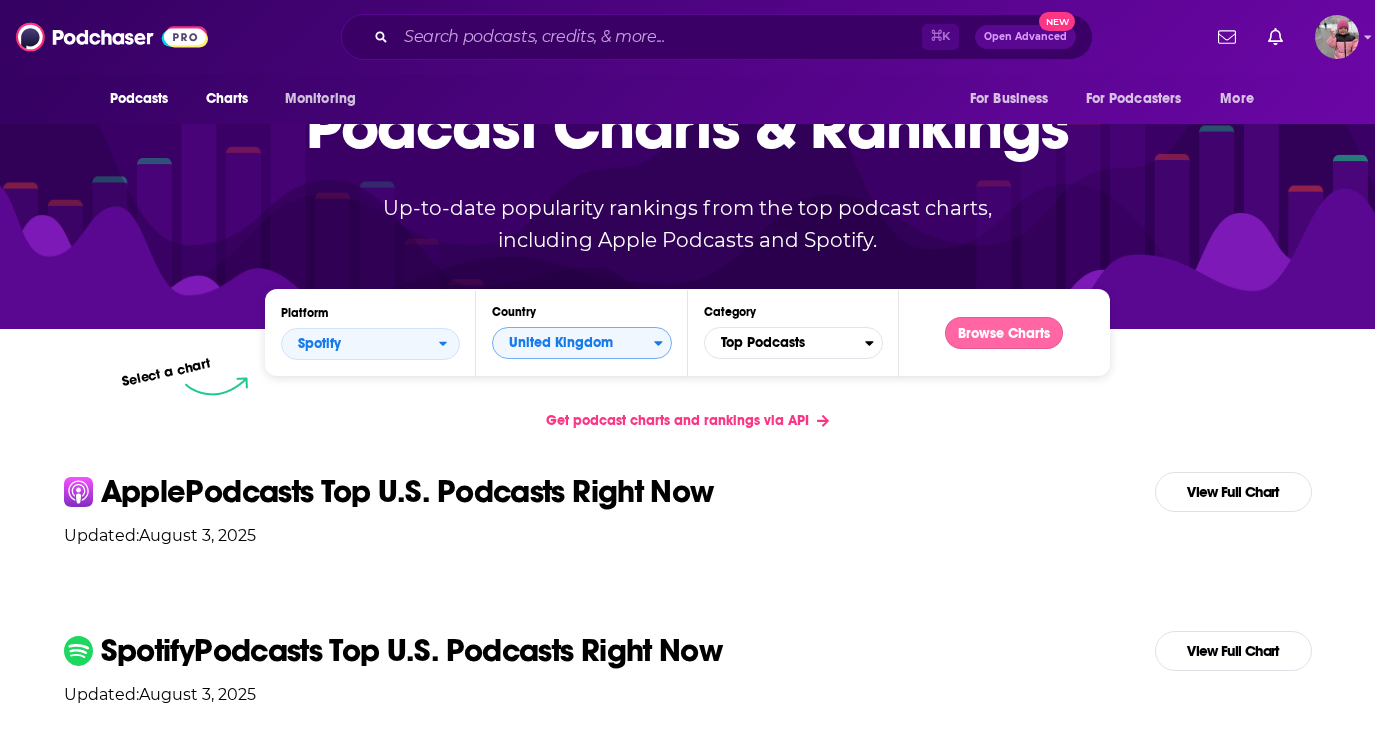 click on "Browse Charts" at bounding box center [1004, 333] 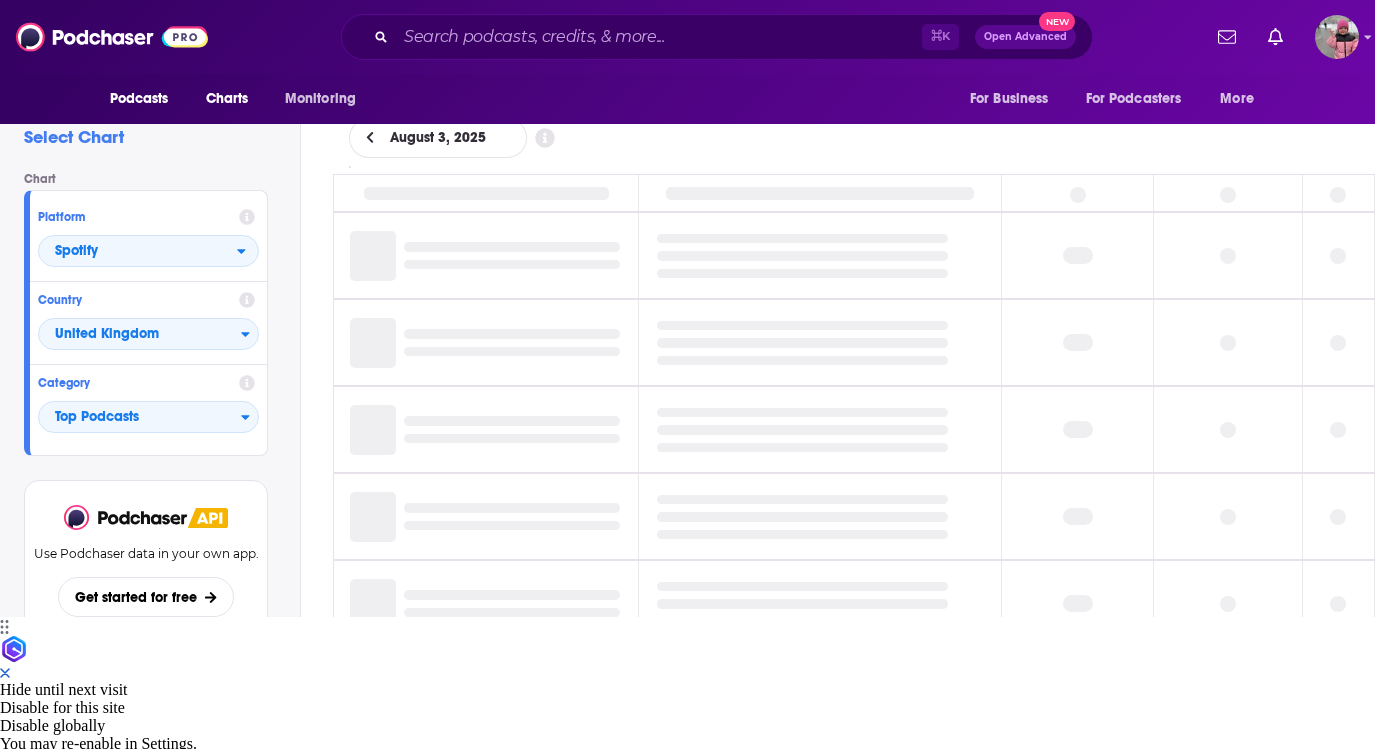 scroll, scrollTop: 0, scrollLeft: 0, axis: both 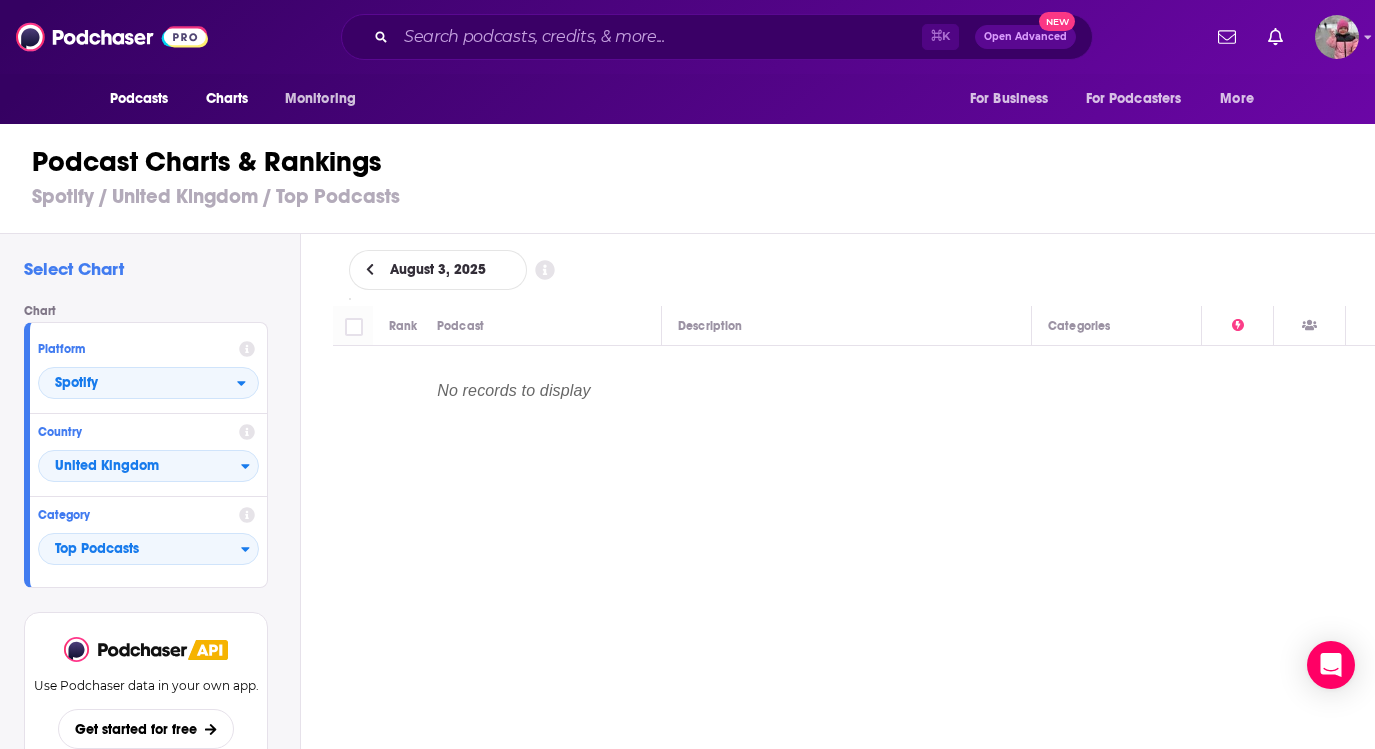 click 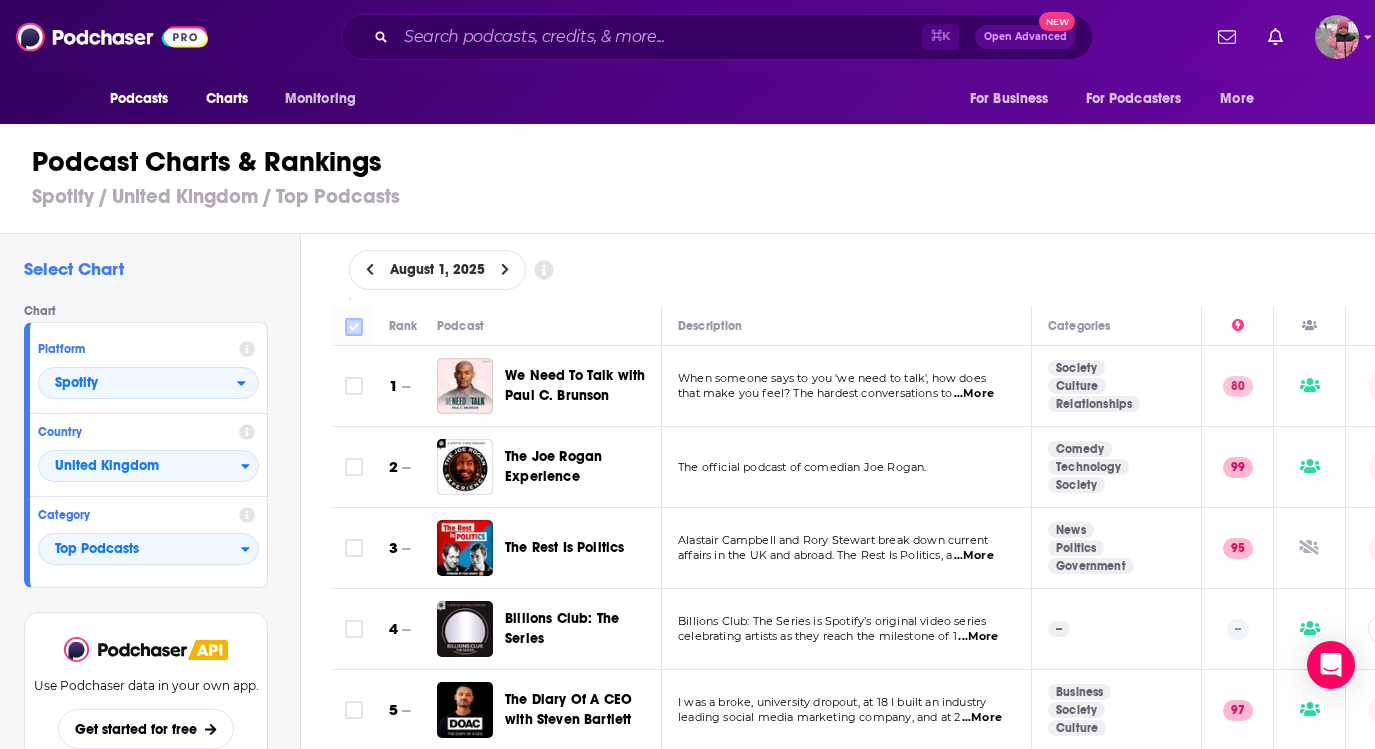 click at bounding box center (354, 327) 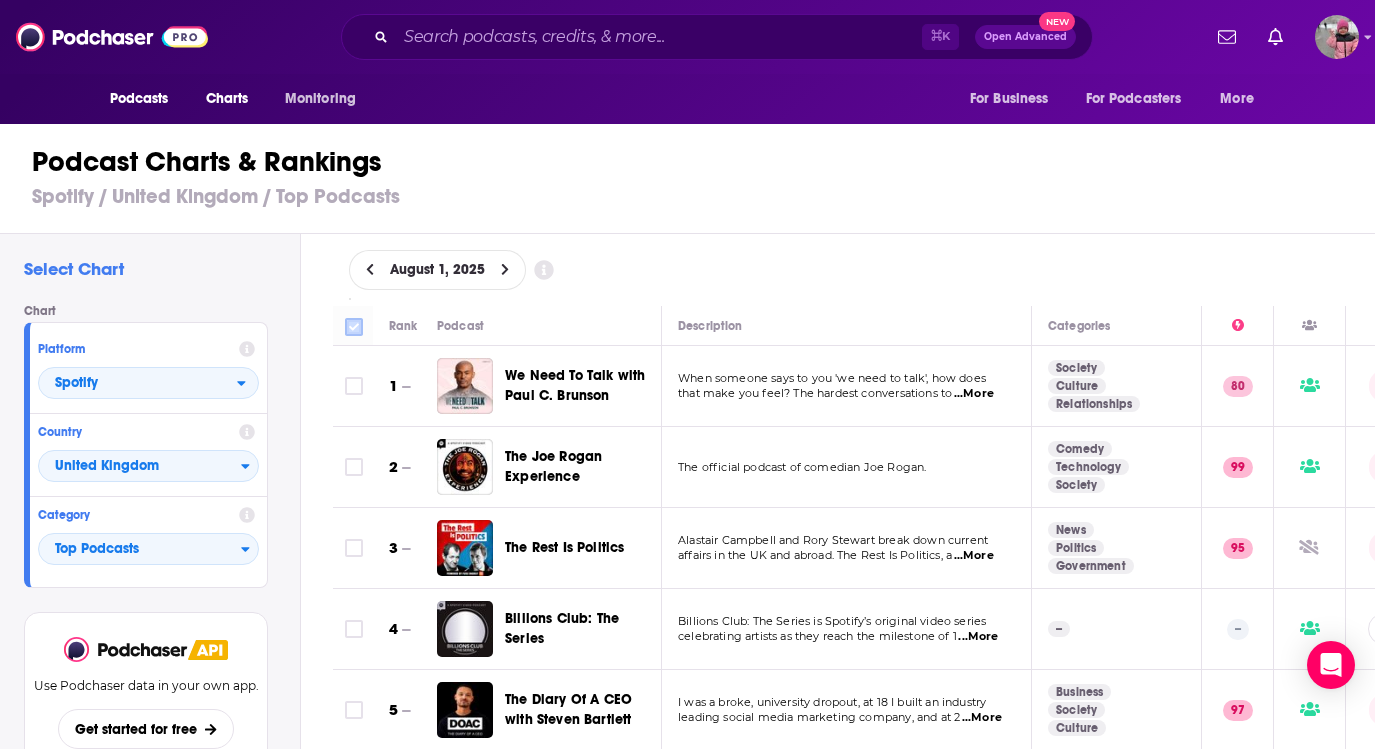 checkbox on "true" 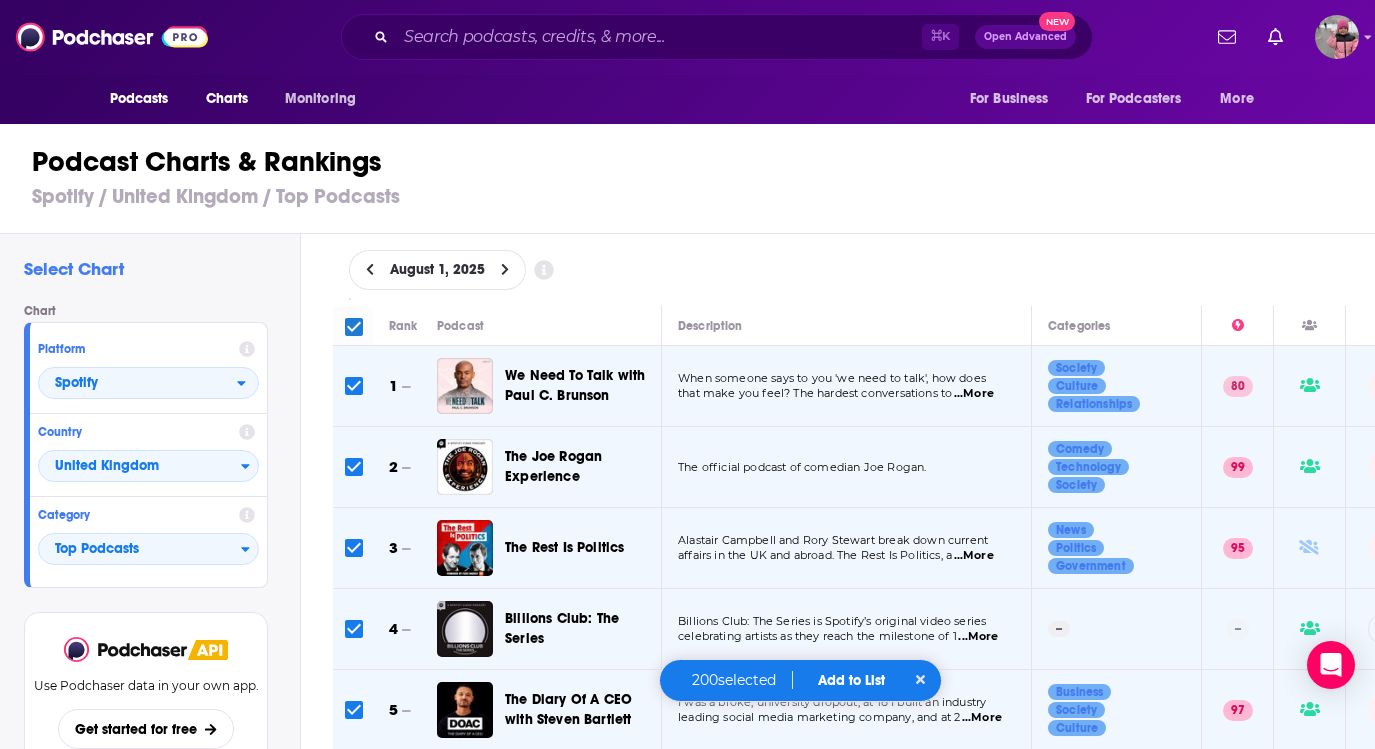 click on "Add to List" at bounding box center (851, 680) 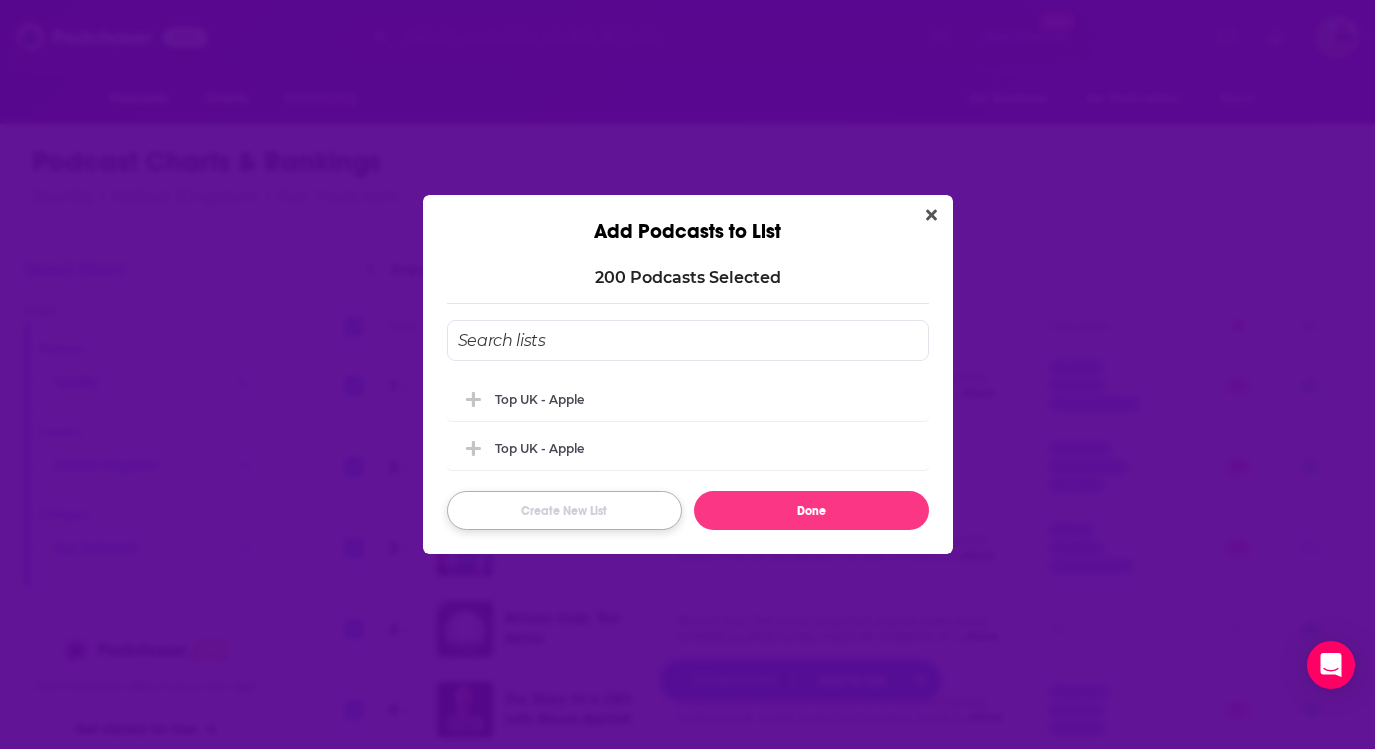click on "Create New List" at bounding box center [564, 510] 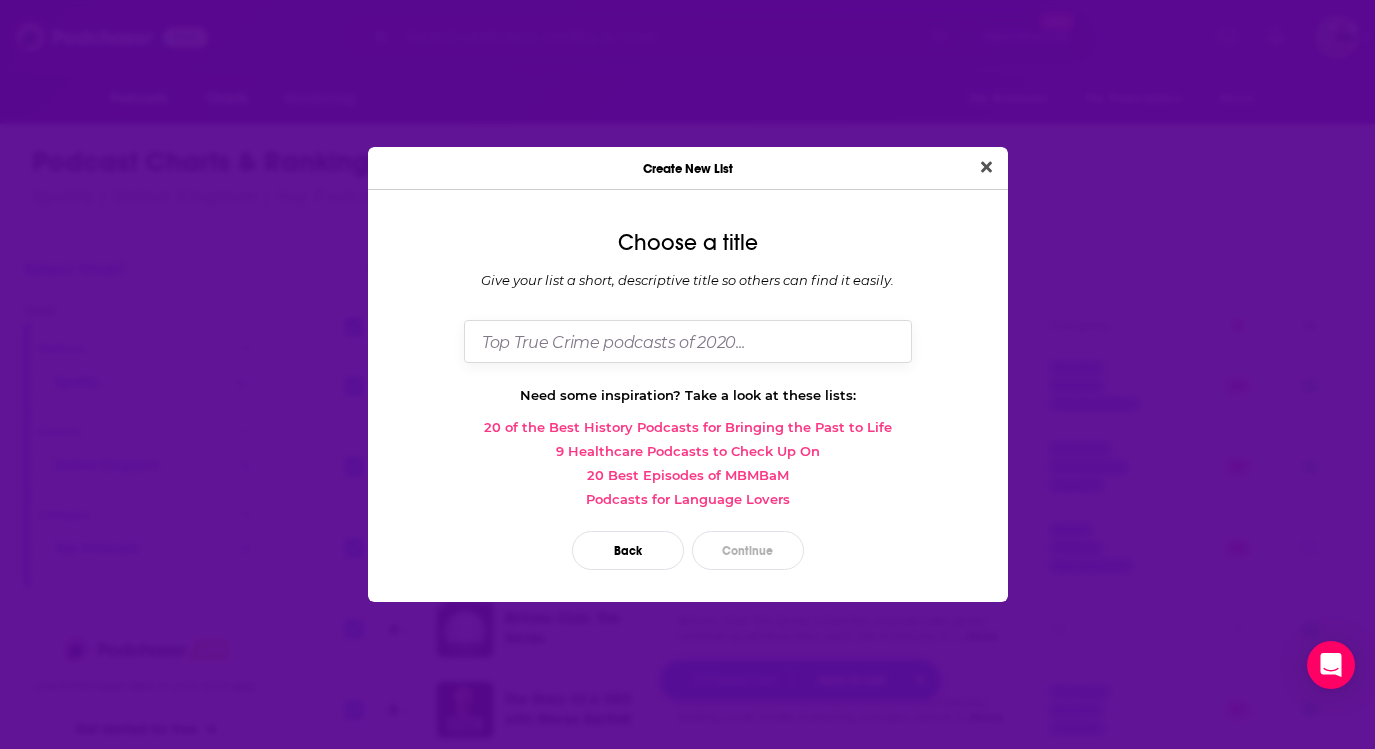 click at bounding box center [688, 341] 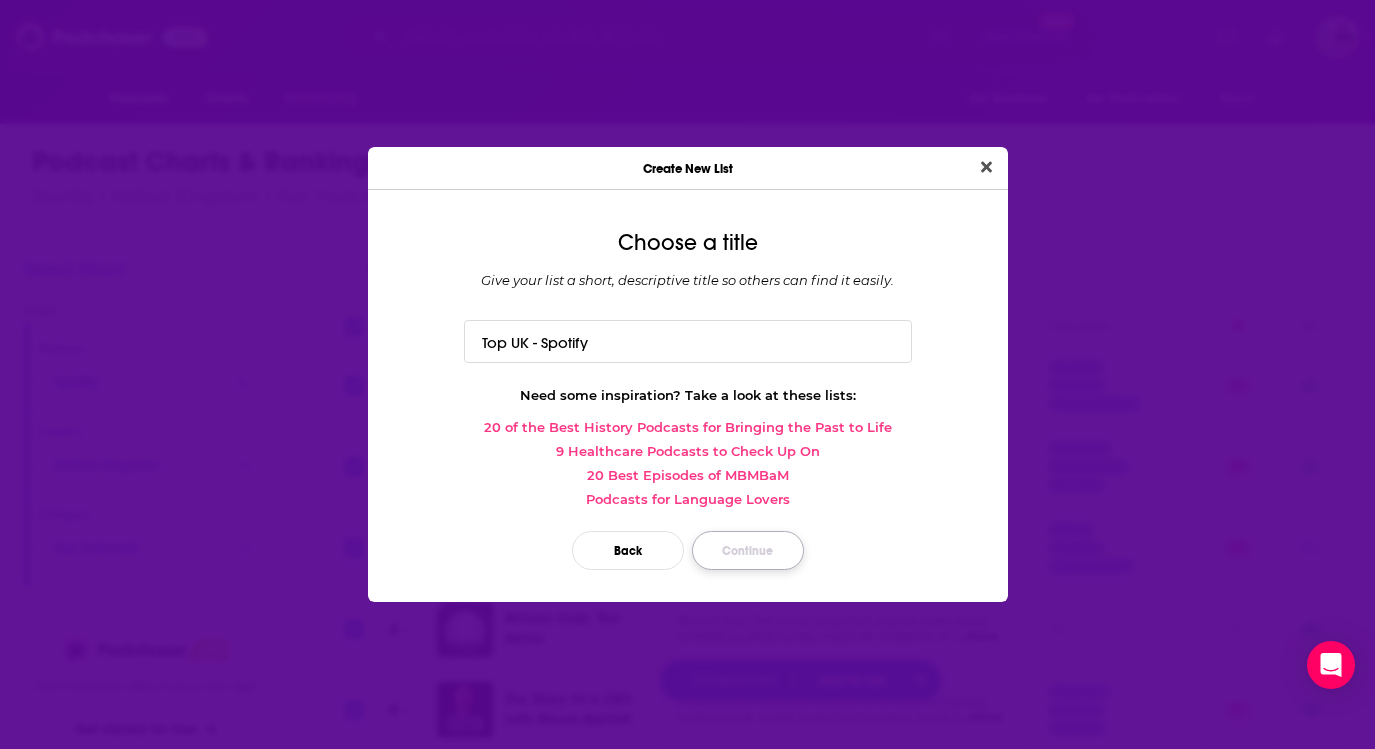 click on "Continue" at bounding box center [748, 550] 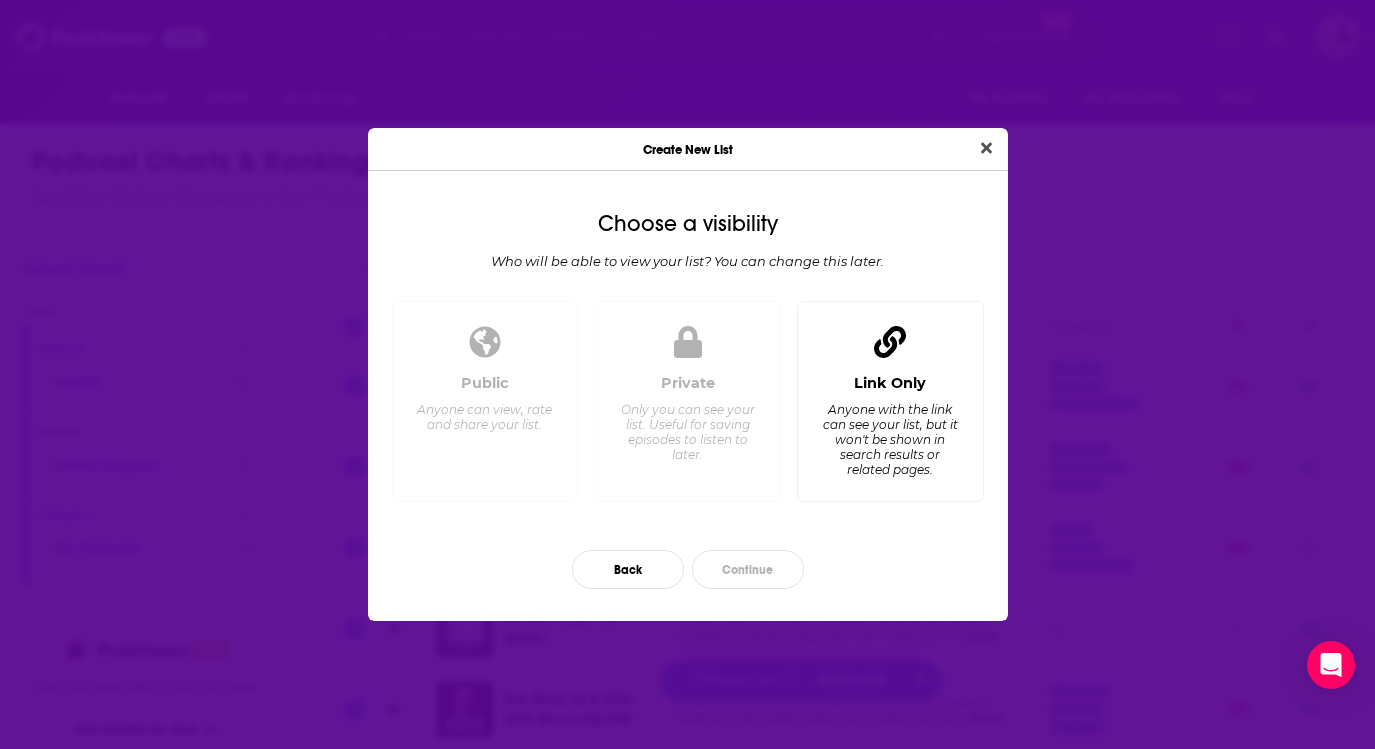 click on "Anyone with the link can see your list, but it won't be shown in search results or related pages." at bounding box center (889, 439) 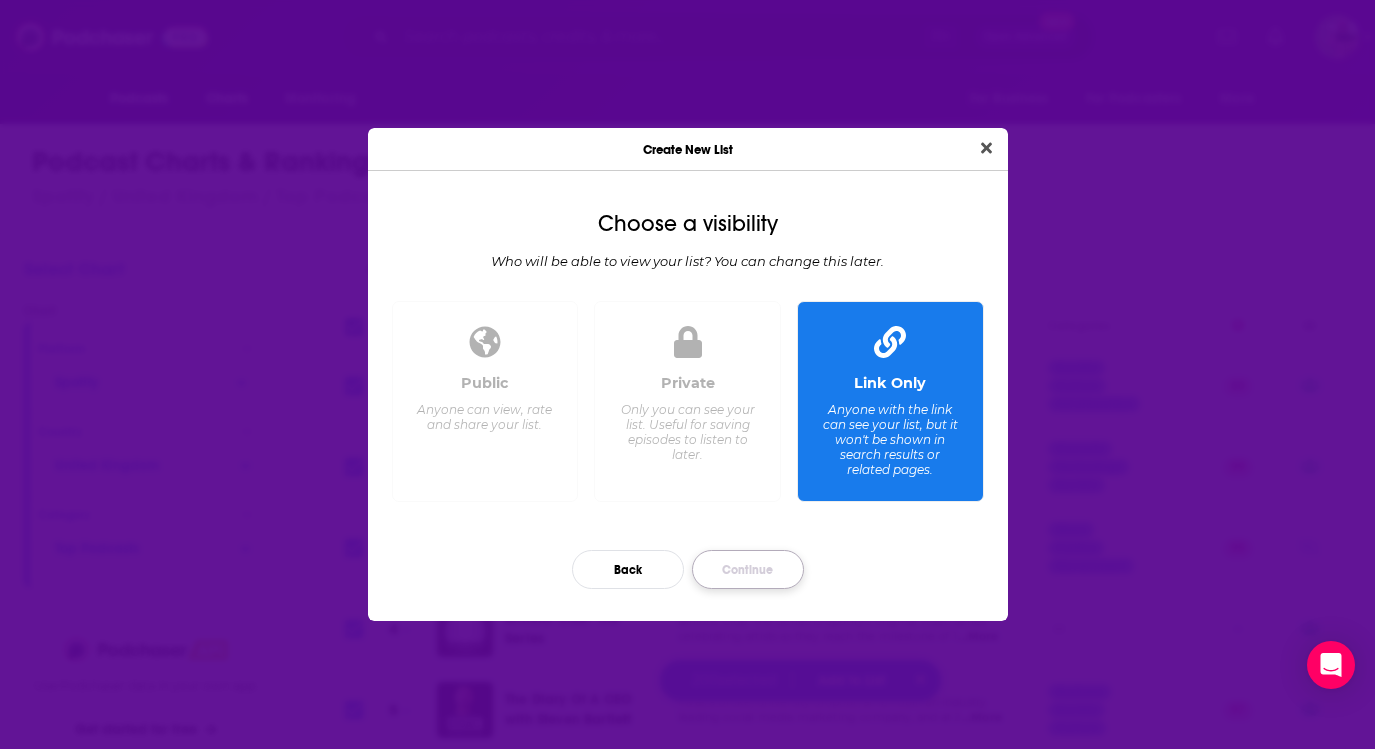 click on "Continue" at bounding box center (748, 569) 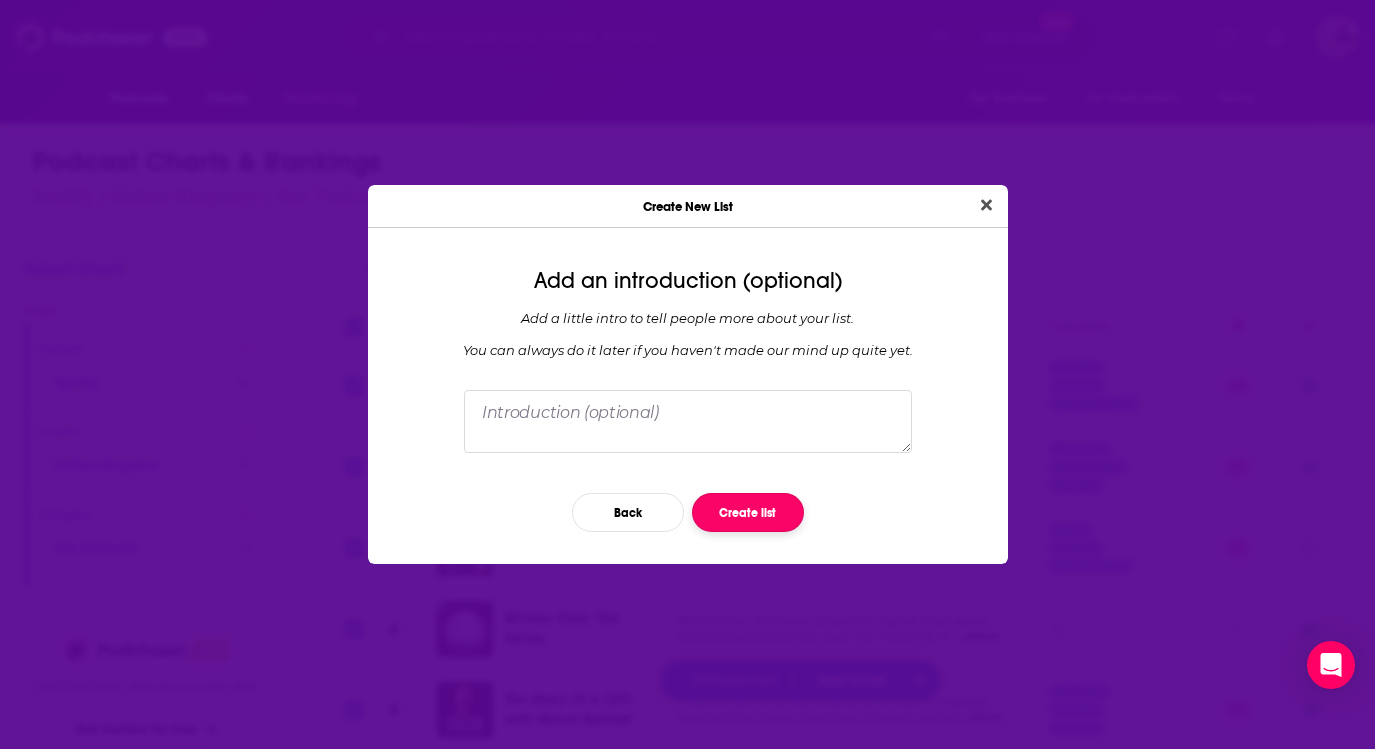 click on "Create list" at bounding box center [748, 512] 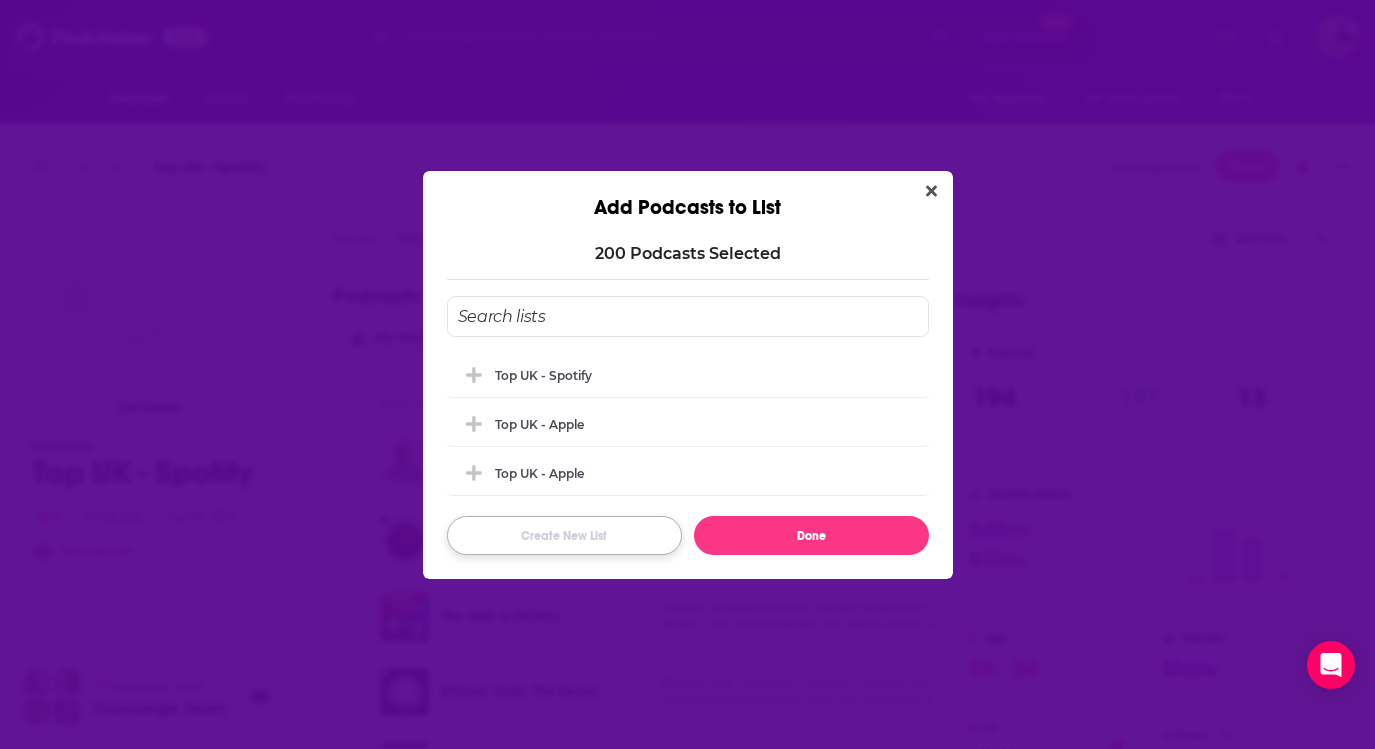 click on "Create New List" at bounding box center [564, 535] 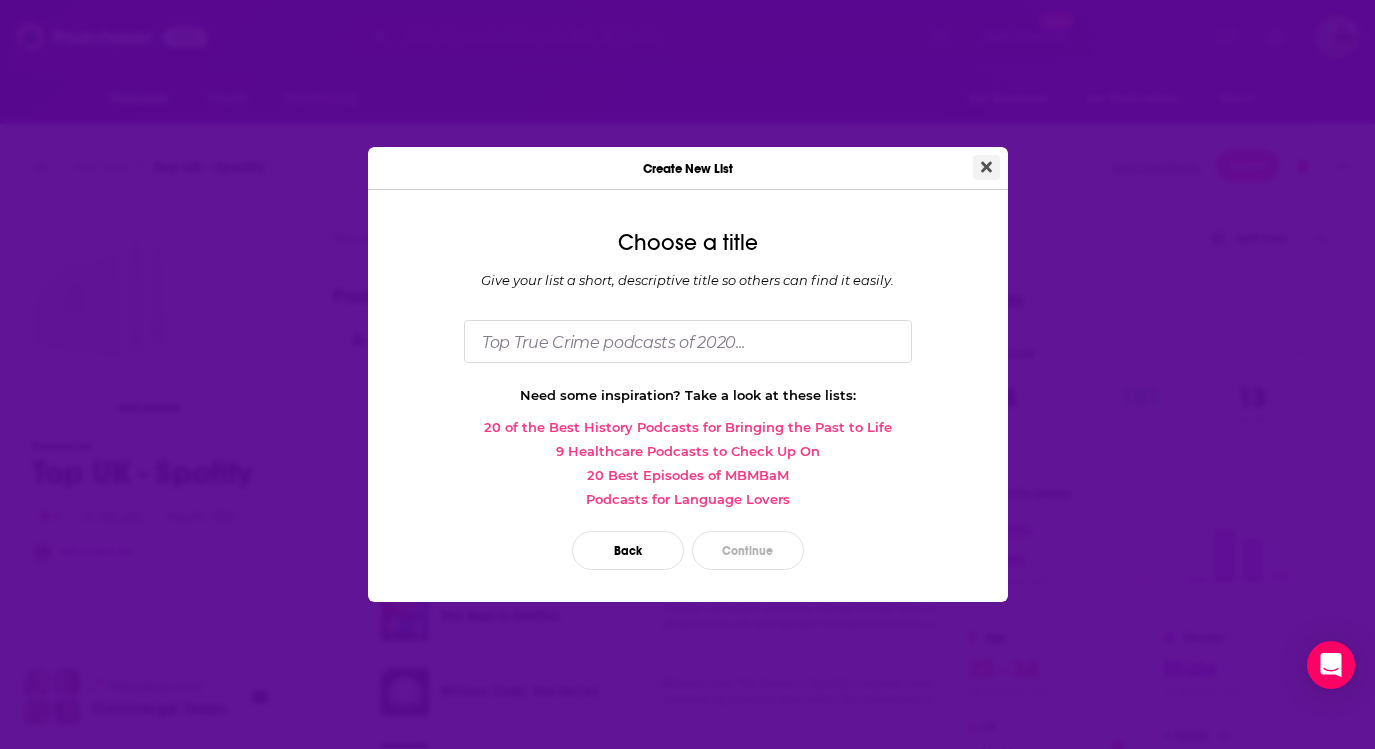 click 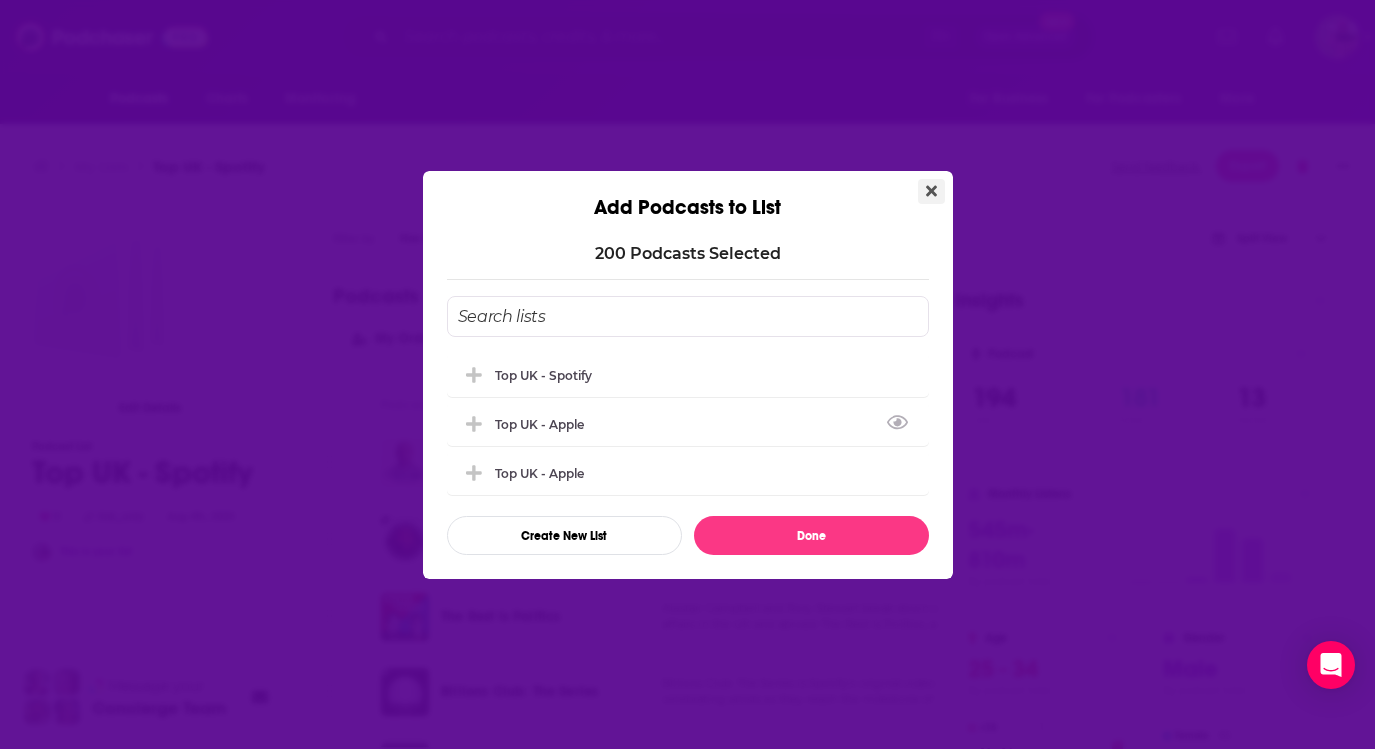 click 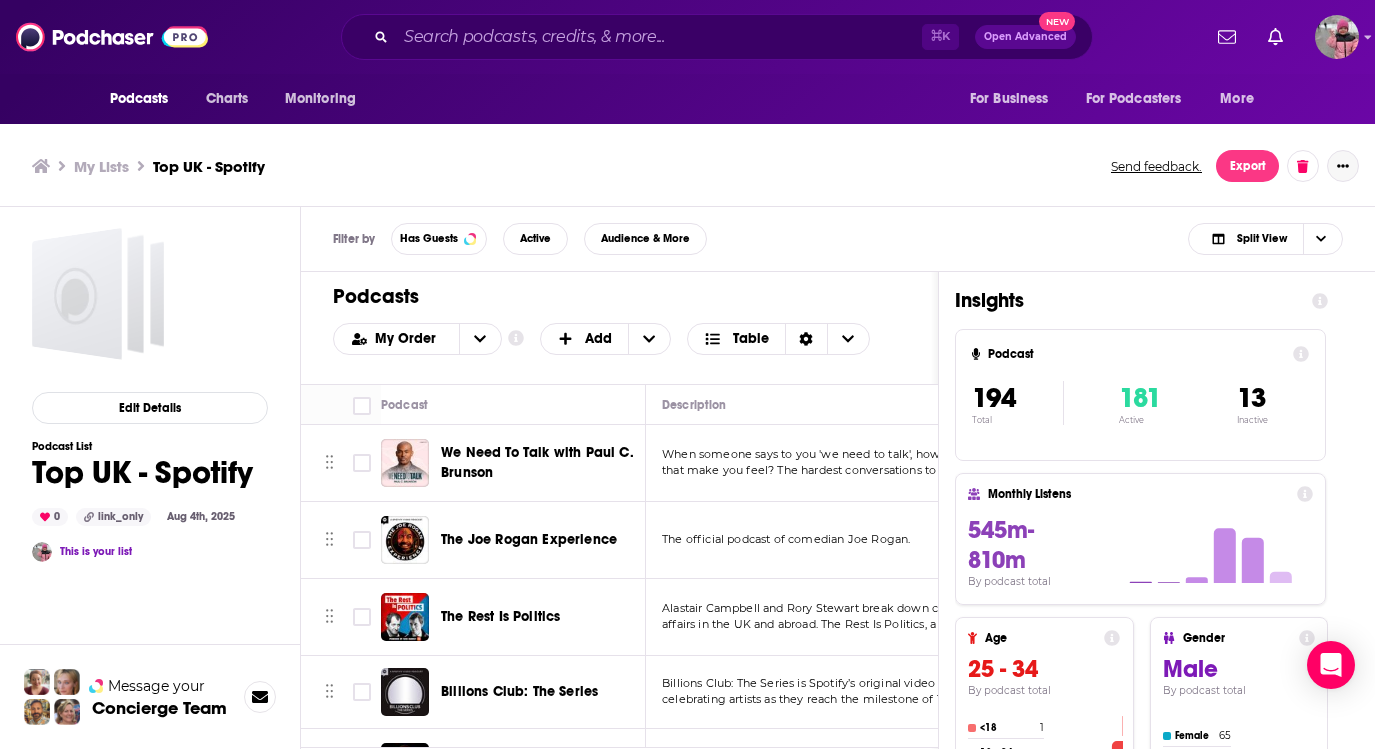 click 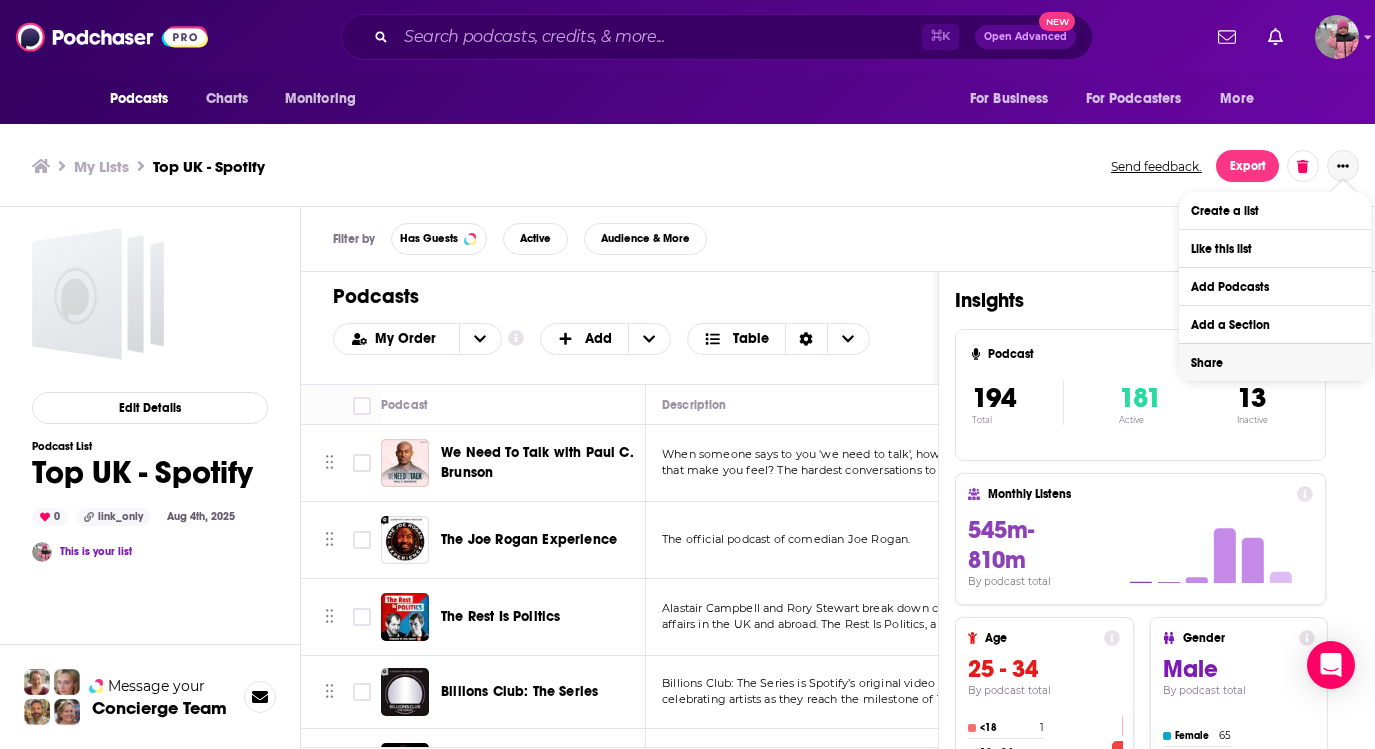 click on "Share" at bounding box center (1275, 362) 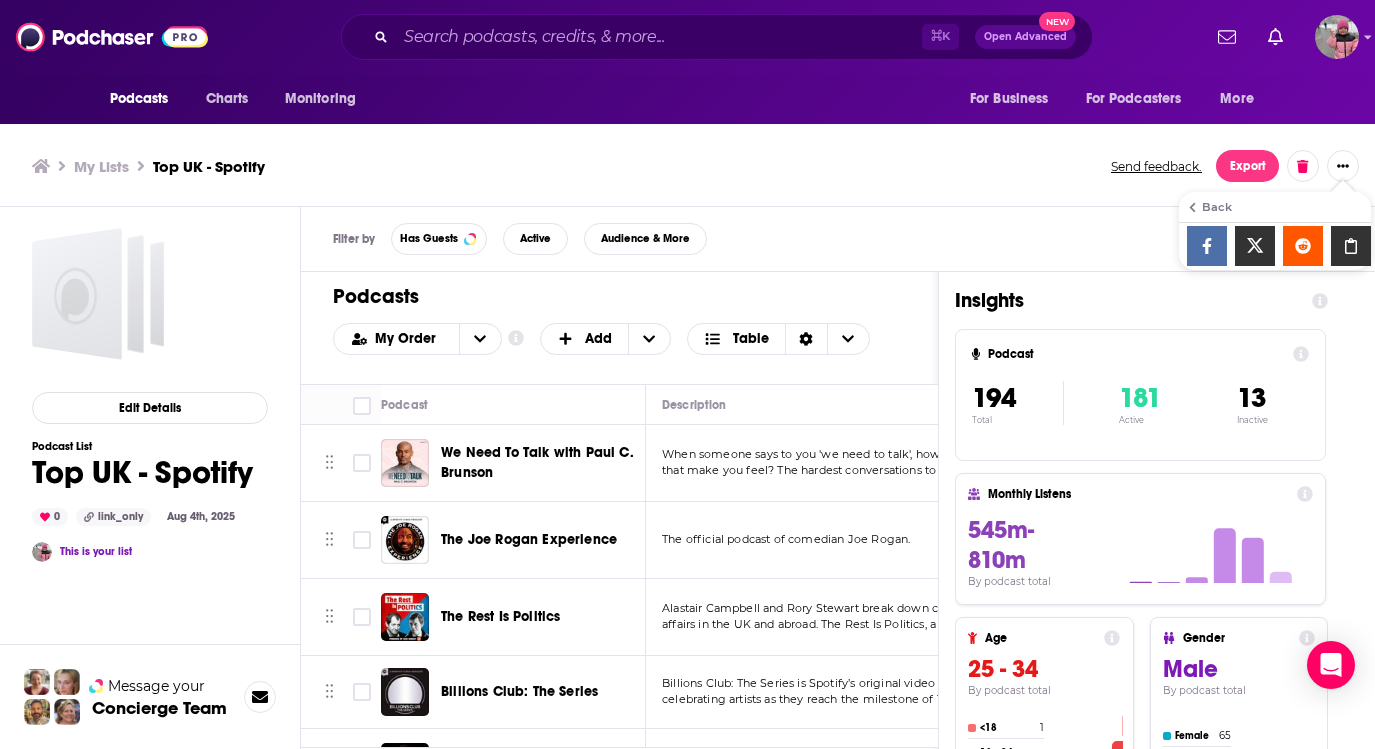 click 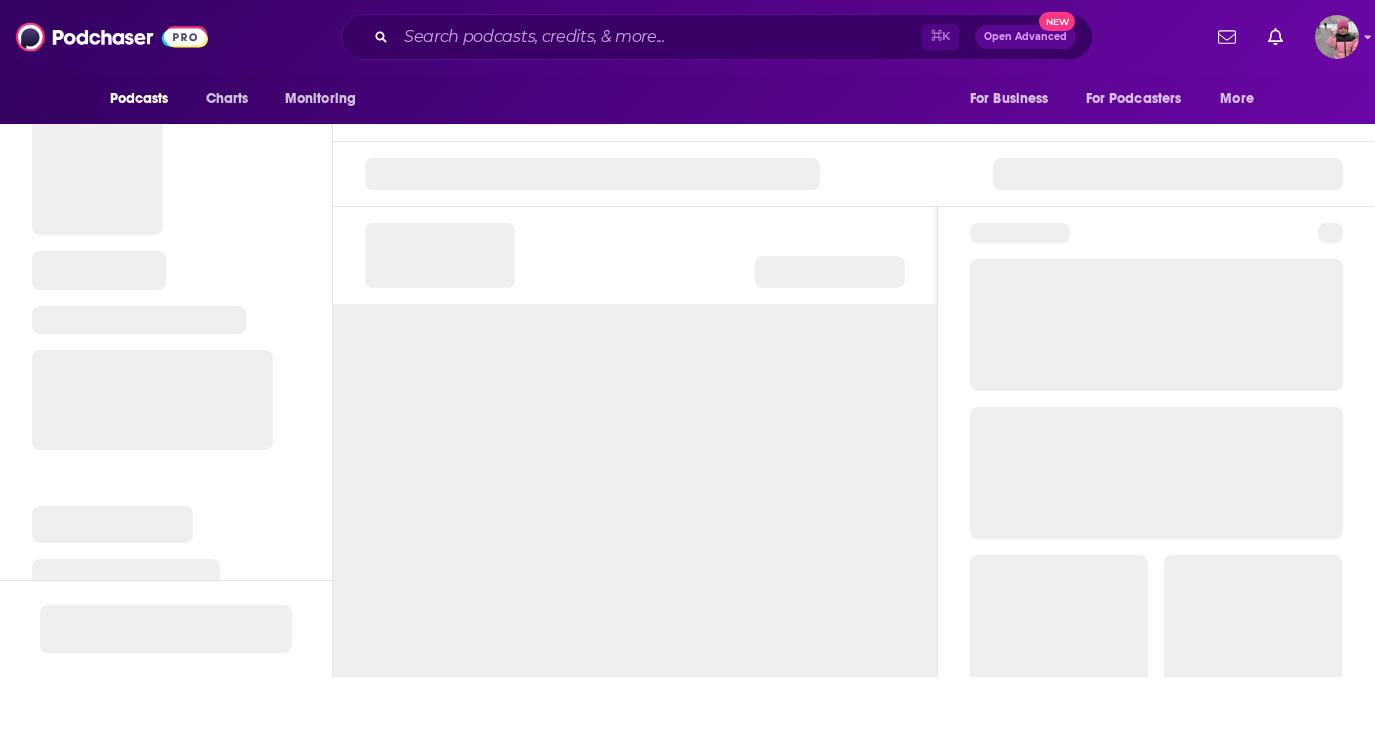 scroll, scrollTop: 0, scrollLeft: 0, axis: both 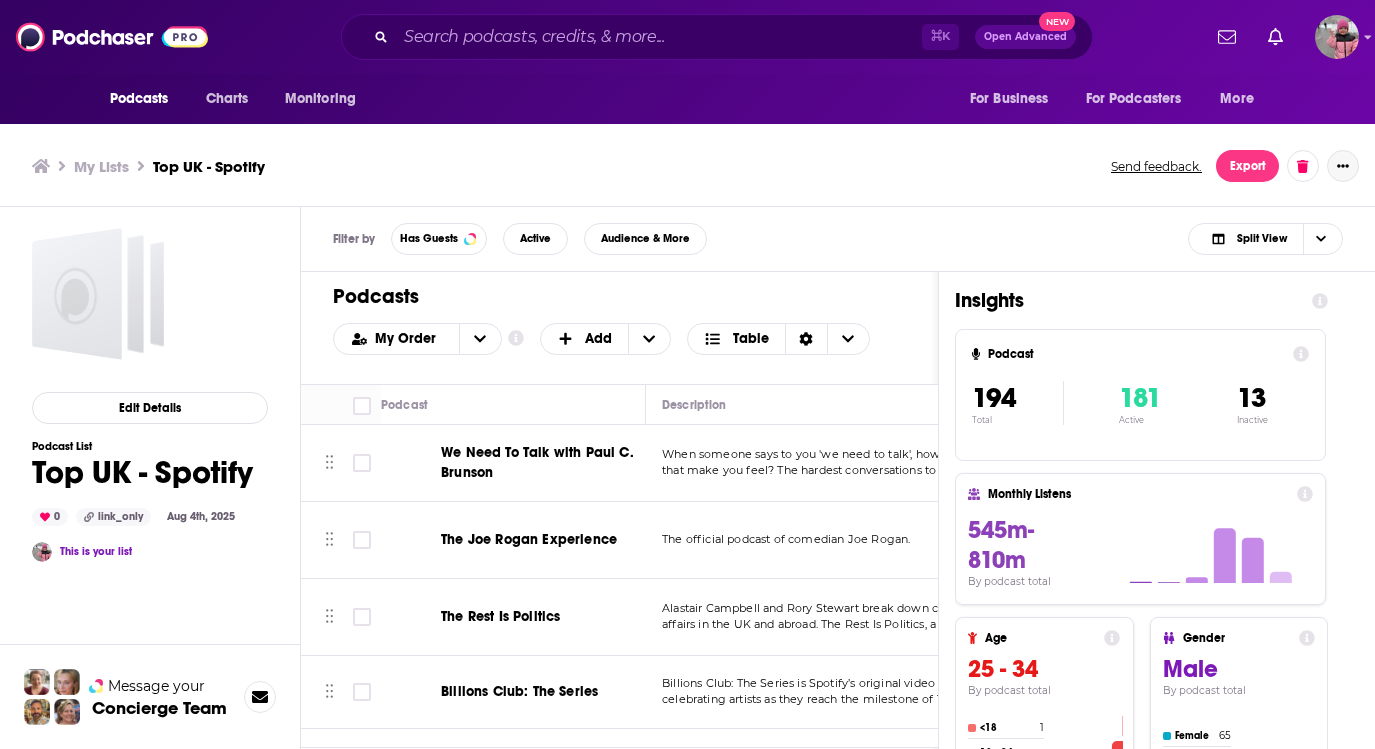 click 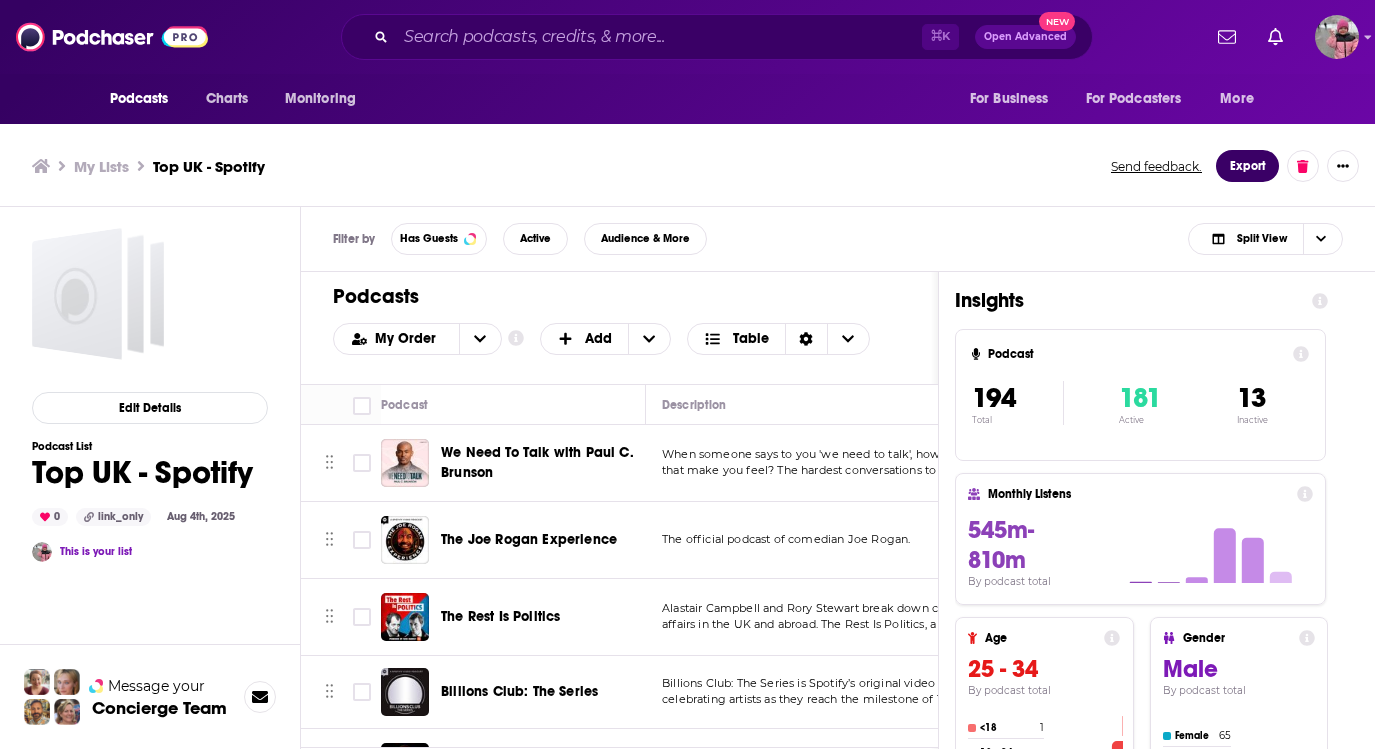 click on "Export" at bounding box center (1247, 166) 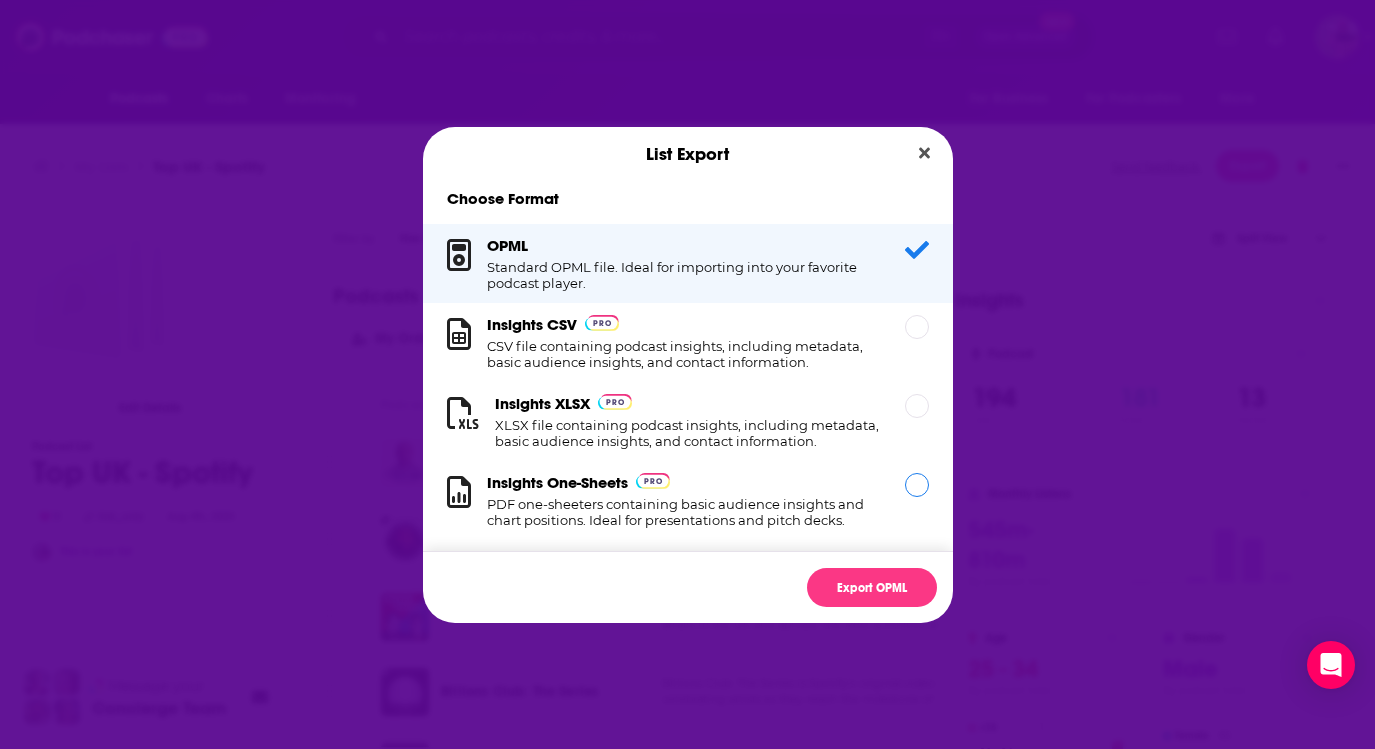 scroll, scrollTop: 20, scrollLeft: 0, axis: vertical 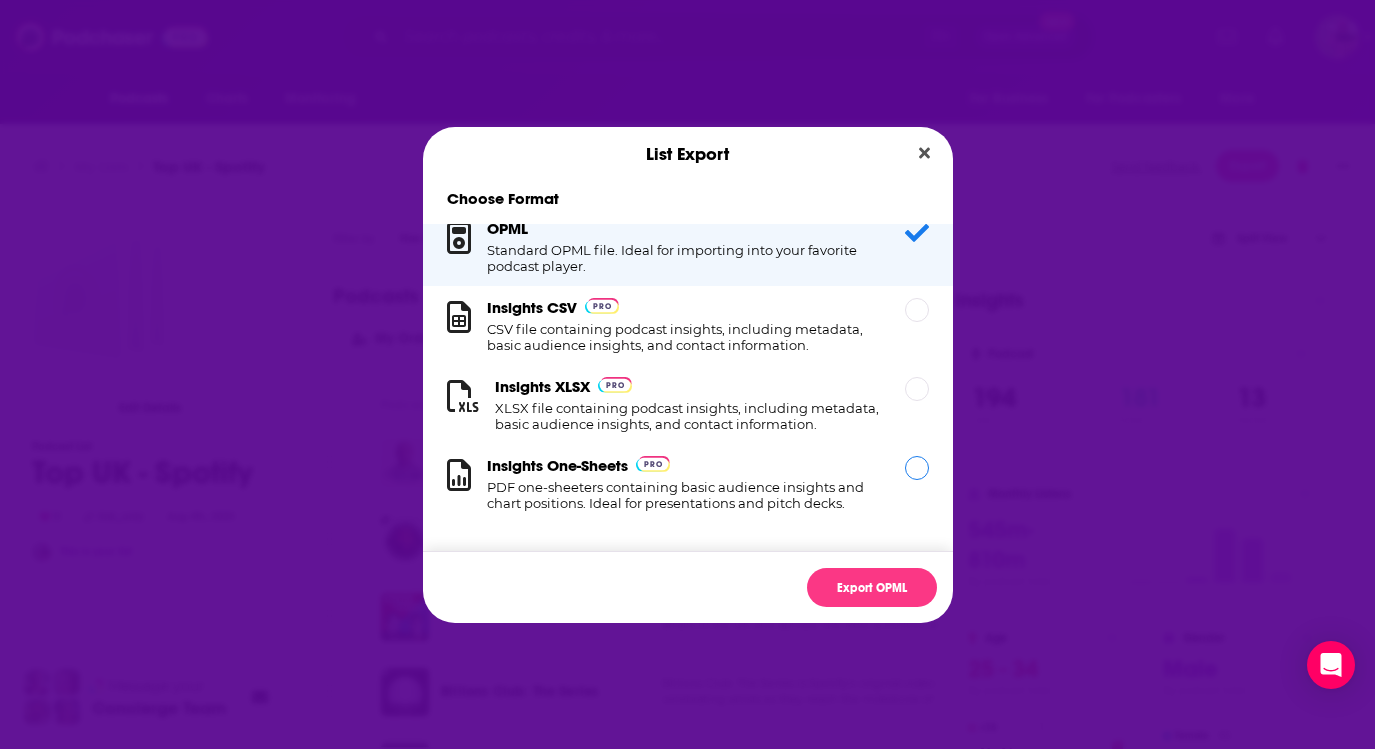 click on "PDF one-sheeters containing basic audience insights and chart positions. Ideal for presentations and pitch decks." at bounding box center [684, 495] 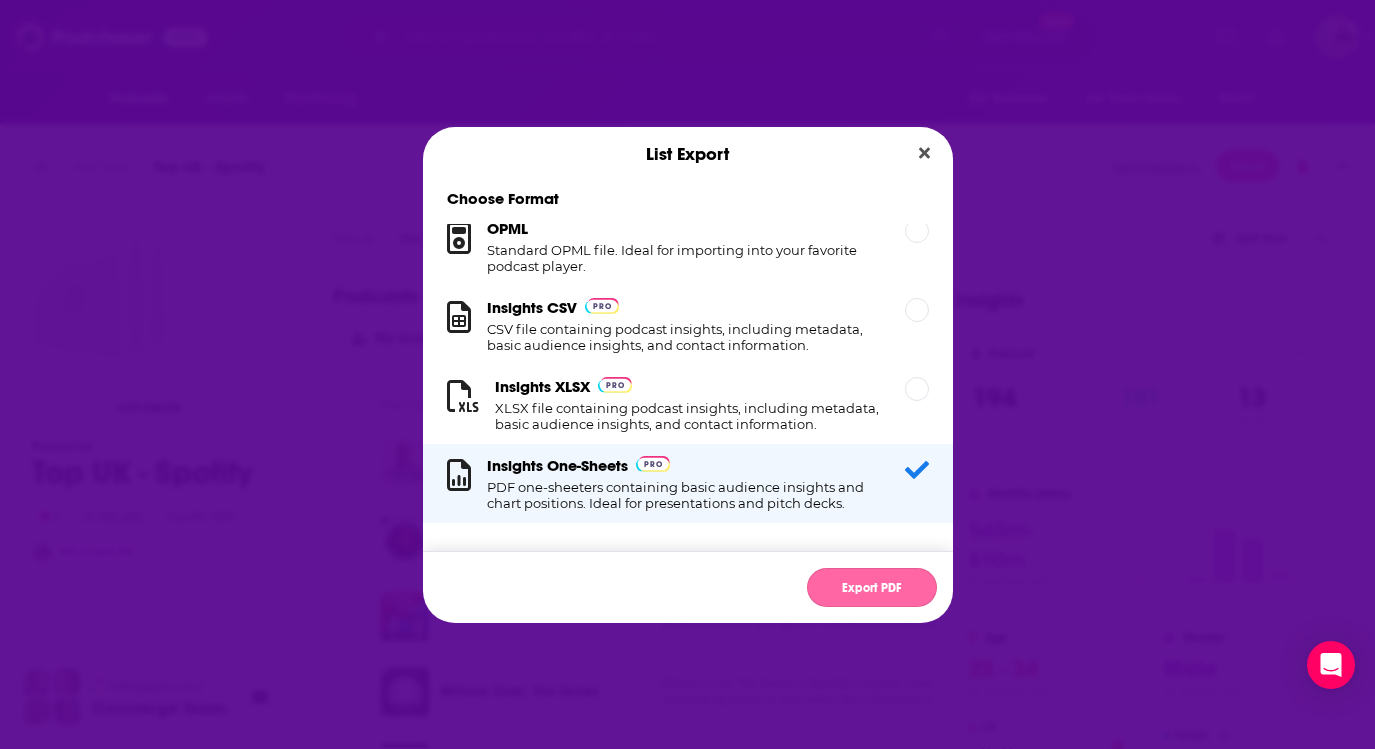 click on "Export PDF" at bounding box center [872, 587] 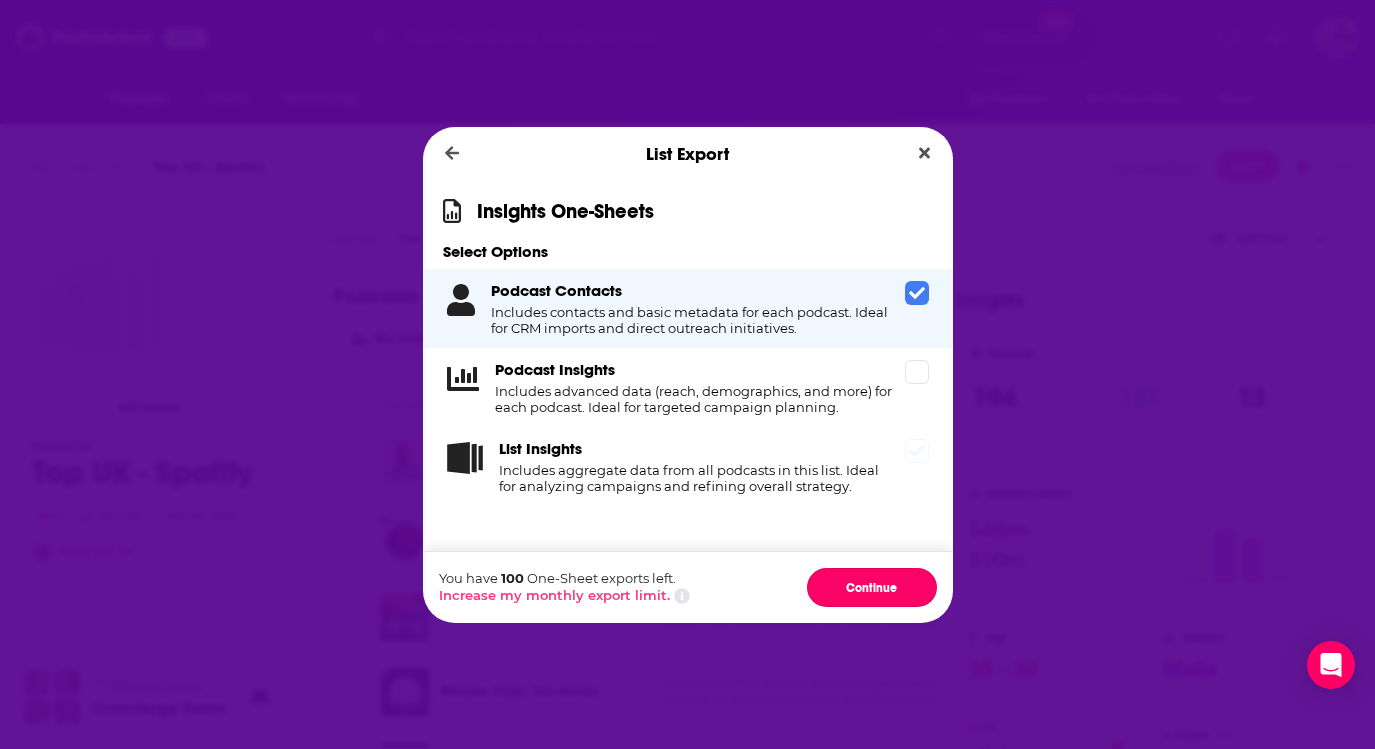 drag, startPoint x: 850, startPoint y: 592, endPoint x: 601, endPoint y: 451, distance: 286.1503 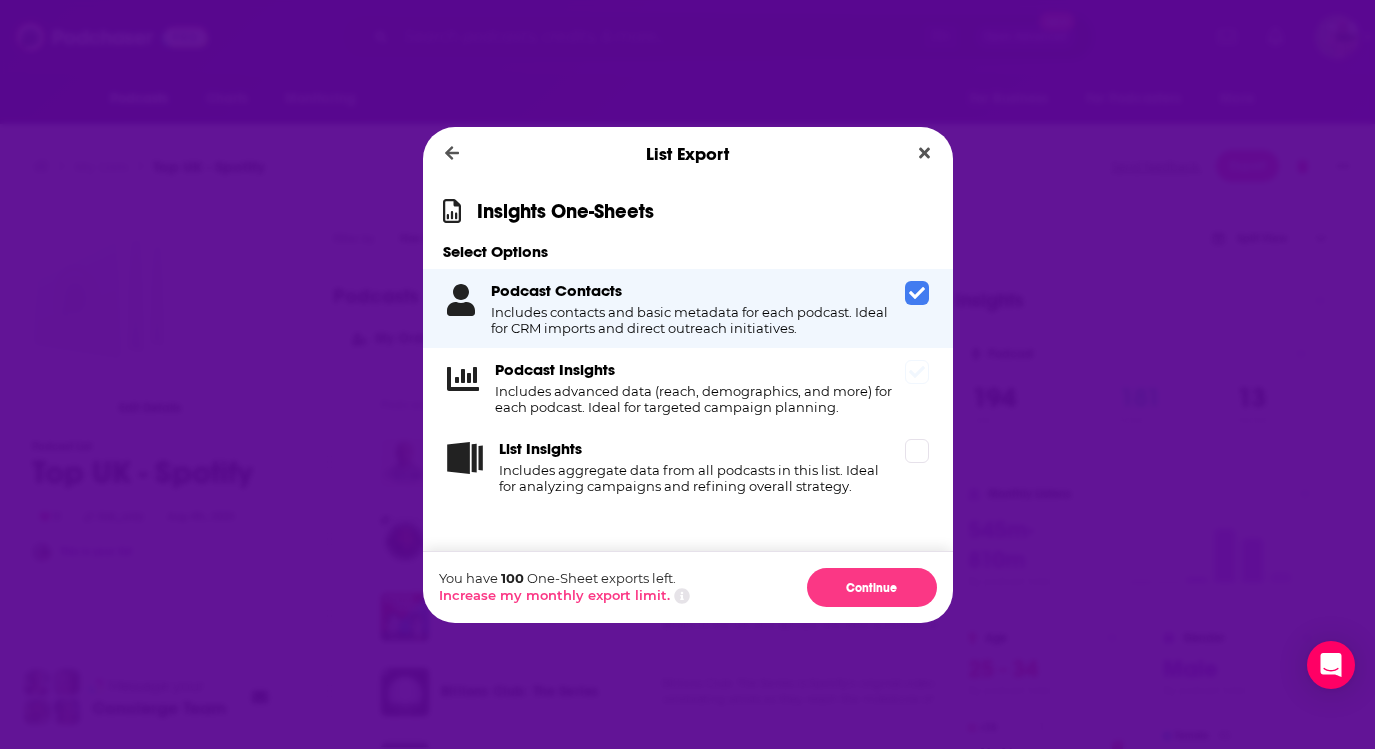 click on "Includes advanced data (reach, demographics, and more) for each podcast. Ideal for targeted campaign planning." at bounding box center [696, 399] 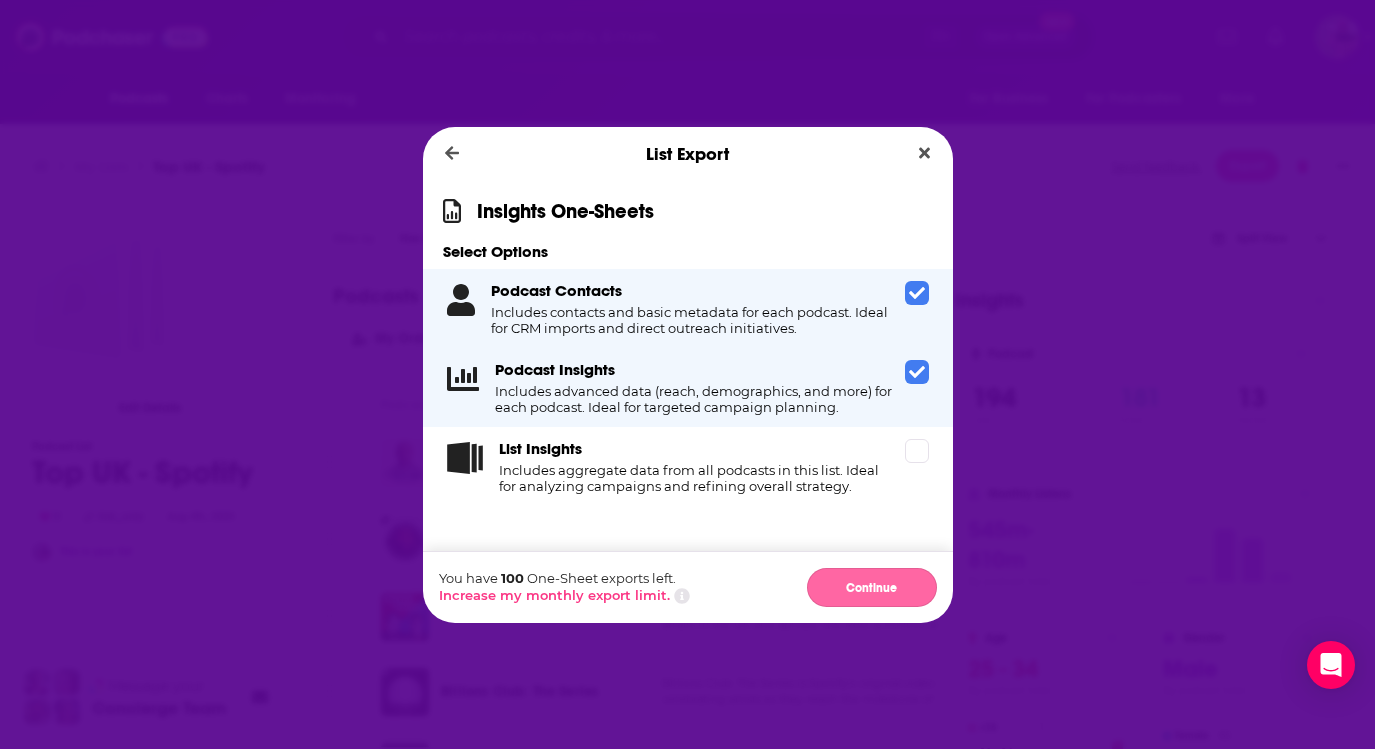 click on "Continue" at bounding box center [872, 587] 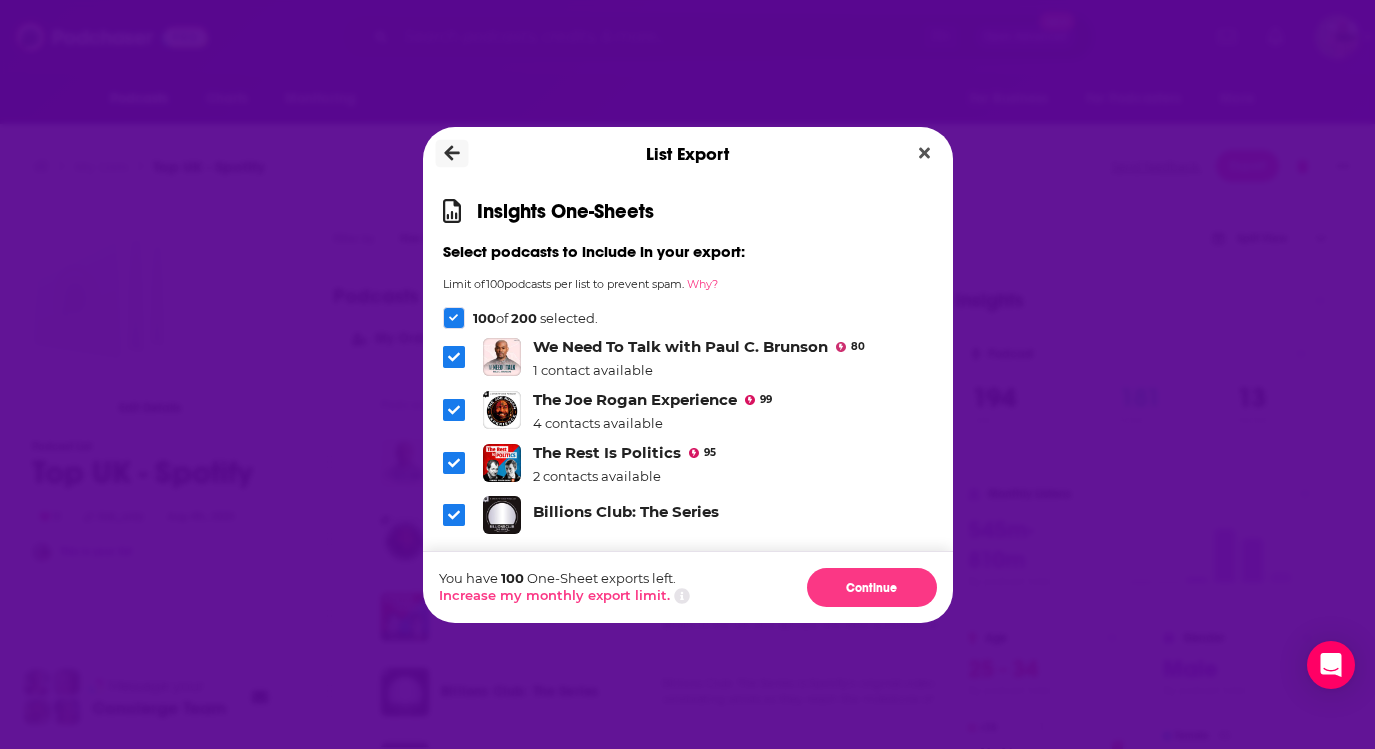 click at bounding box center [451, 154] 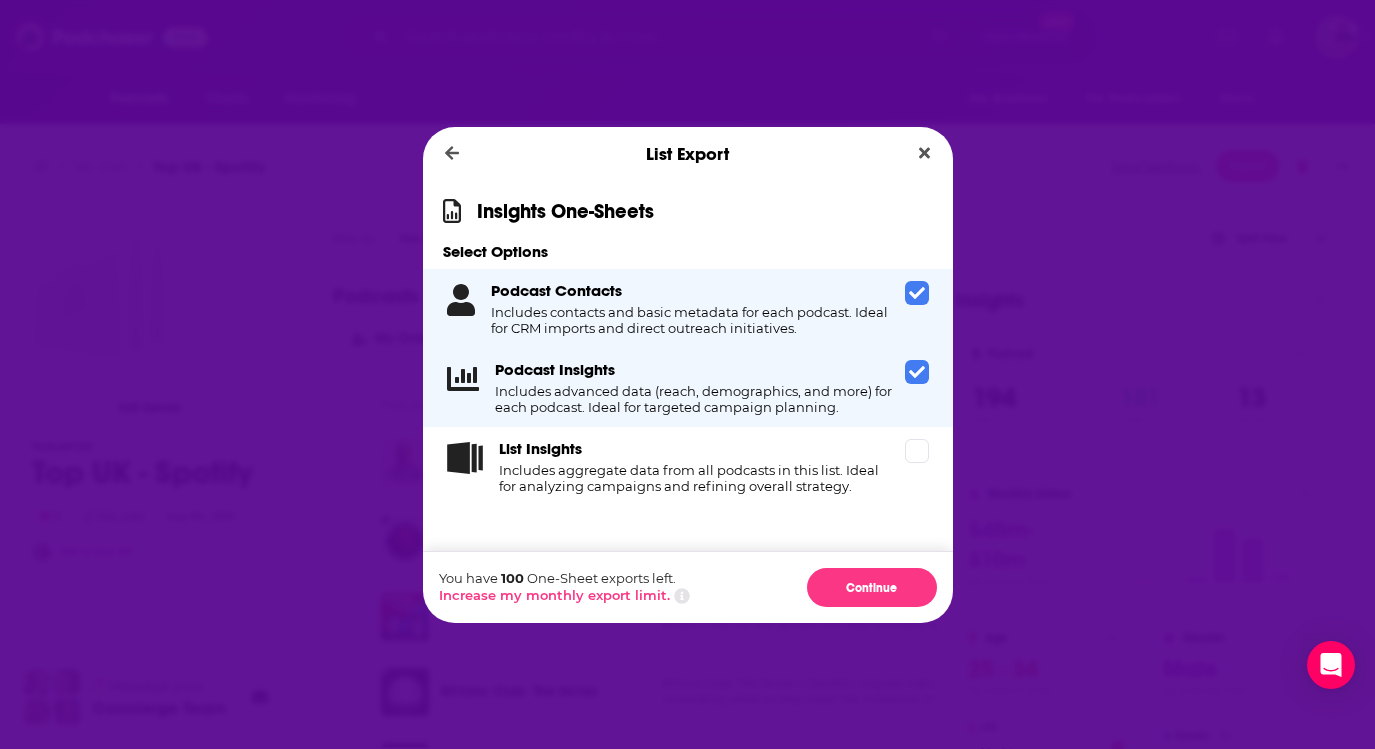 click on "Podcast Contacts Includes contacts and basic metadata for each podcast. Ideal for CRM imports and direct outreach initiatives." at bounding box center (688, 308) 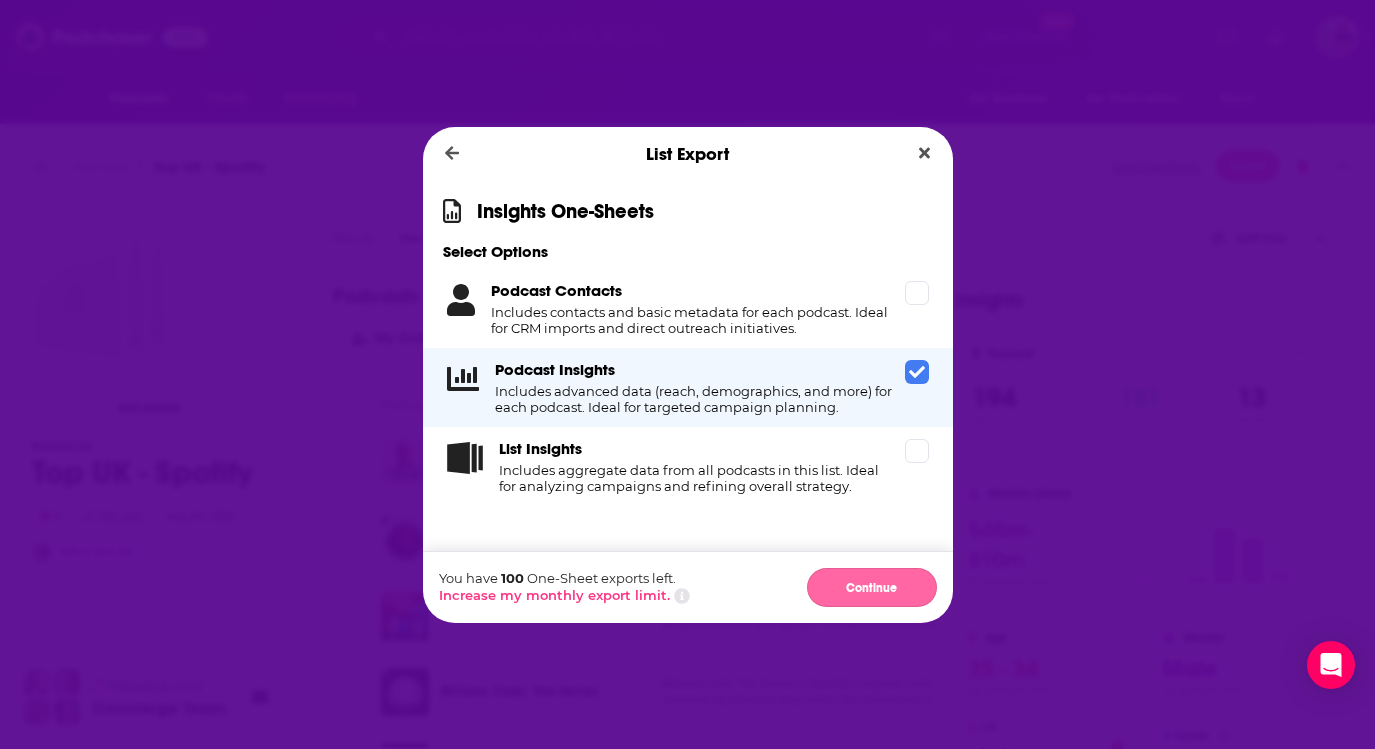 click on "Continue" at bounding box center (872, 587) 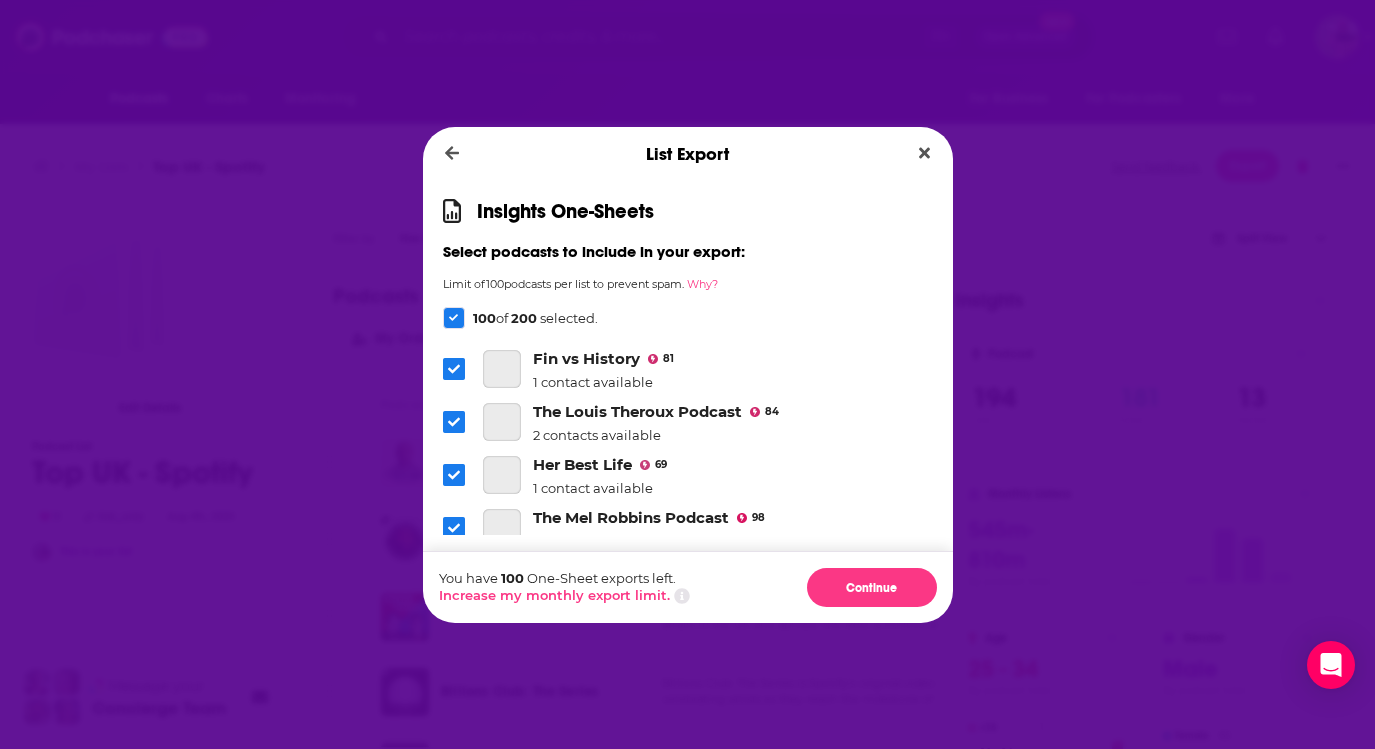 scroll, scrollTop: 2944, scrollLeft: 0, axis: vertical 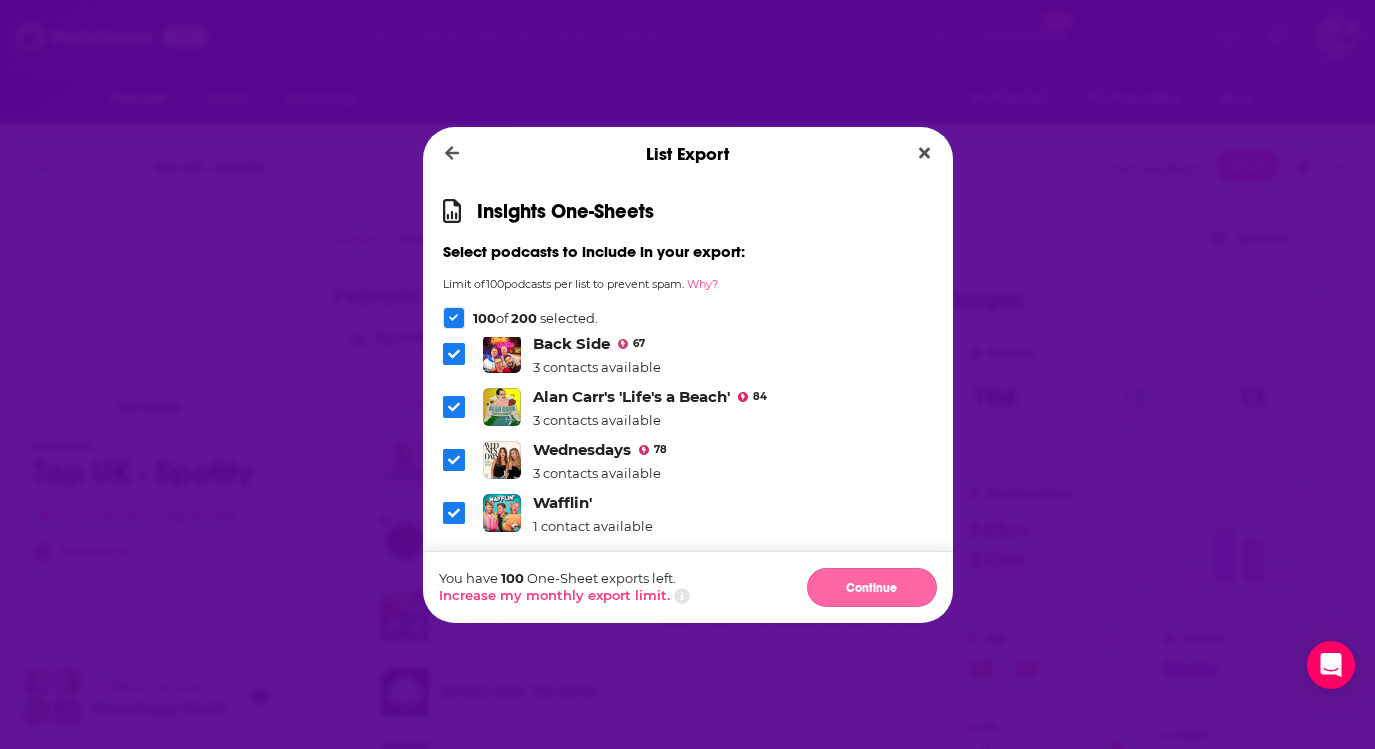 click on "Continue" at bounding box center (872, 587) 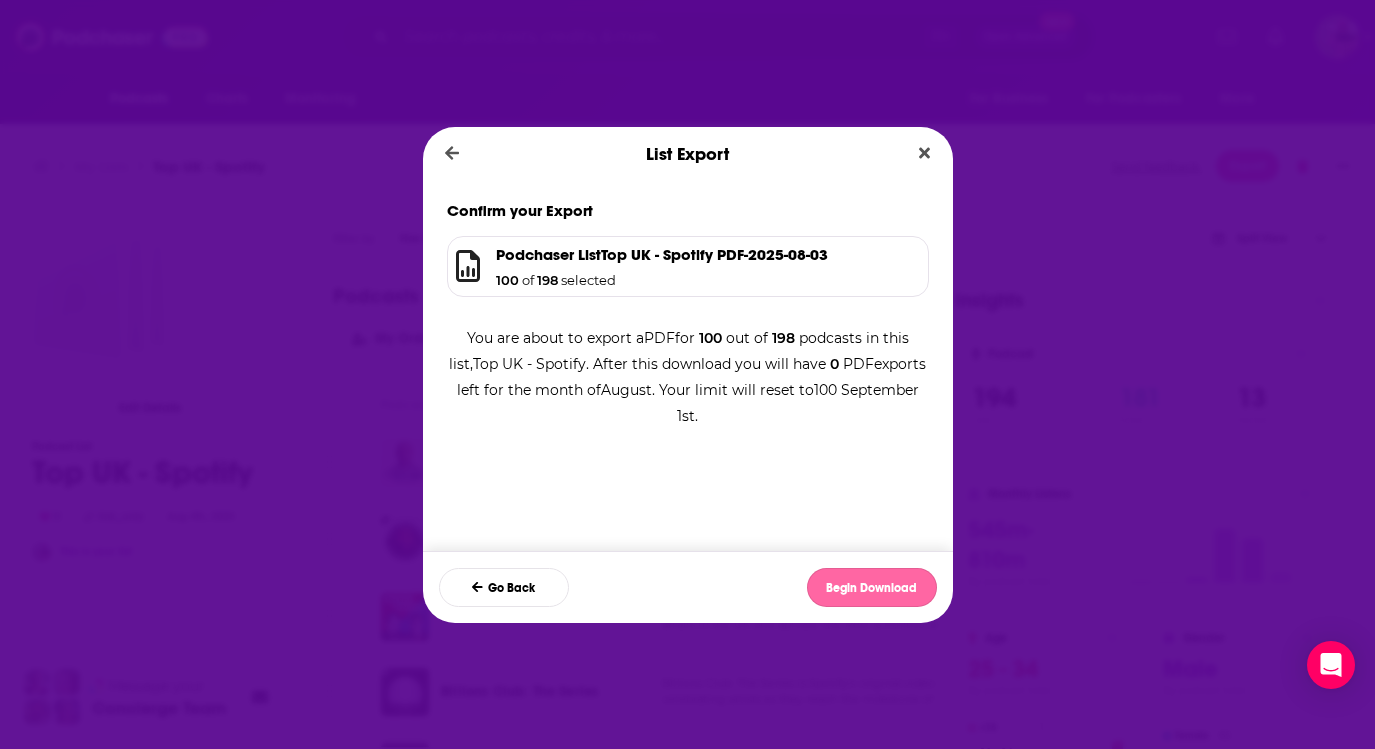 click on "Begin Download" at bounding box center [872, 587] 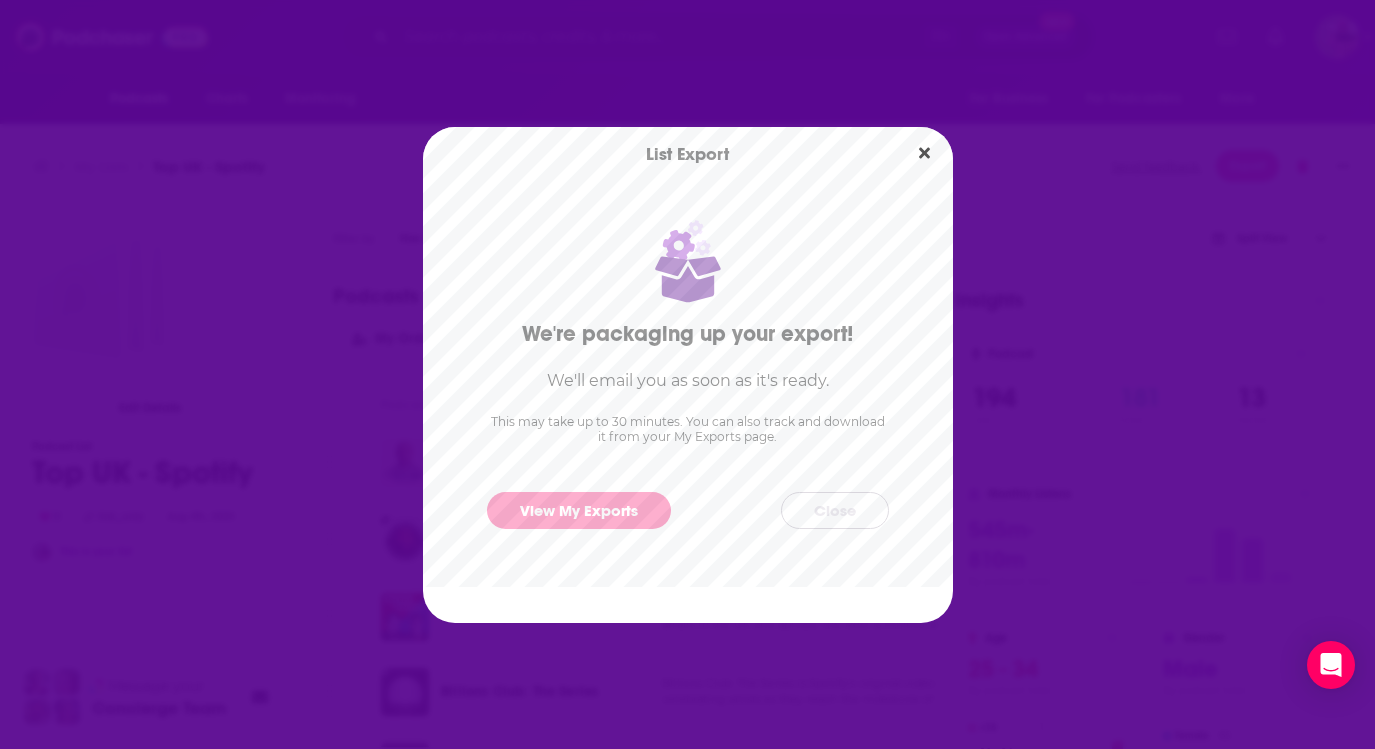 click on "Close" at bounding box center (835, 510) 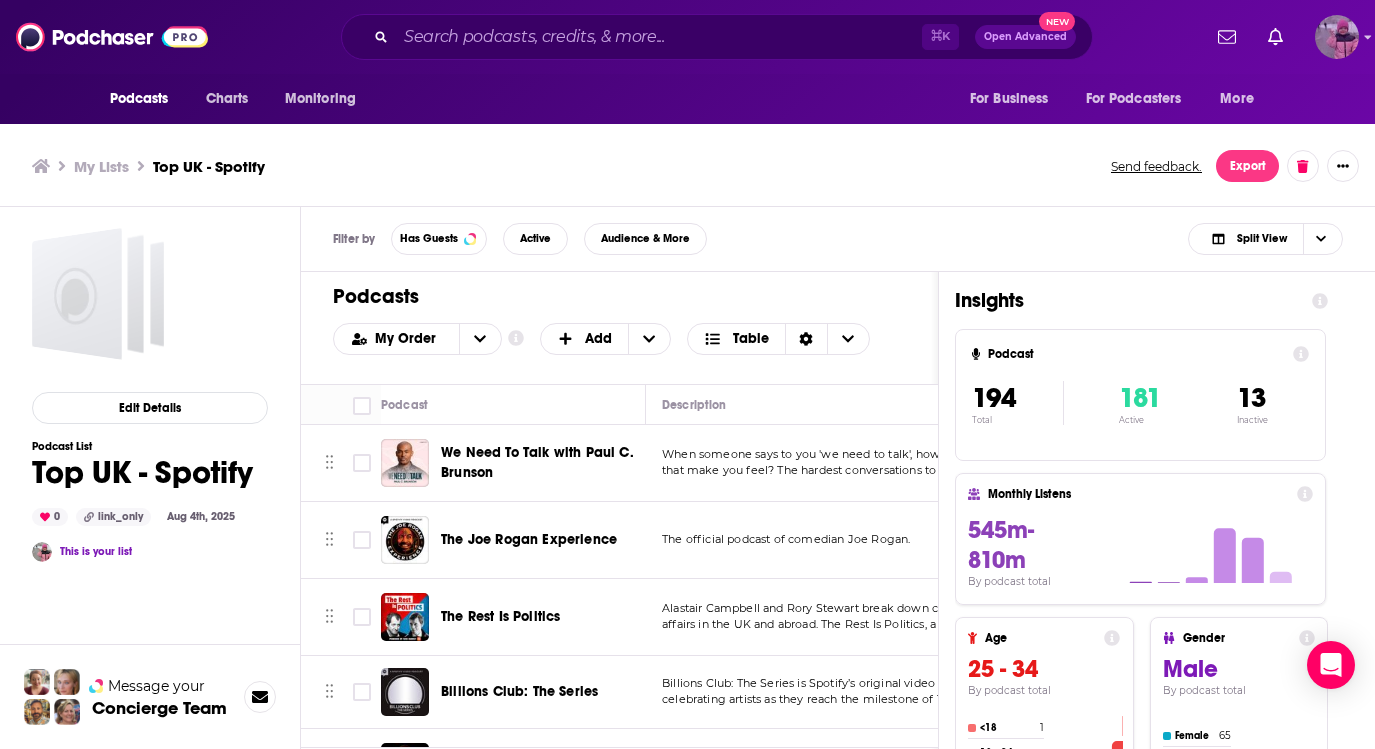 click at bounding box center (1337, 37) 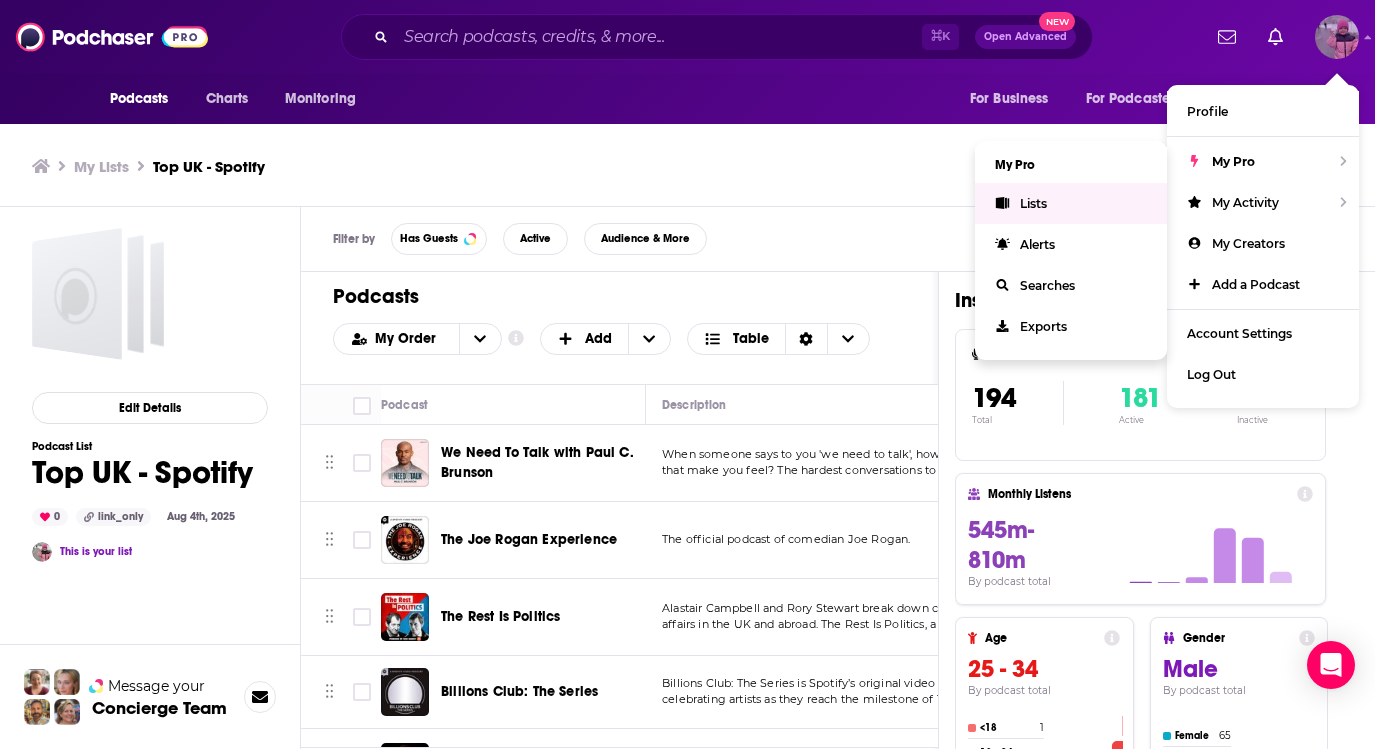 click on "Lists" at bounding box center [1033, 203] 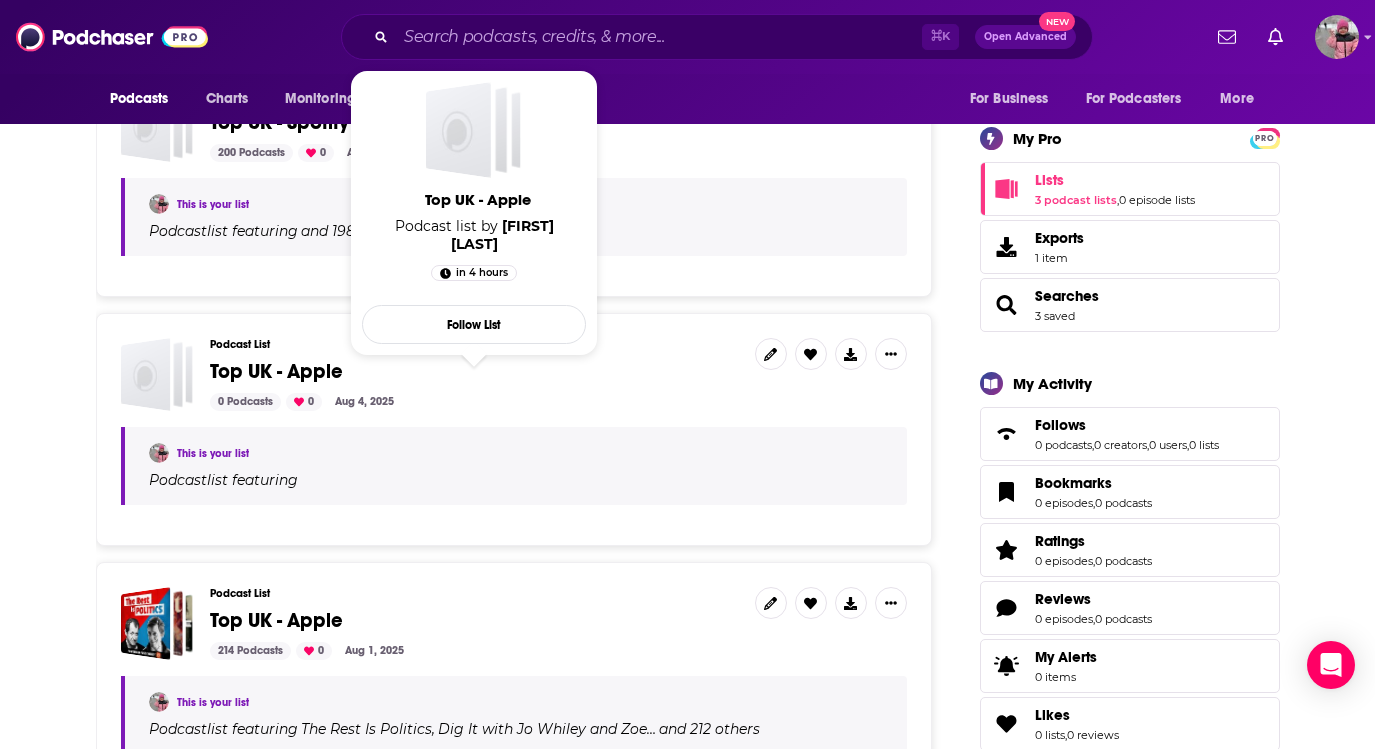 scroll, scrollTop: 0, scrollLeft: 0, axis: both 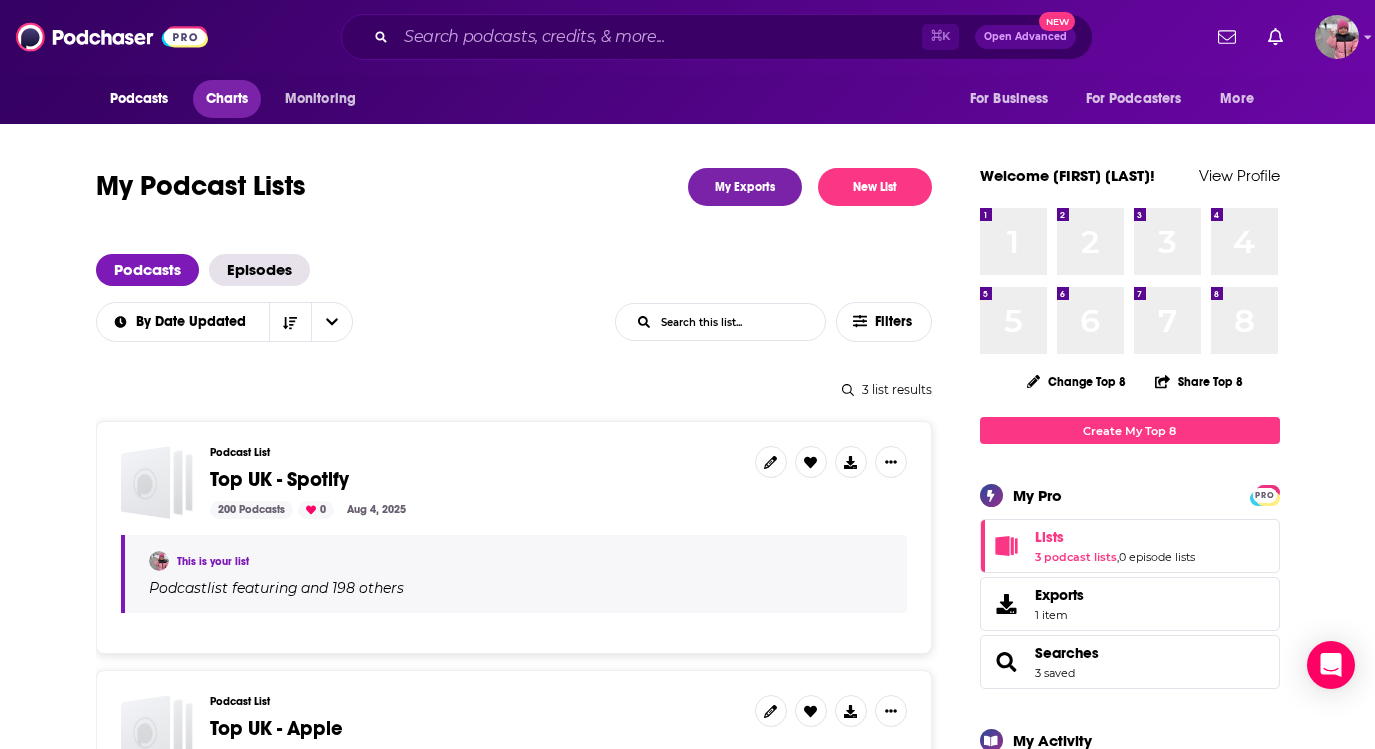 click on "Charts" at bounding box center [227, 99] 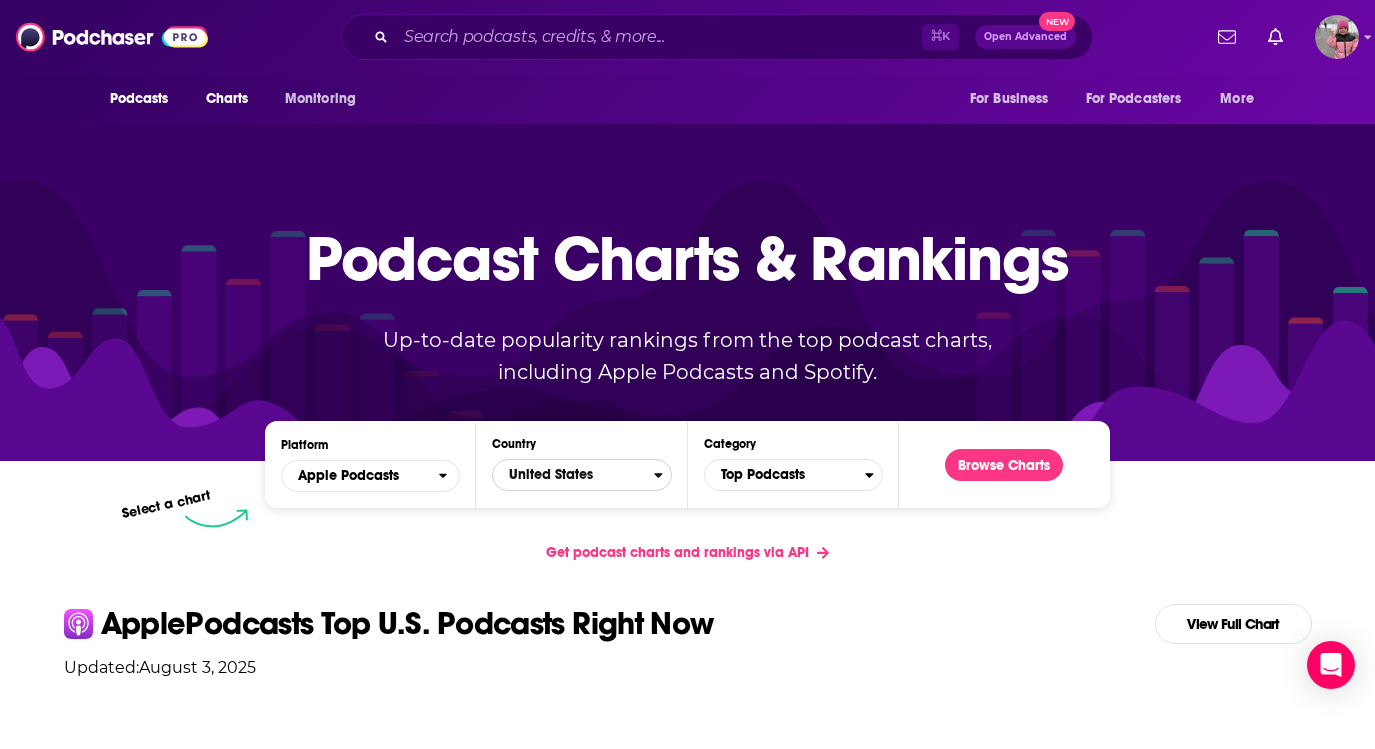 click on "United States" at bounding box center (573, 475) 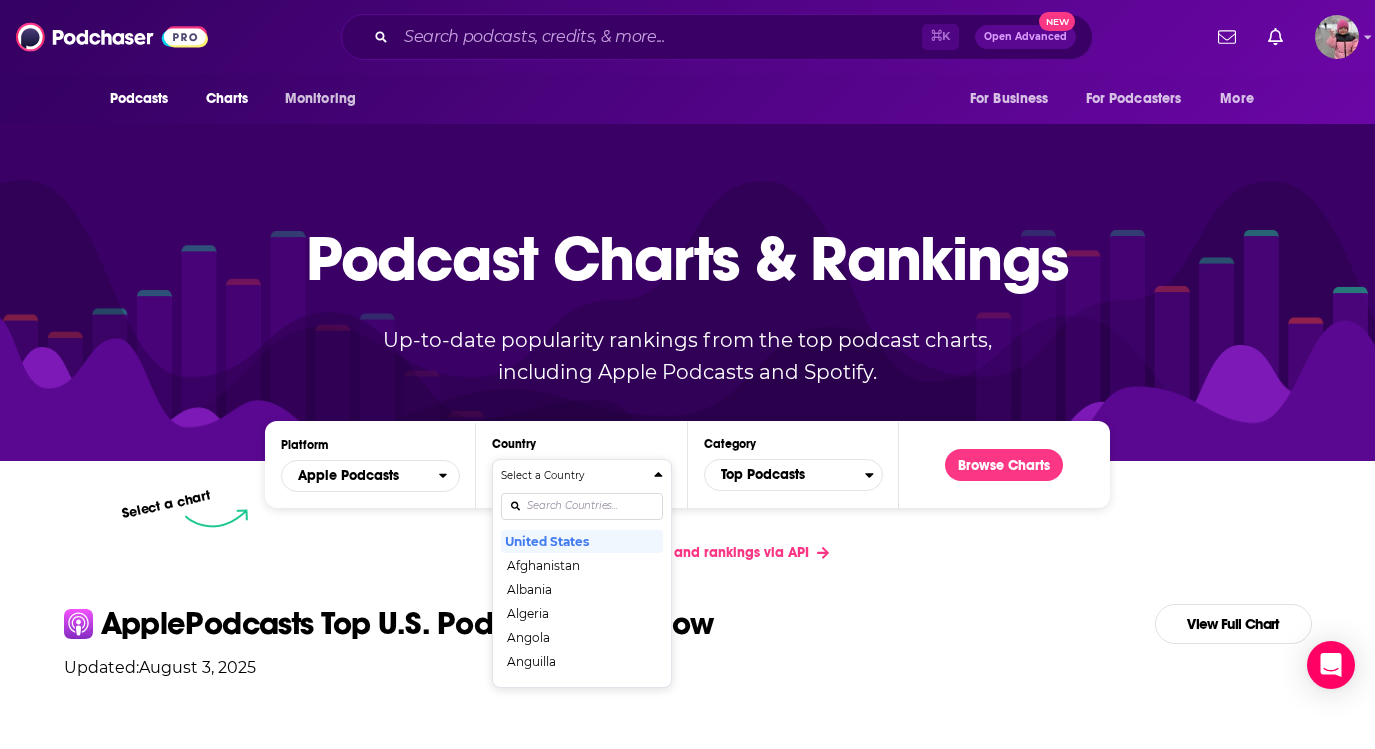 type 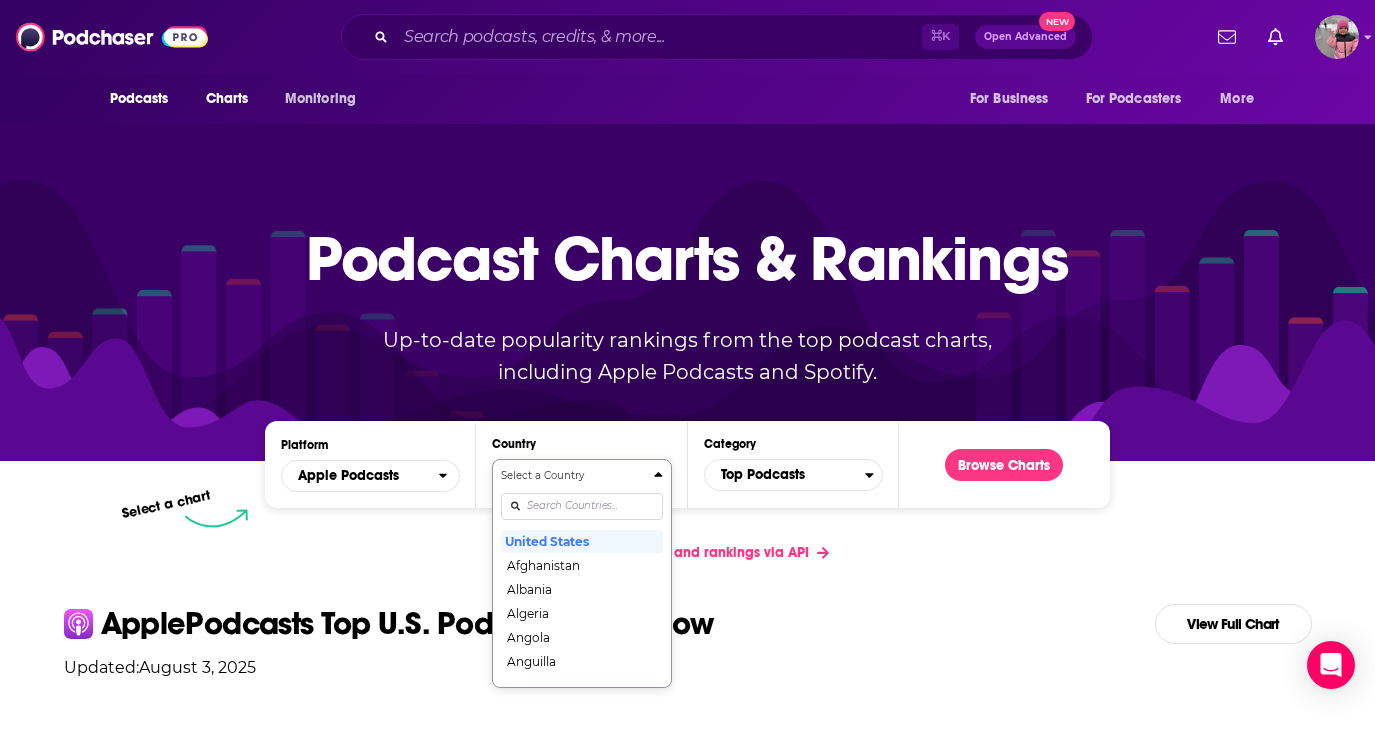 scroll, scrollTop: 132, scrollLeft: 0, axis: vertical 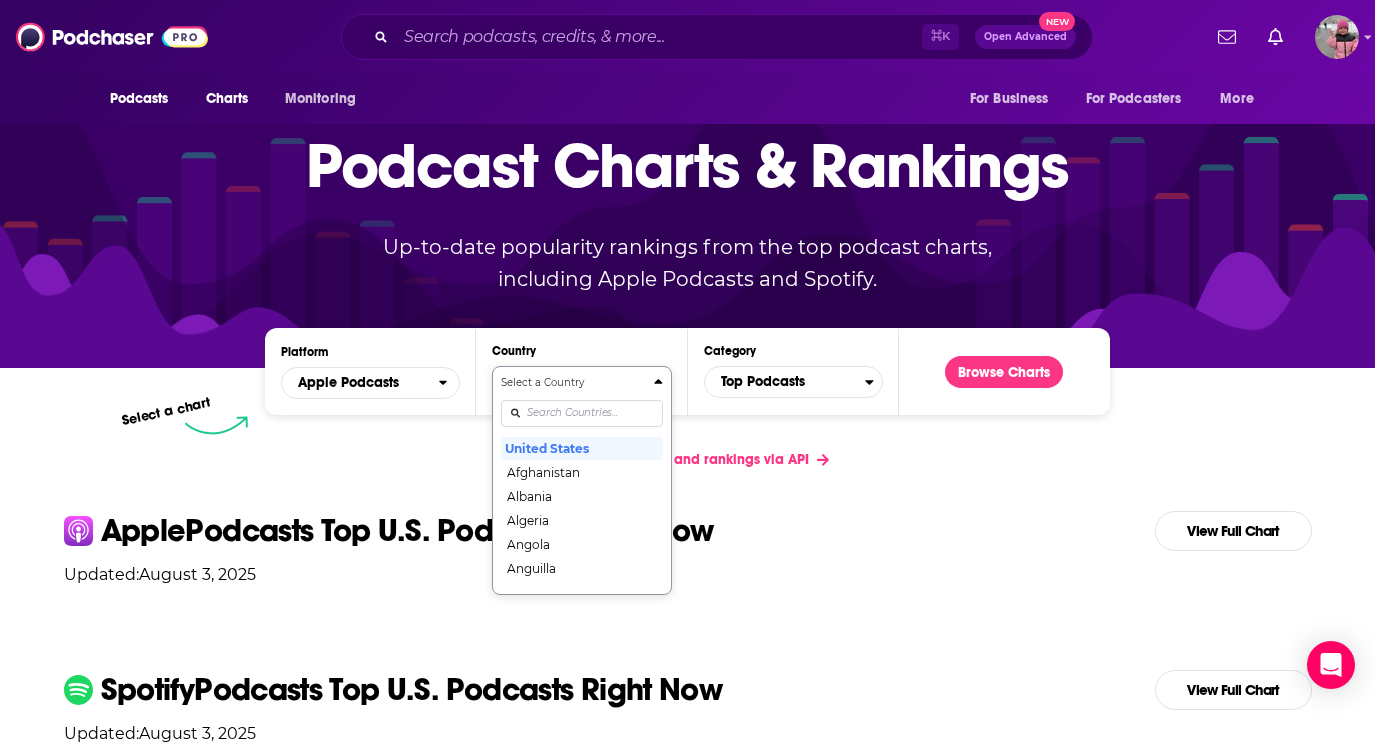 click on "Select a Country United States Afghanistan Albania Algeria Angola Anguilla Antigua and Barbuda Argentina Armenia Australia Austria Azerbaijan Bahamas Bahrain Barbados Belarus Belgium Belize Benin Bermuda Bhutan Bolivia Bosnia and Herzegovina Botswana Brazil British Virgin Islands Brunei Darussalam Bulgaria Burkina Faso Cambodia Cameroon Canada Cape Verde Cayman Islands Chad Chile China Colombia Congo Congo (Brazzaville) Costa Rica Côte dIvoire Croatia Cyprus Czech Republic Denmark Dominica Dominican Republic Ecuador Egypt El Salvador Estonia Fiji Finland France Gabon Gambia Georgia Germany Ghana Greece Grenada Guatemala Guinea-Bissau Guyana Honduras Hong Kong Hungary Iceland India Indonesia Iraq Ireland Israel Italy Jamaica Japan Jordan Kazakhstan Kenya Kosovo Kuwait Kyrgyzstan Lao PDR Latvia Lebanon Liberia Libya Lithuania Luxembourg Macao Macedonia, Republic of Madagascar Malawi Malaysia Maldives Mali Malta Mauritania Mauritius Mexico Micronesia, Federated States of Moldova Mongolia Montenegro Montserrat" at bounding box center (581, 480) 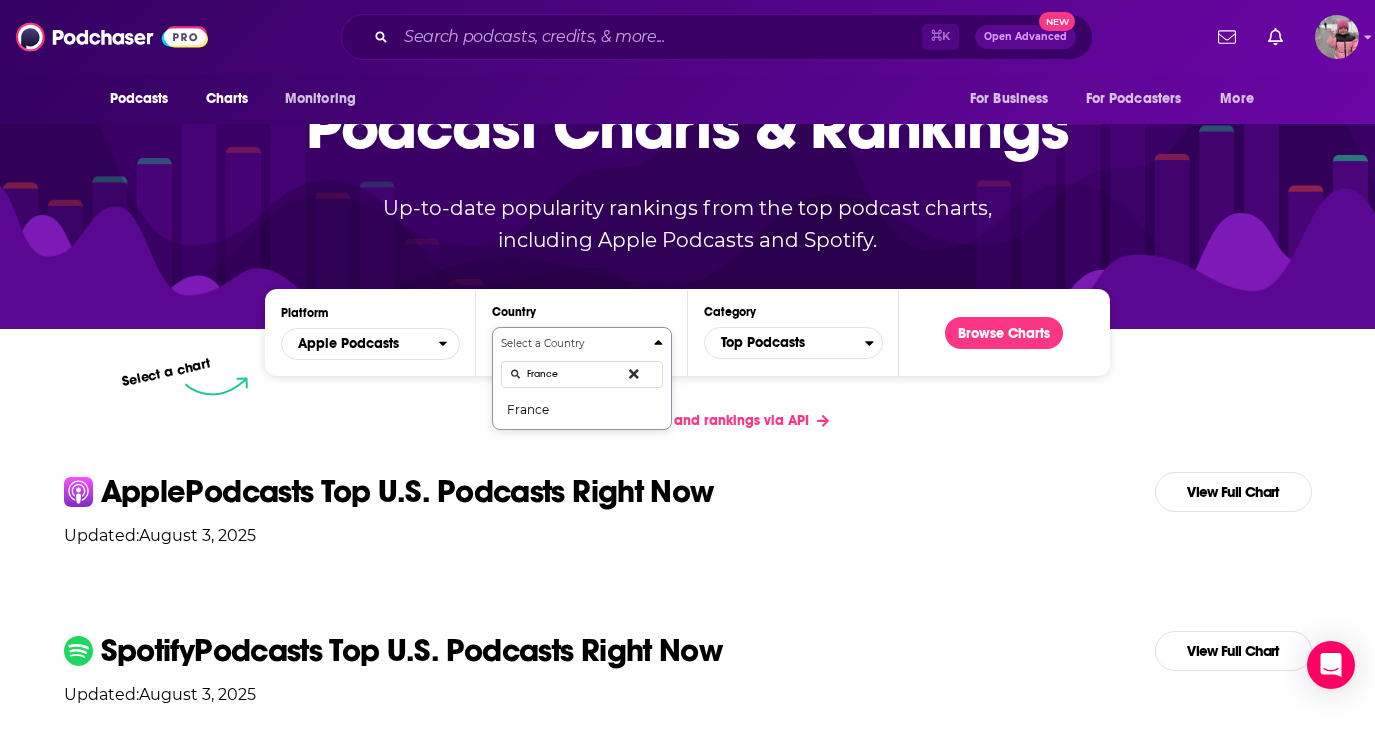 type on "France" 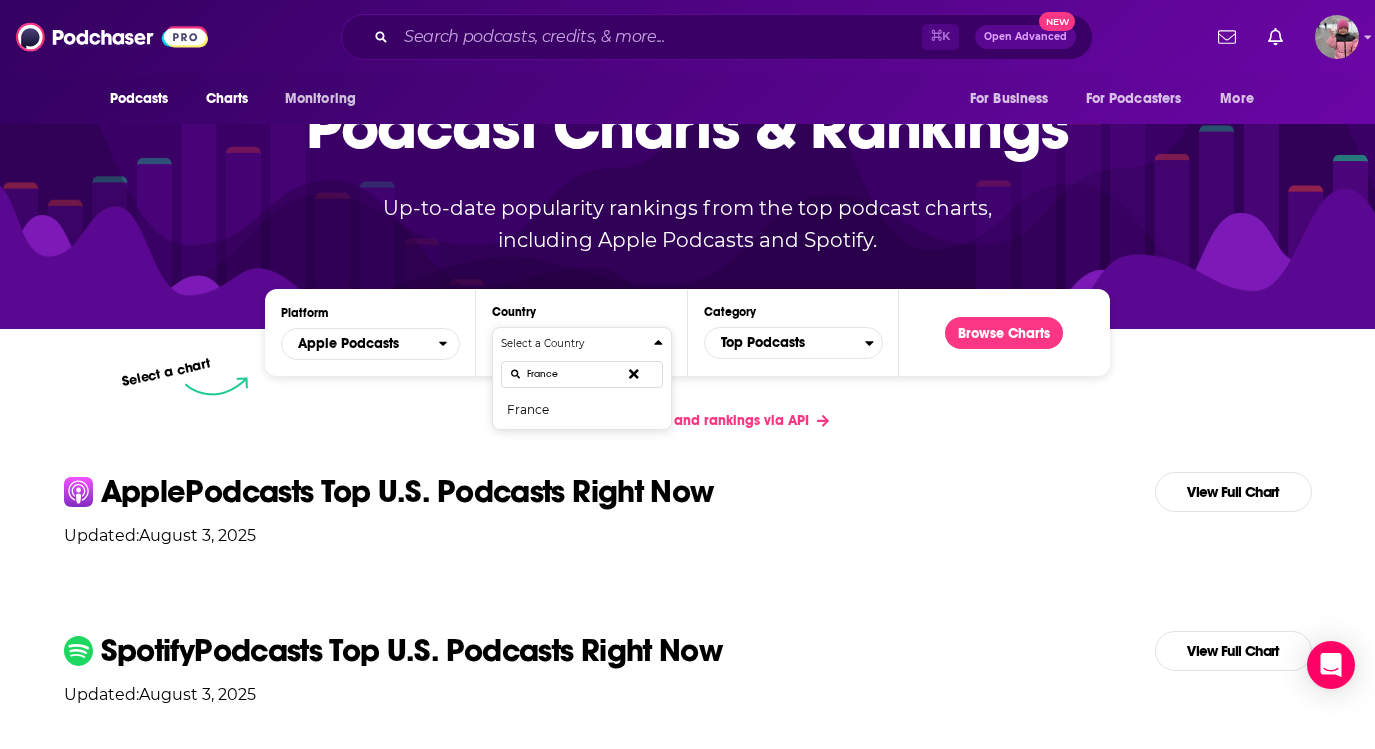 click on "Select a Country France France" at bounding box center [581, 378] 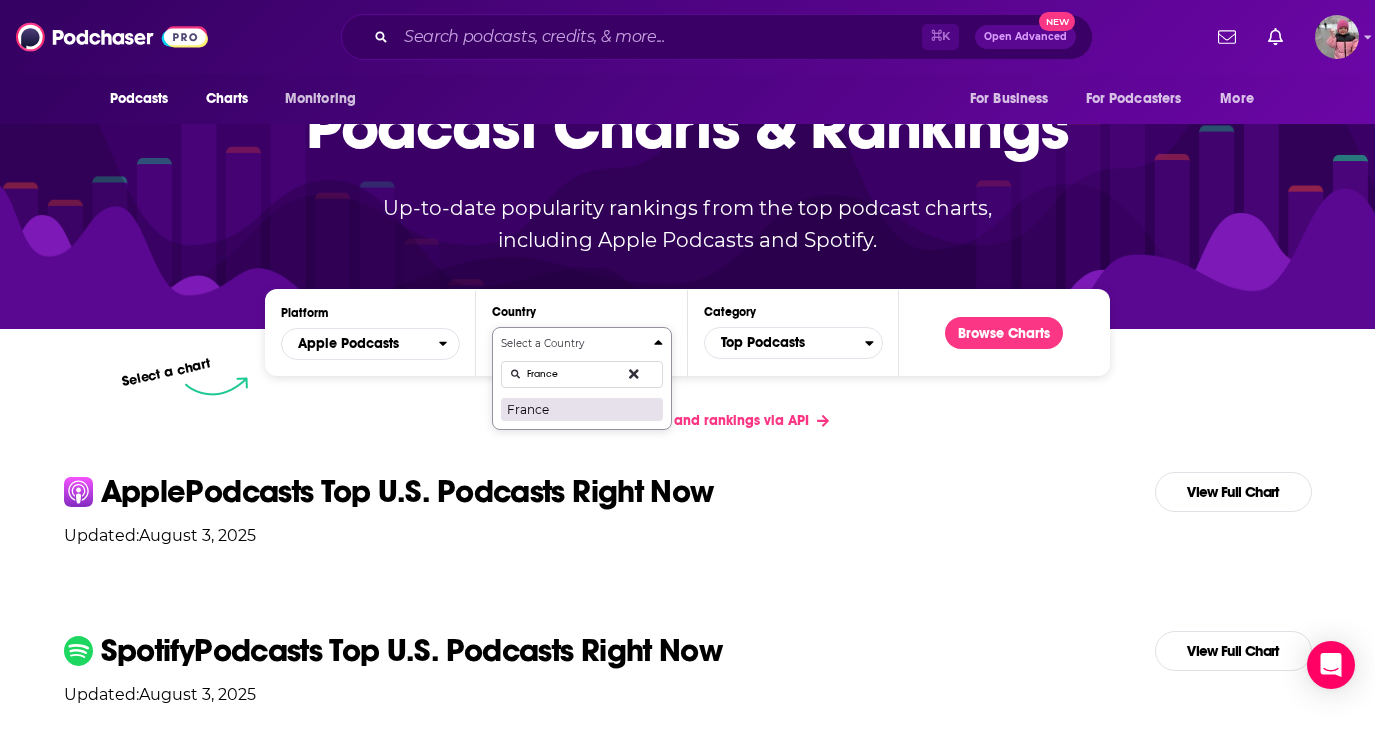 click on "France" at bounding box center (581, 409) 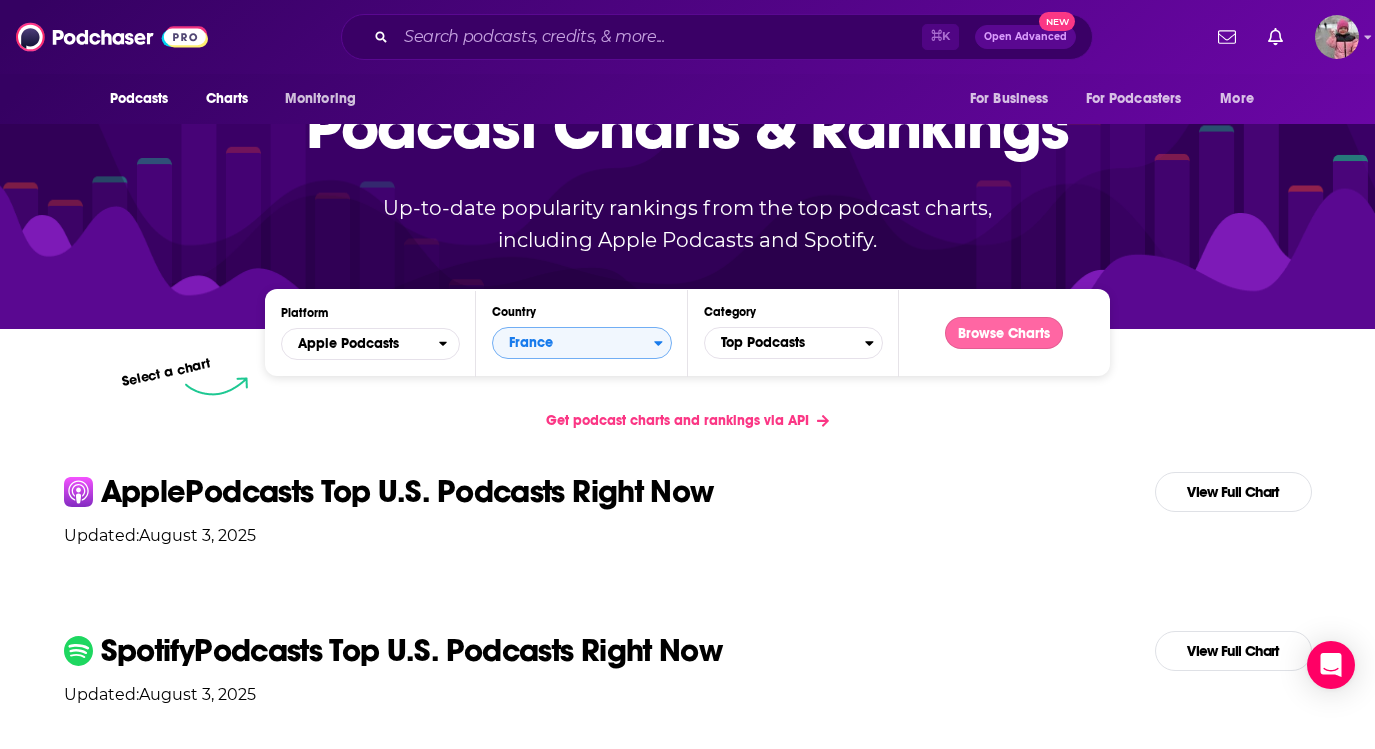 click on "Browse Charts" at bounding box center [1004, 333] 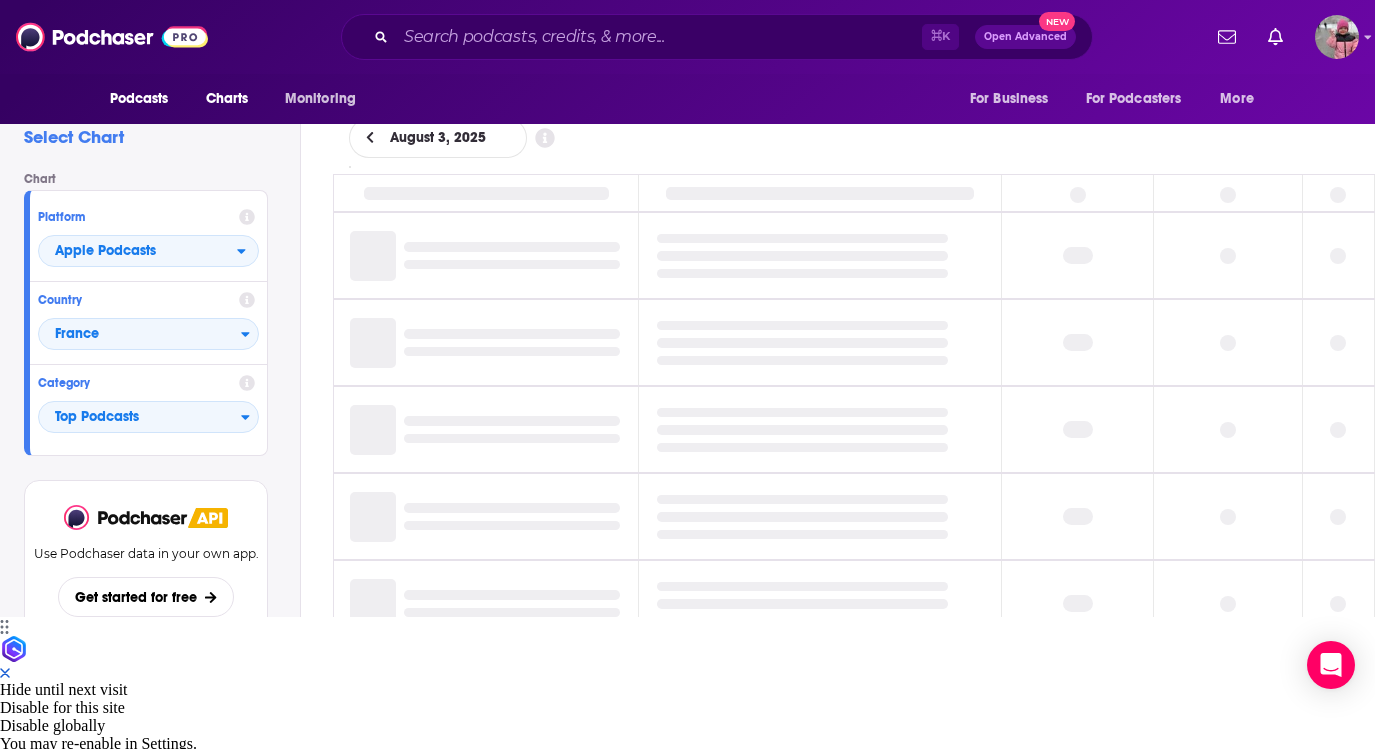 scroll, scrollTop: 0, scrollLeft: 0, axis: both 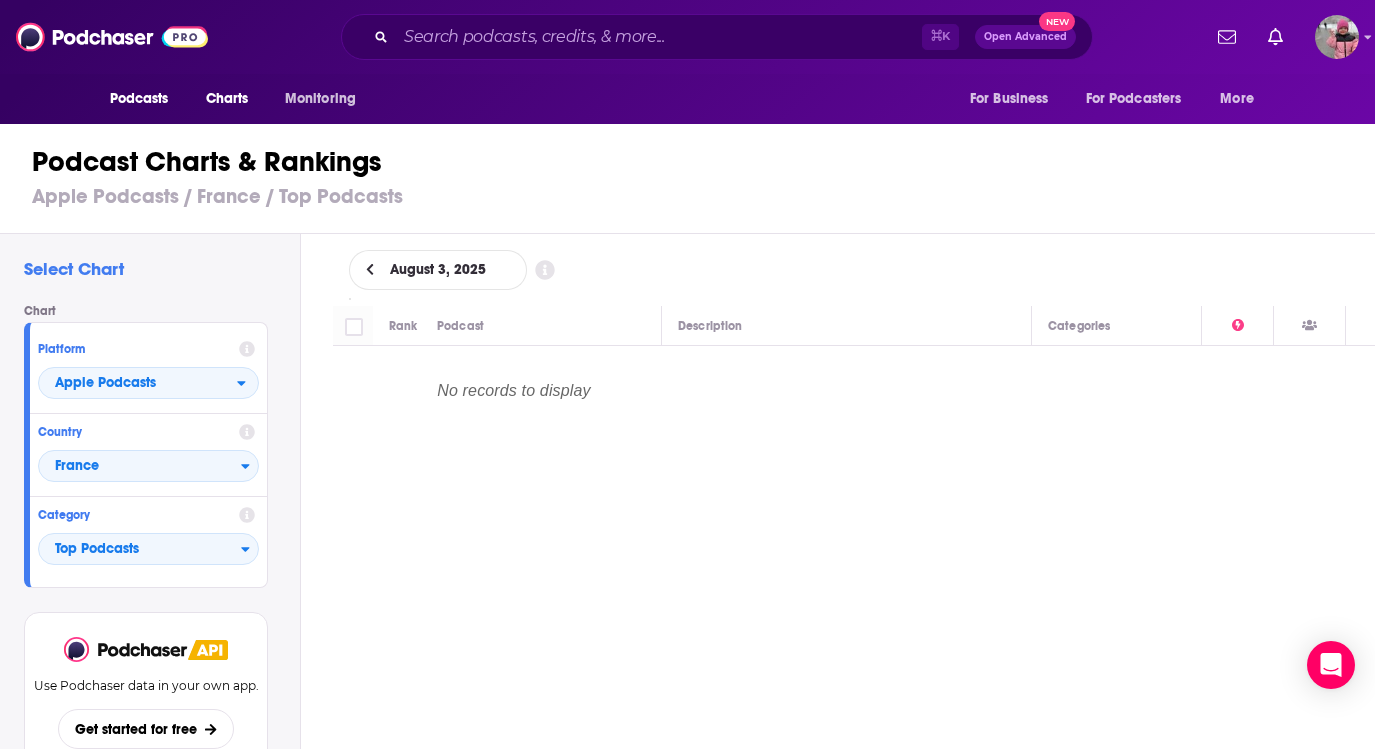 click 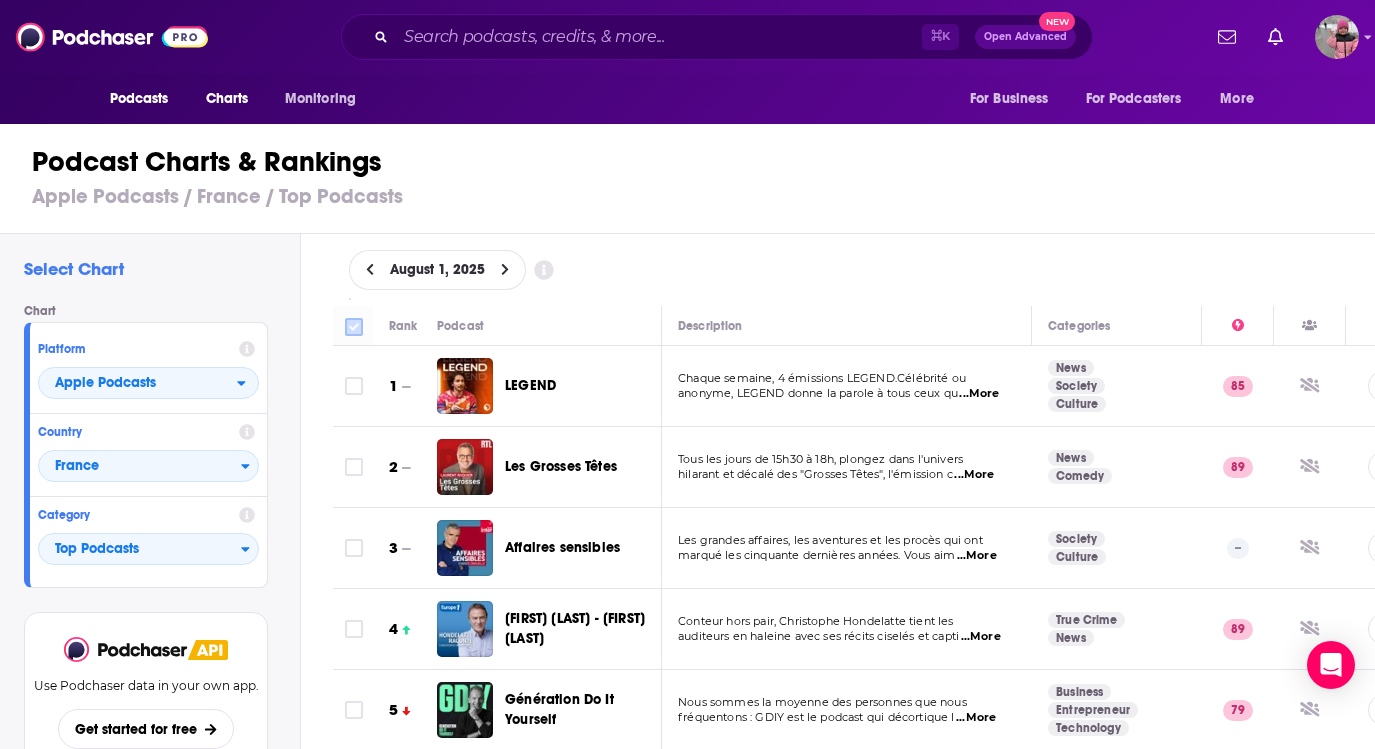 click at bounding box center (354, 327) 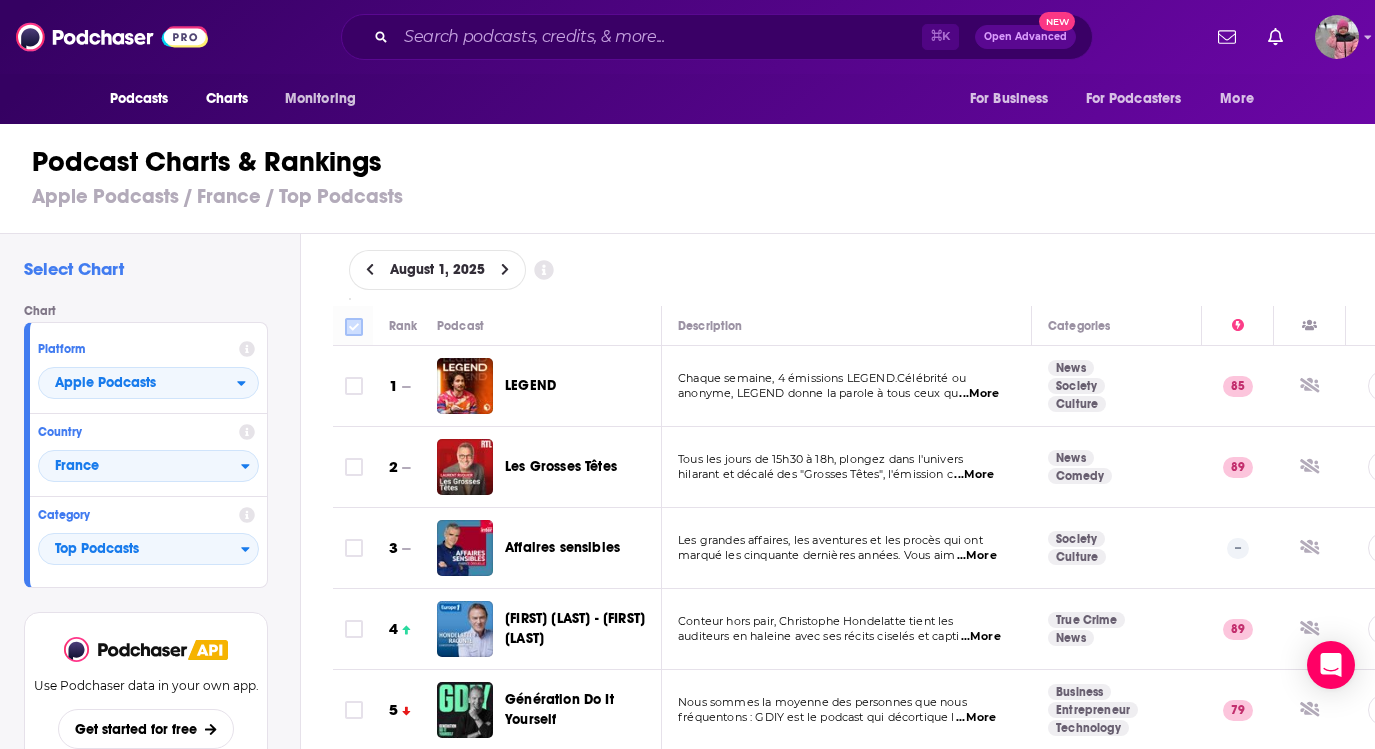 checkbox on "true" 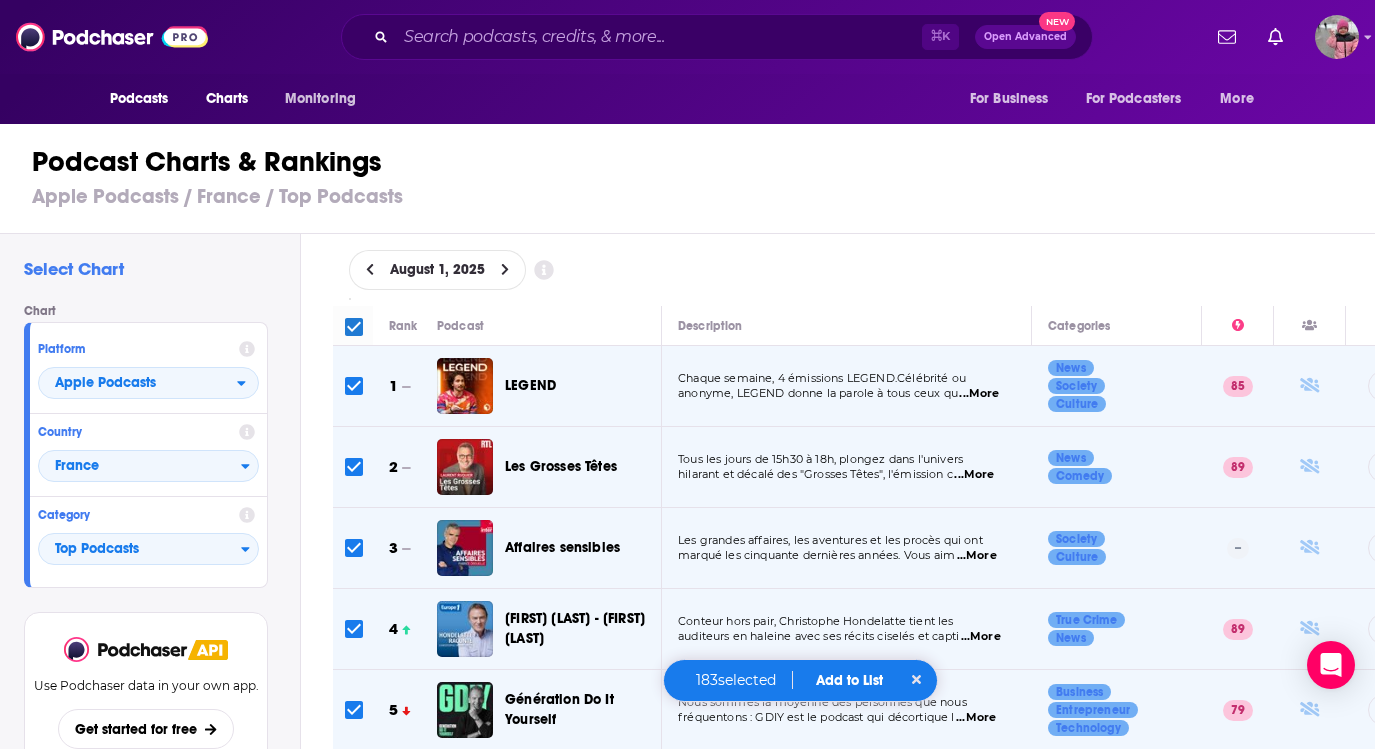 checkbox on "true" 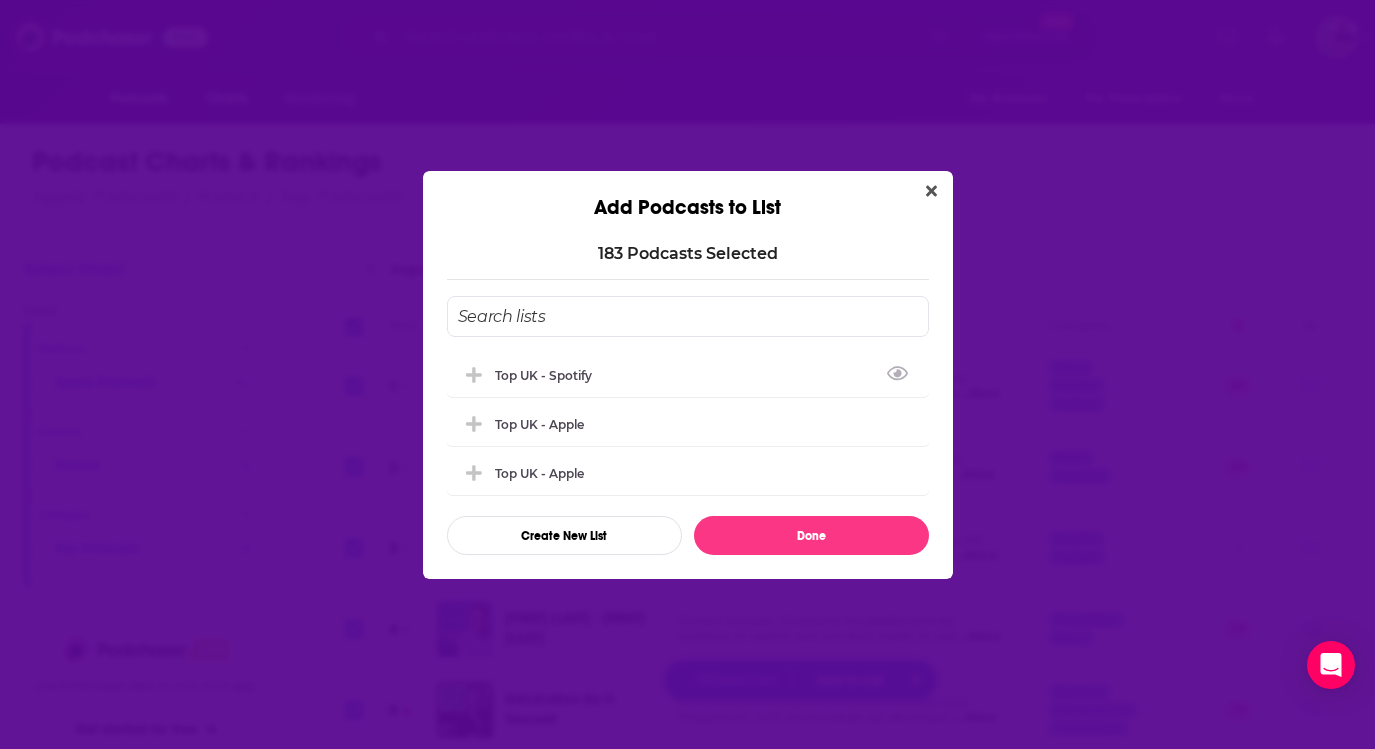click at bounding box center (688, 316) 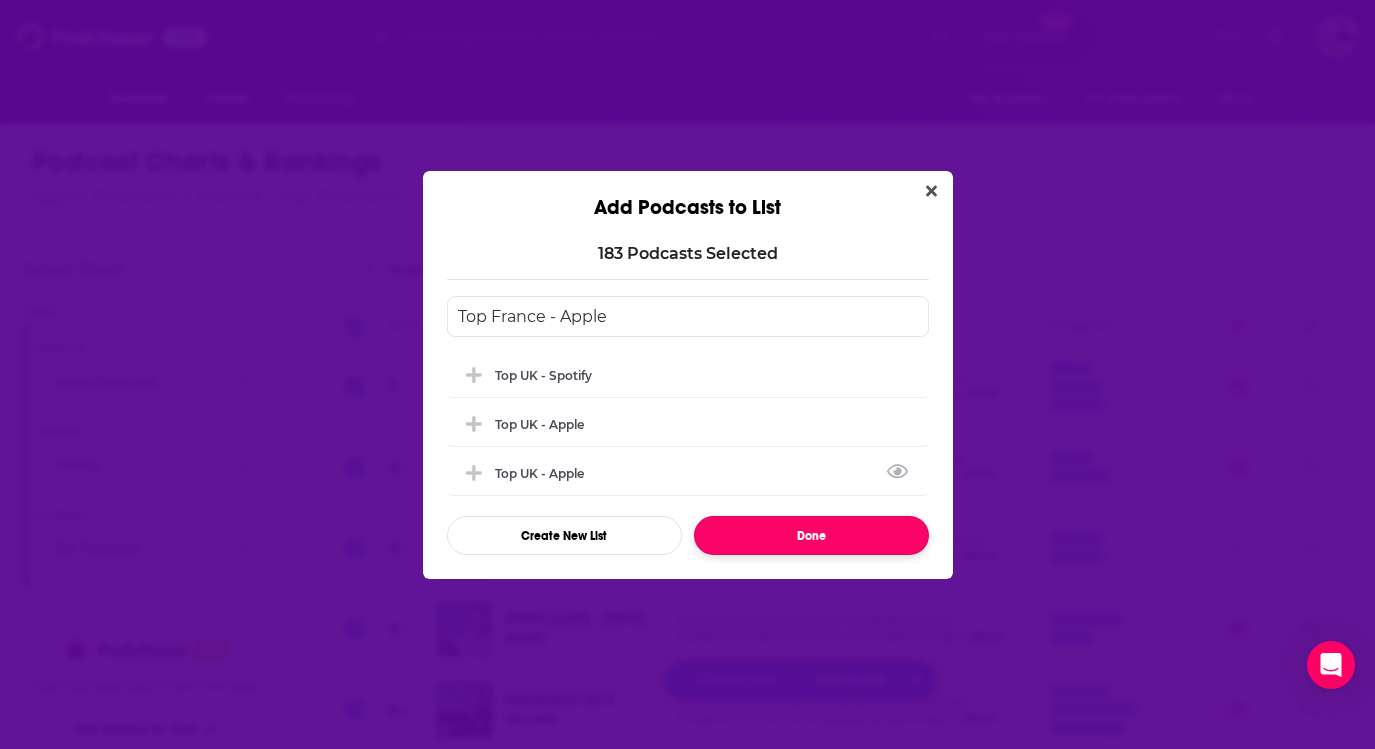 click on "Done" at bounding box center [811, 535] 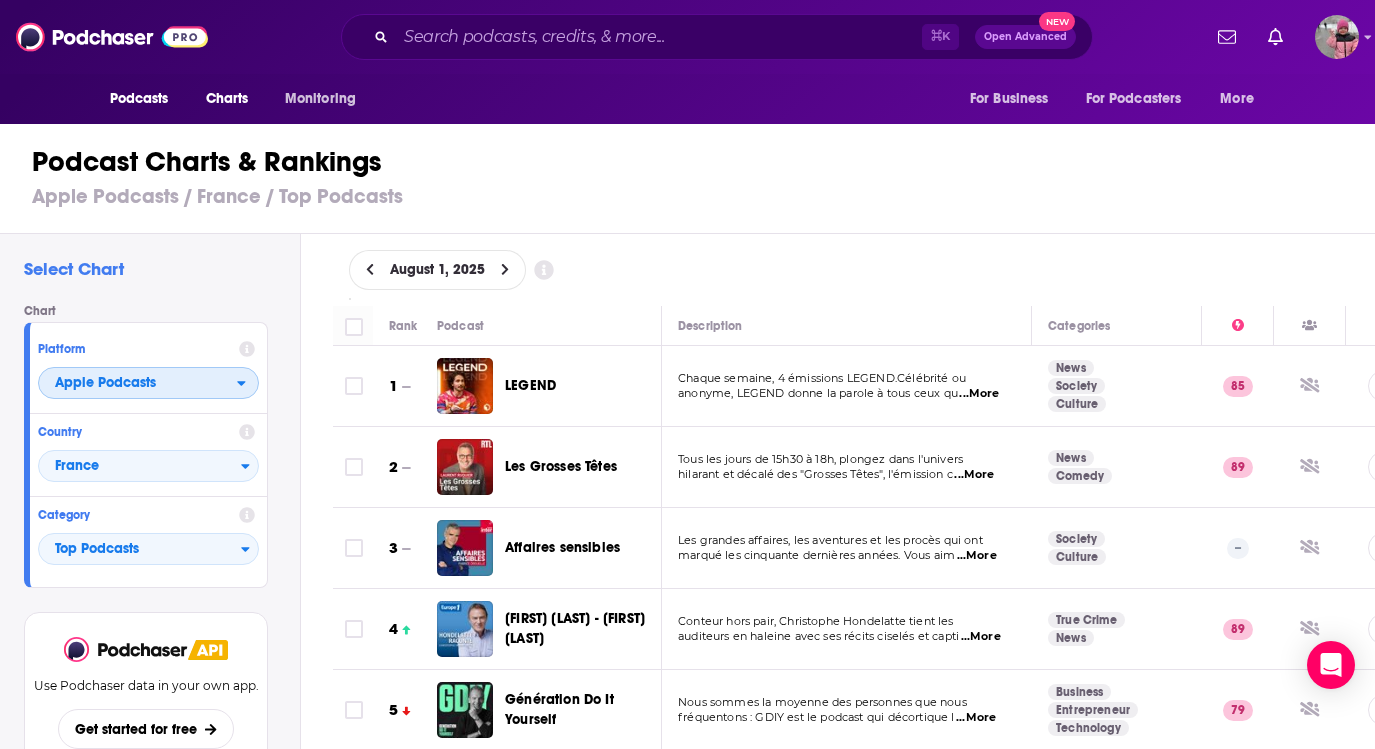 click on "Apple Podcasts" at bounding box center (138, 384) 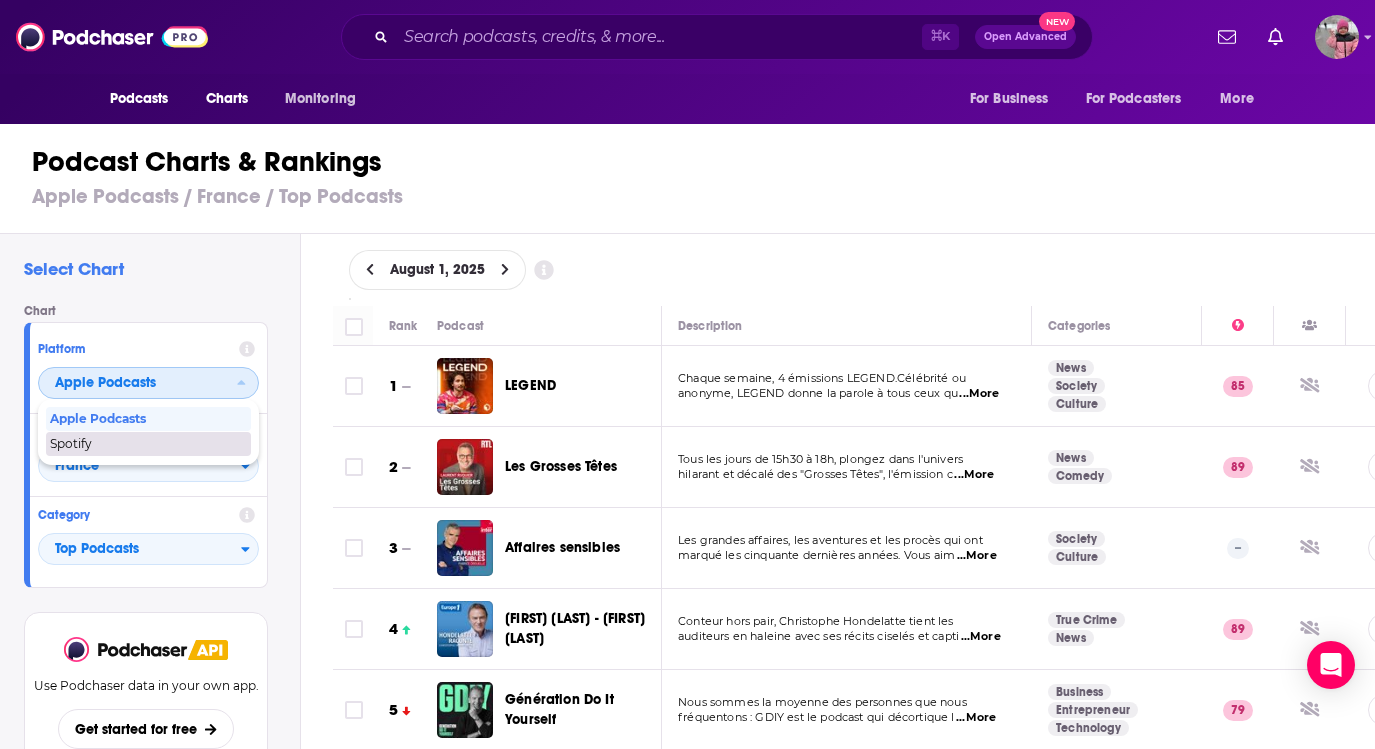 click on "Spotify" at bounding box center [147, 444] 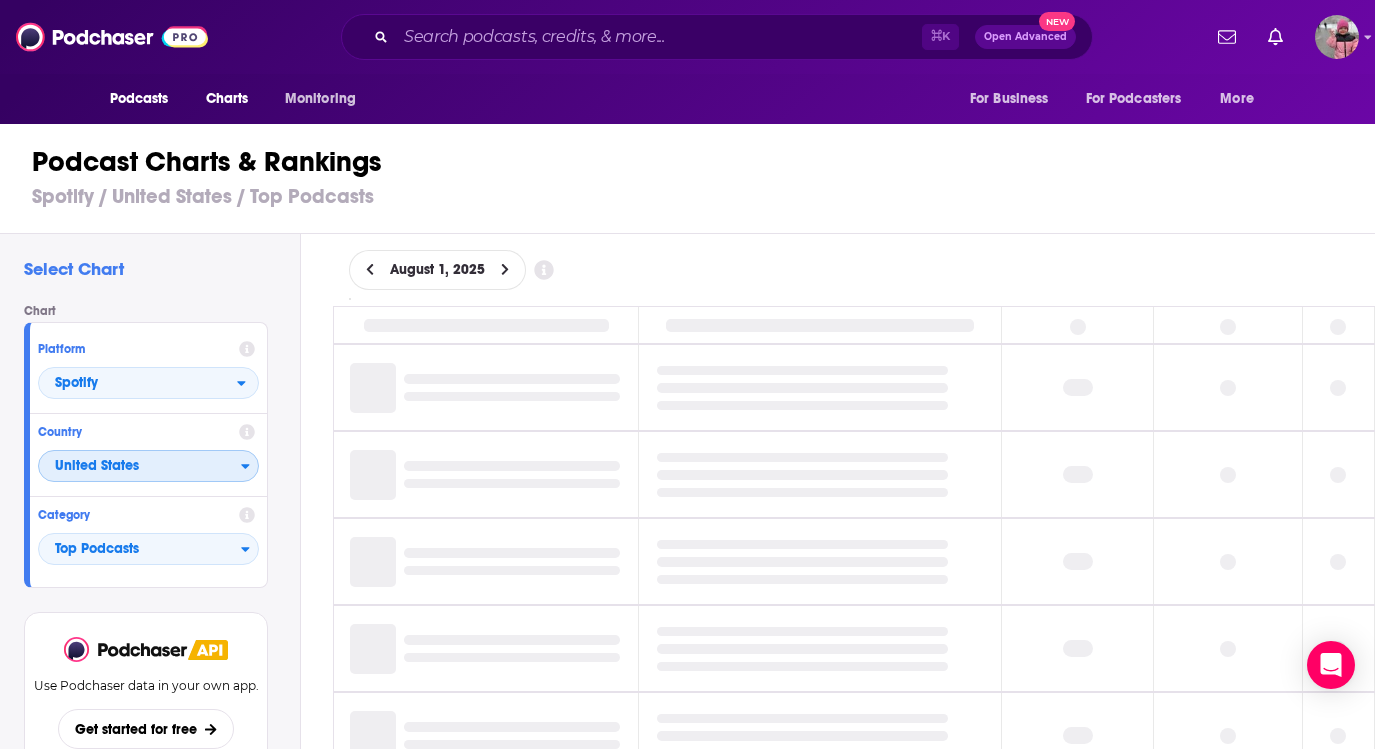 click on "United States" at bounding box center (140, 467) 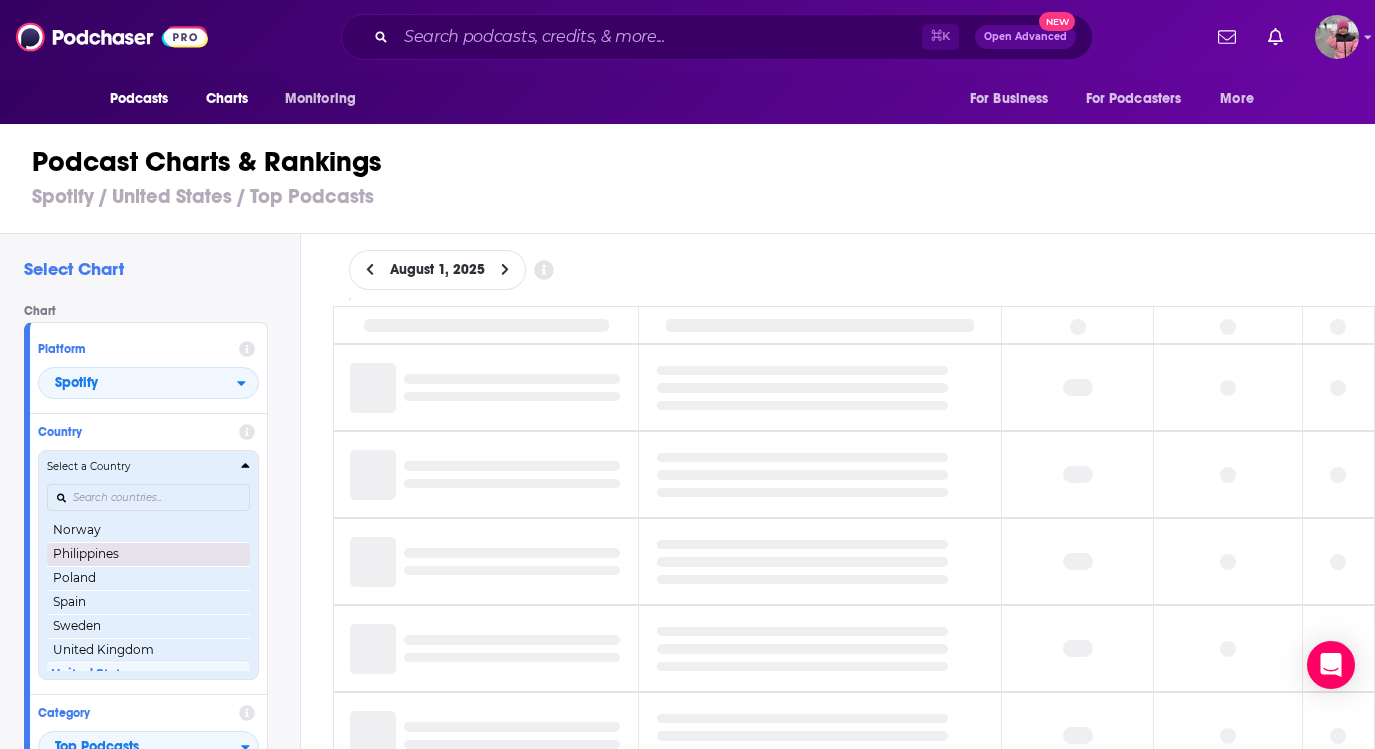 scroll, scrollTop: 474, scrollLeft: 0, axis: vertical 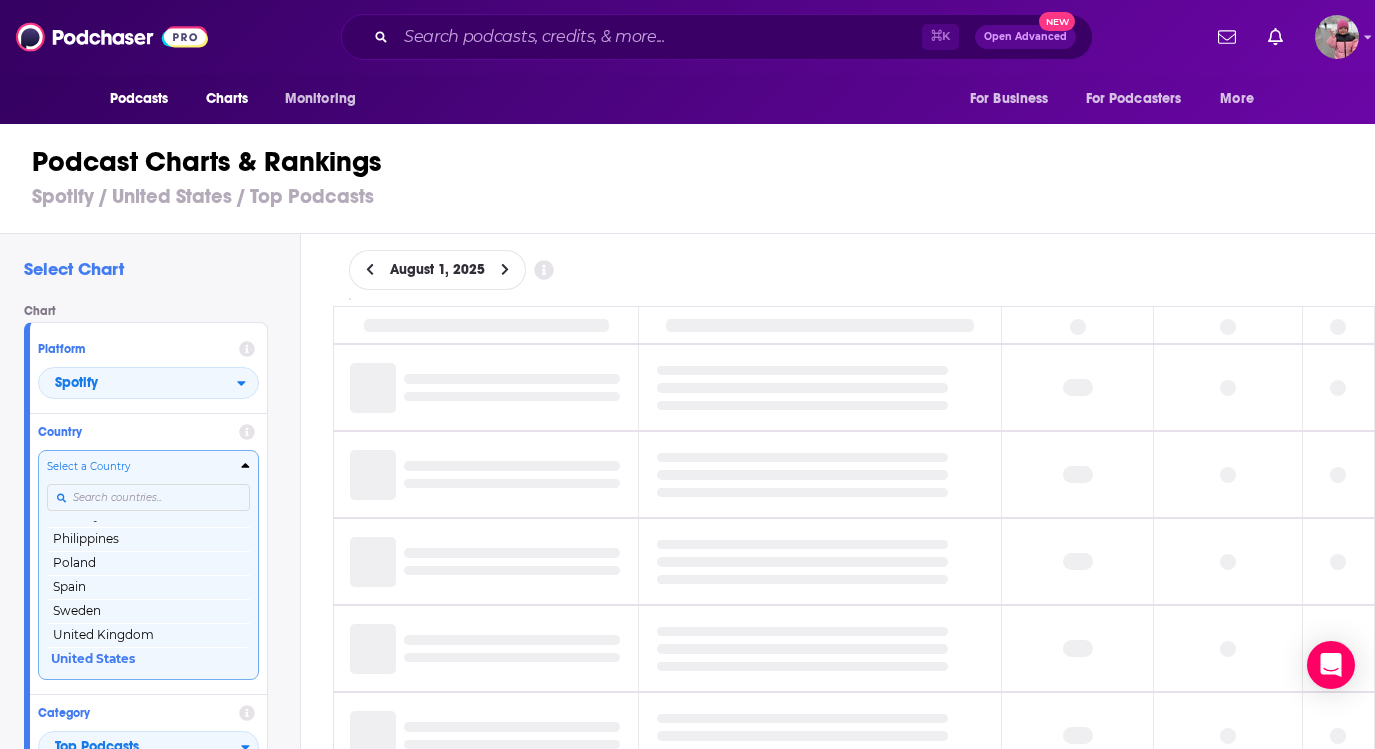 click at bounding box center [148, 497] 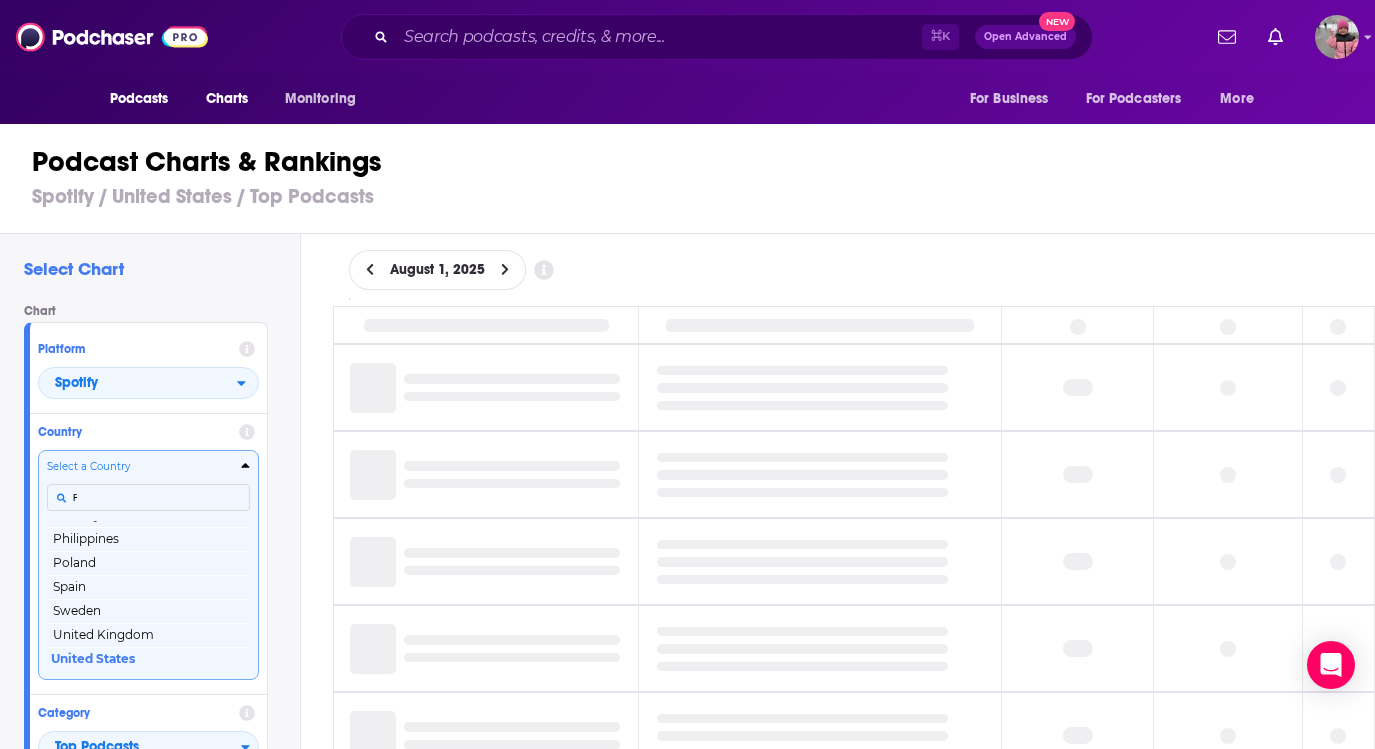 scroll, scrollTop: 0, scrollLeft: 0, axis: both 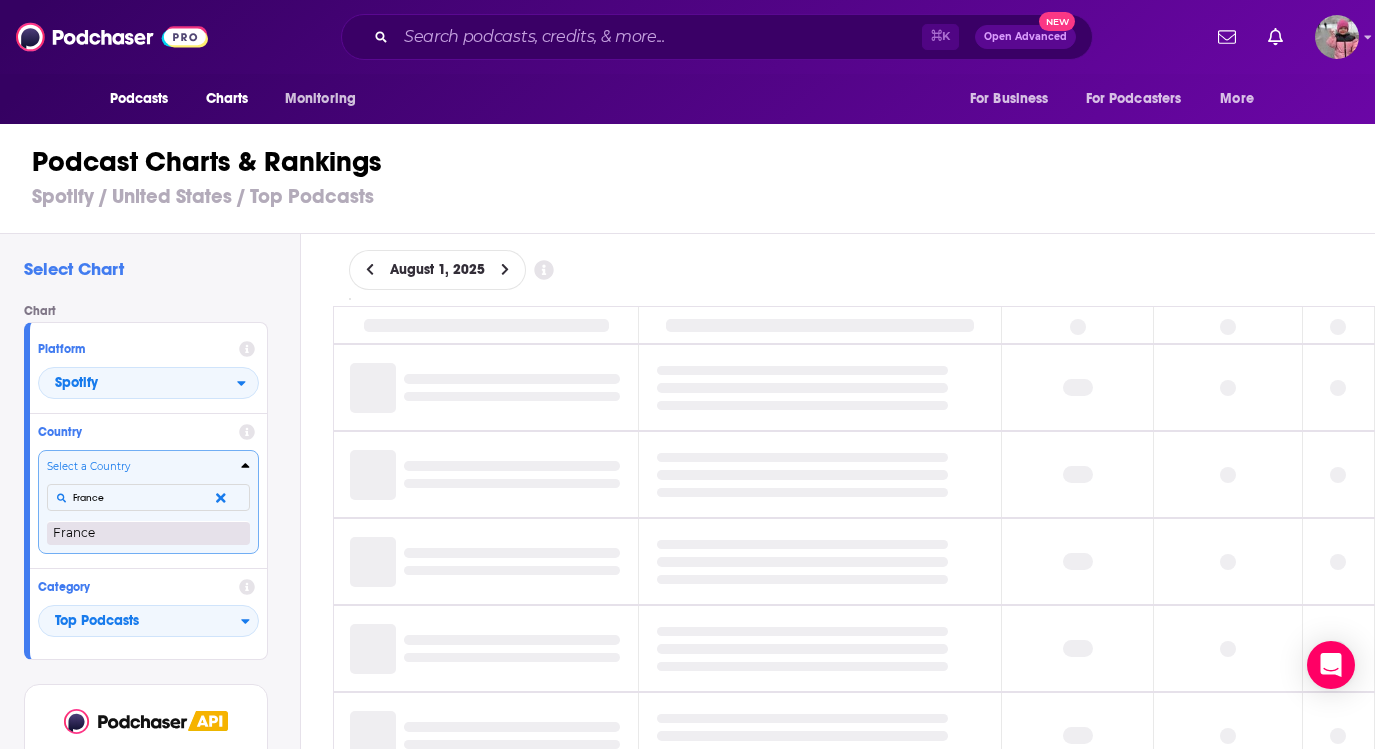 click on "France" at bounding box center [148, 533] 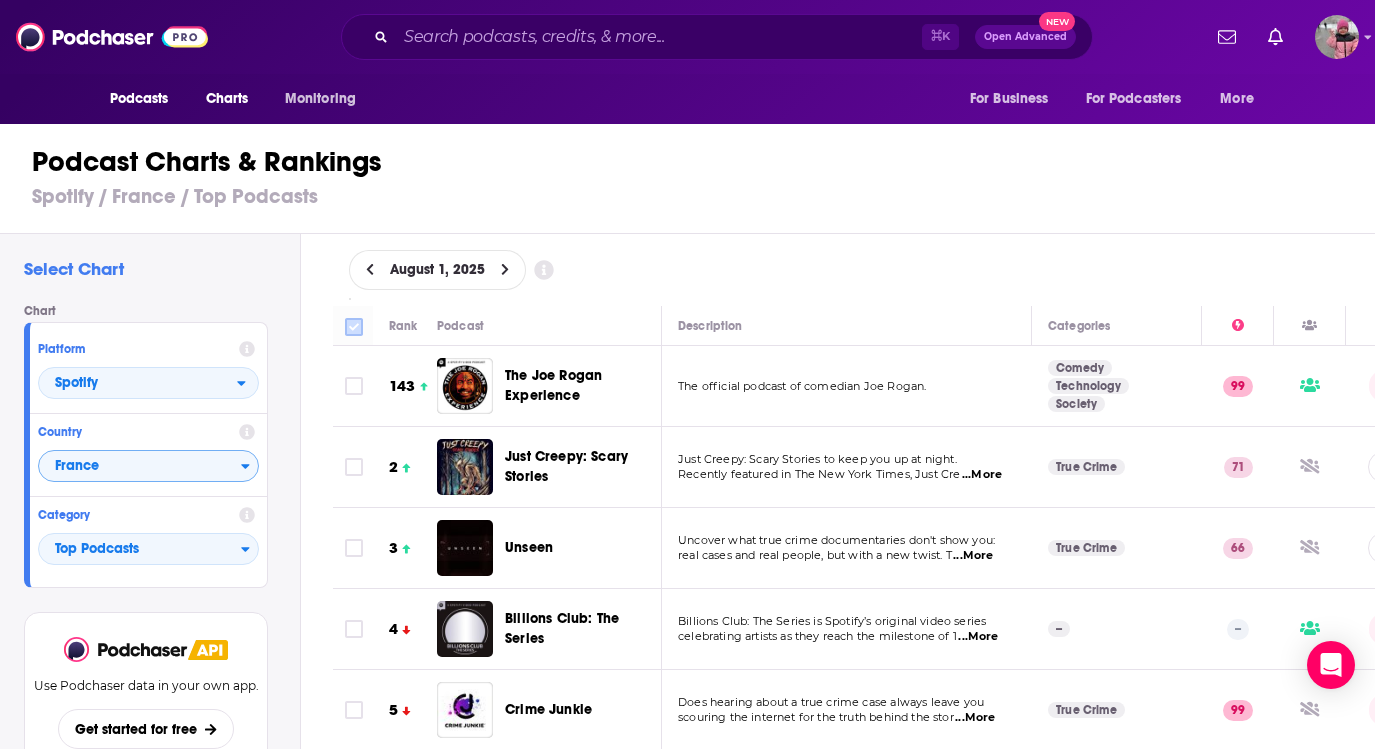 click at bounding box center [354, 327] 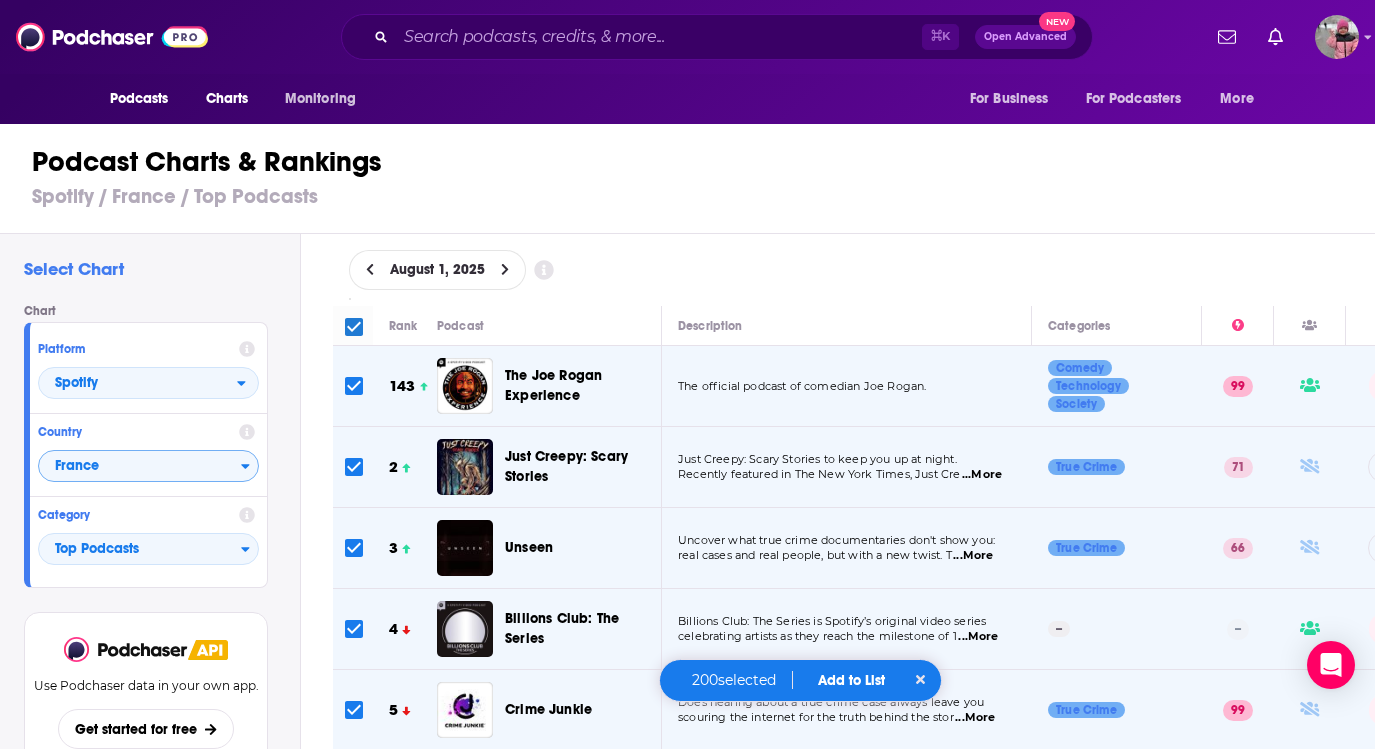 click on "Add to List" at bounding box center [851, 680] 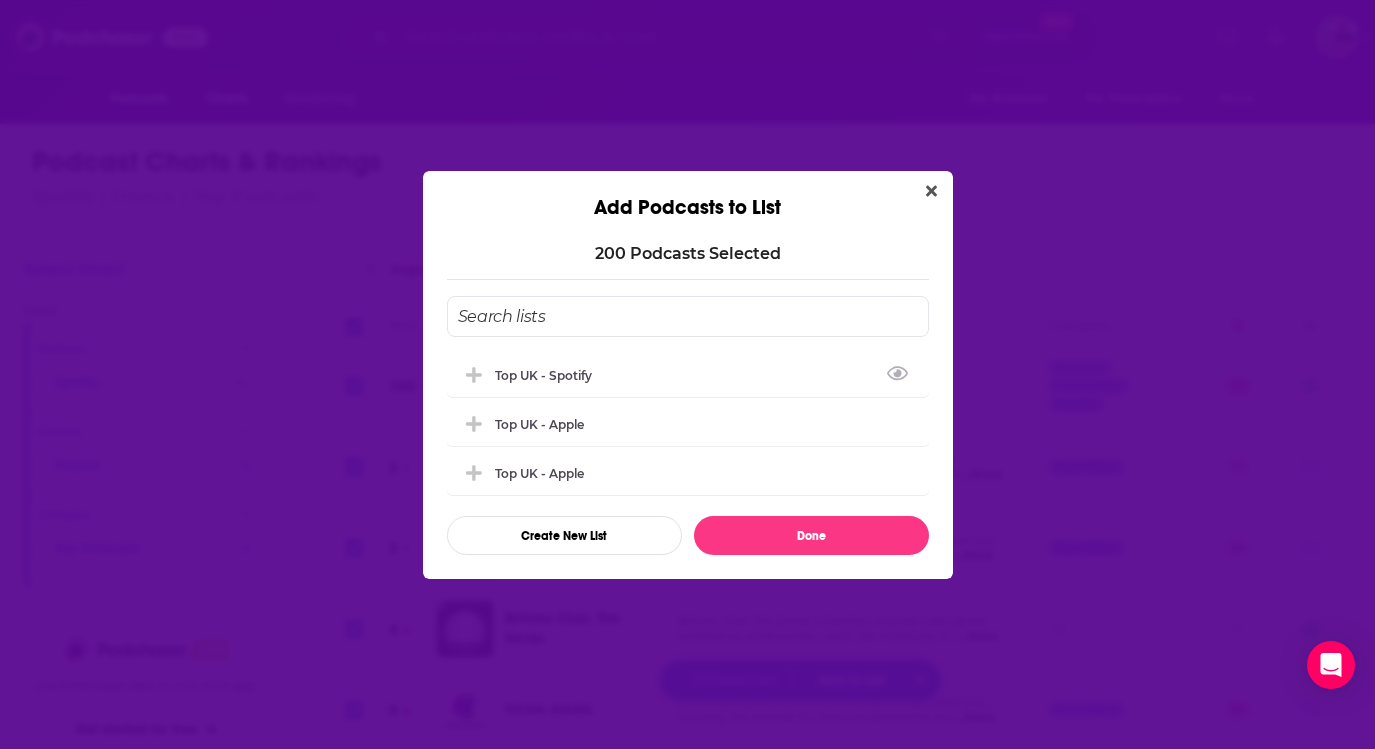 click on "200   Podcast s Selected" at bounding box center (688, 253) 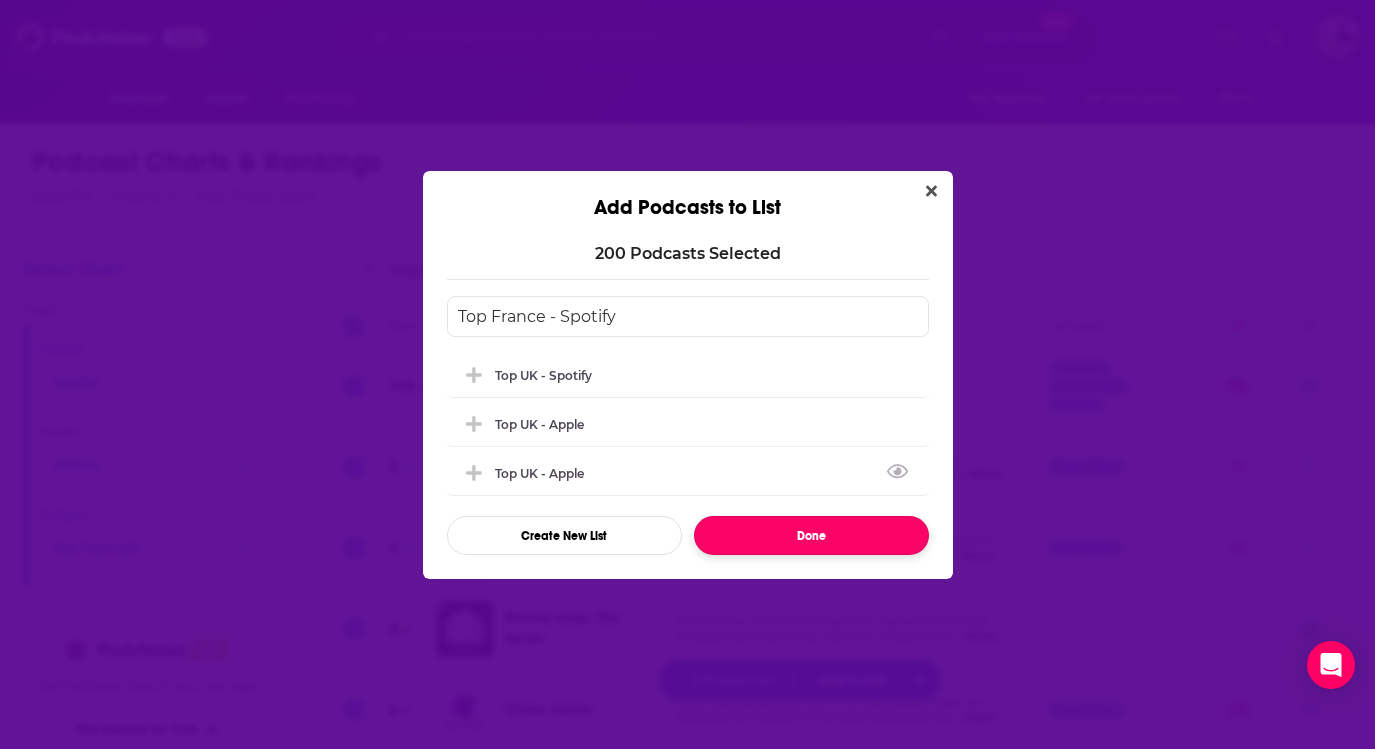 click on "Done" at bounding box center [811, 535] 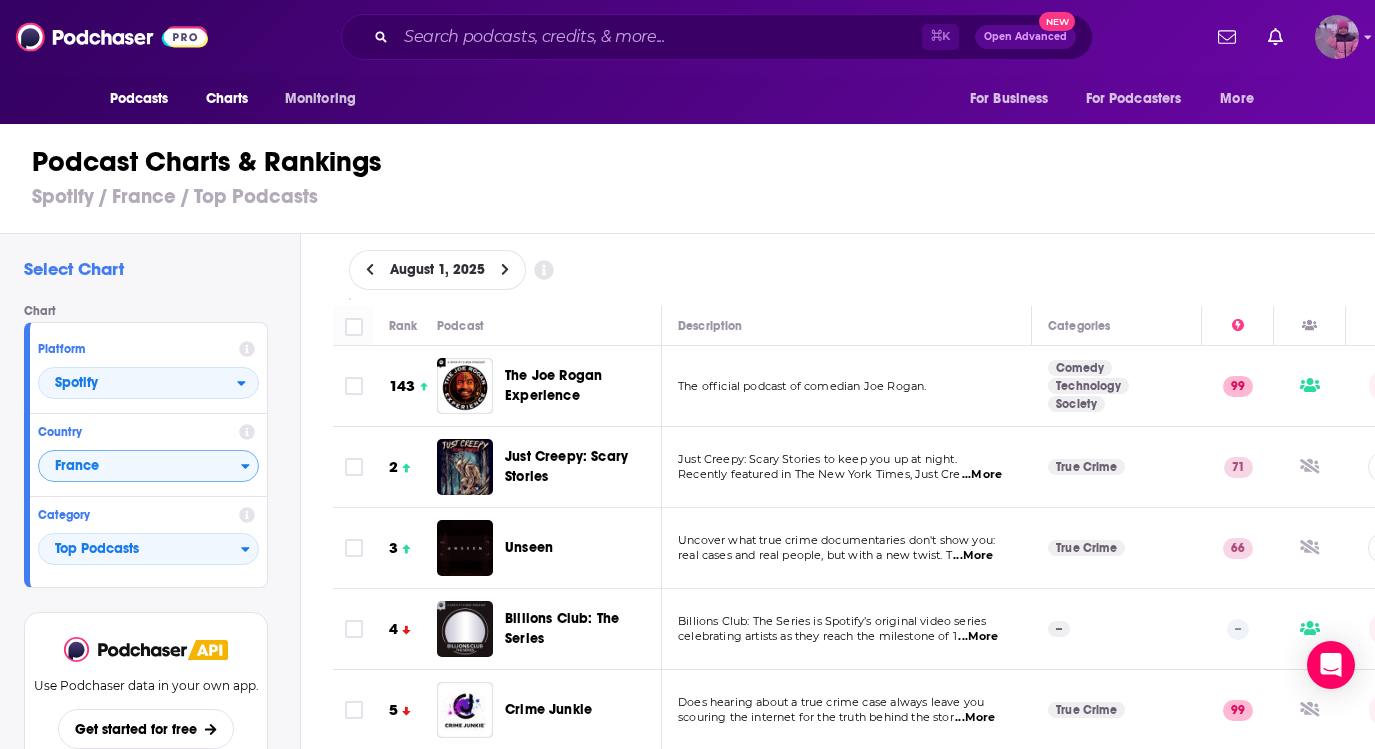 click at bounding box center [1337, 37] 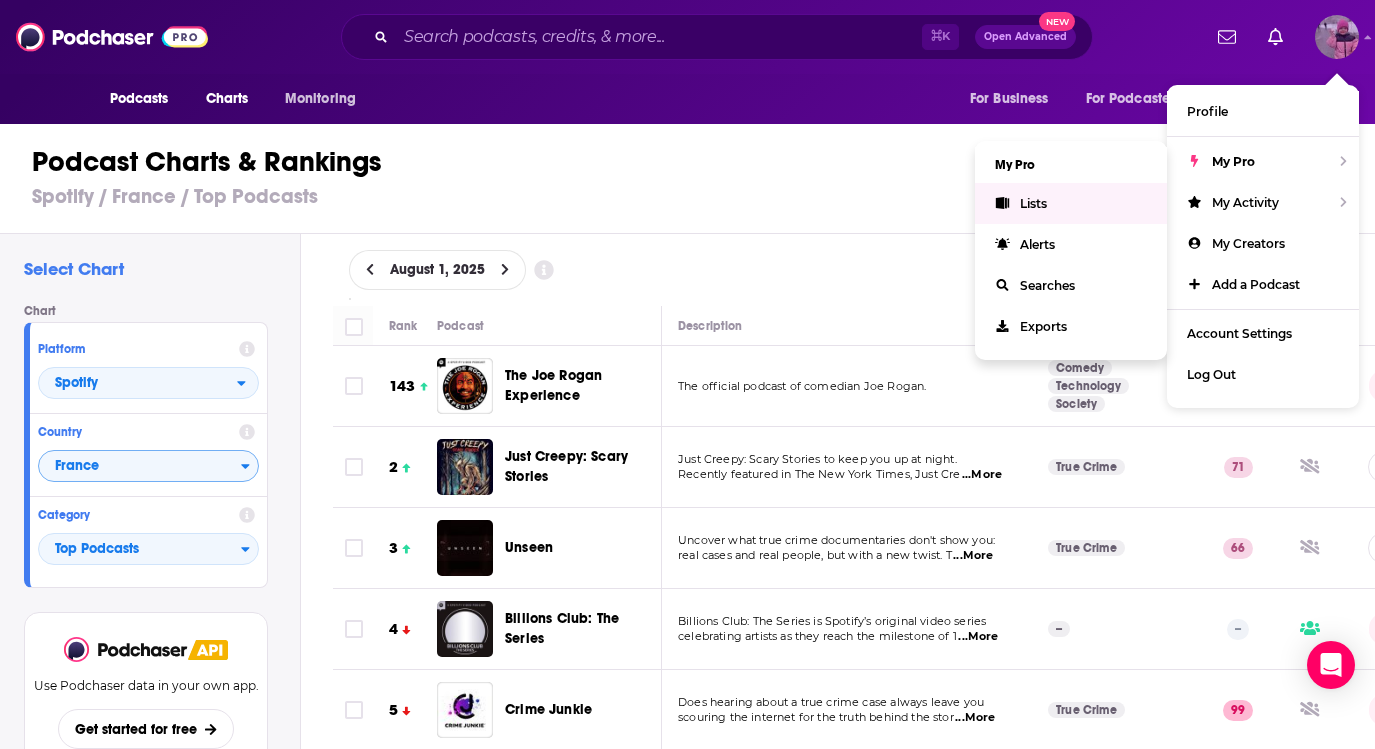 click on "Lists" at bounding box center (1071, 203) 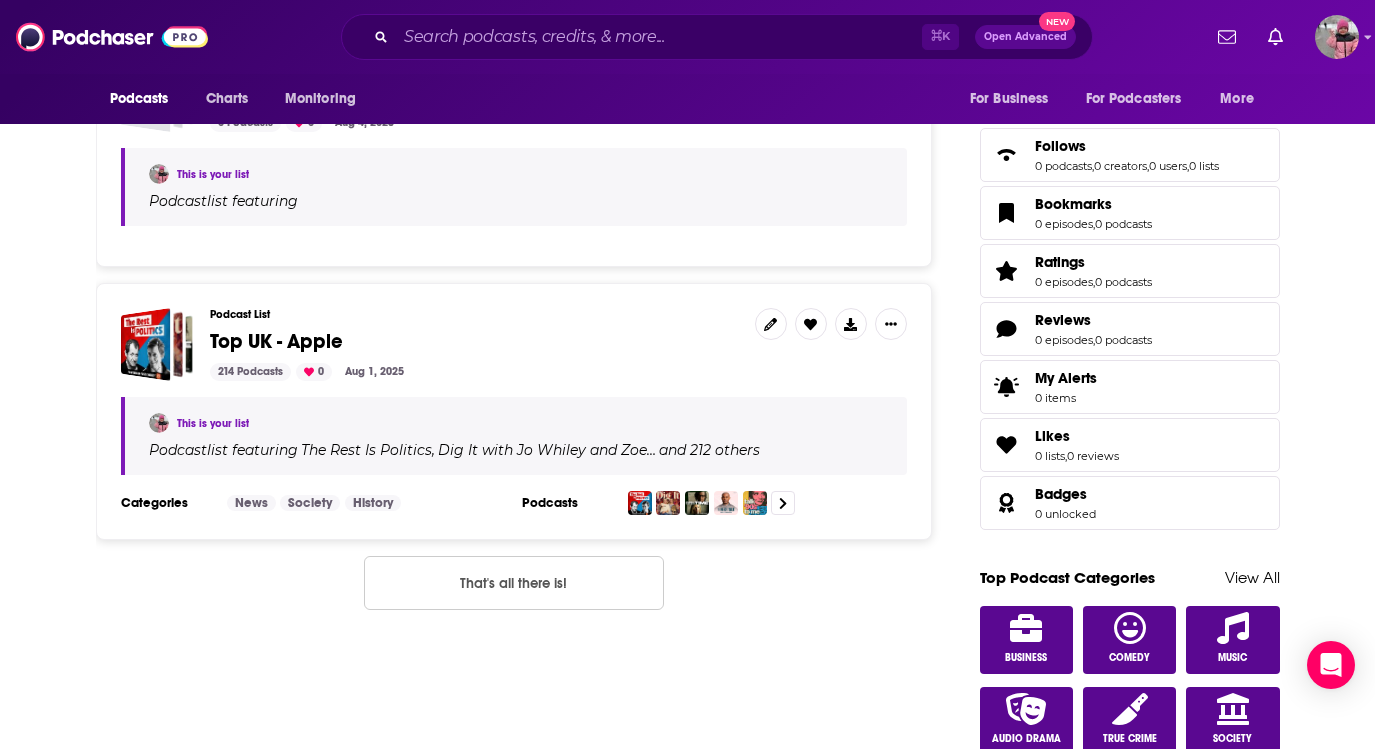 scroll, scrollTop: 0, scrollLeft: 0, axis: both 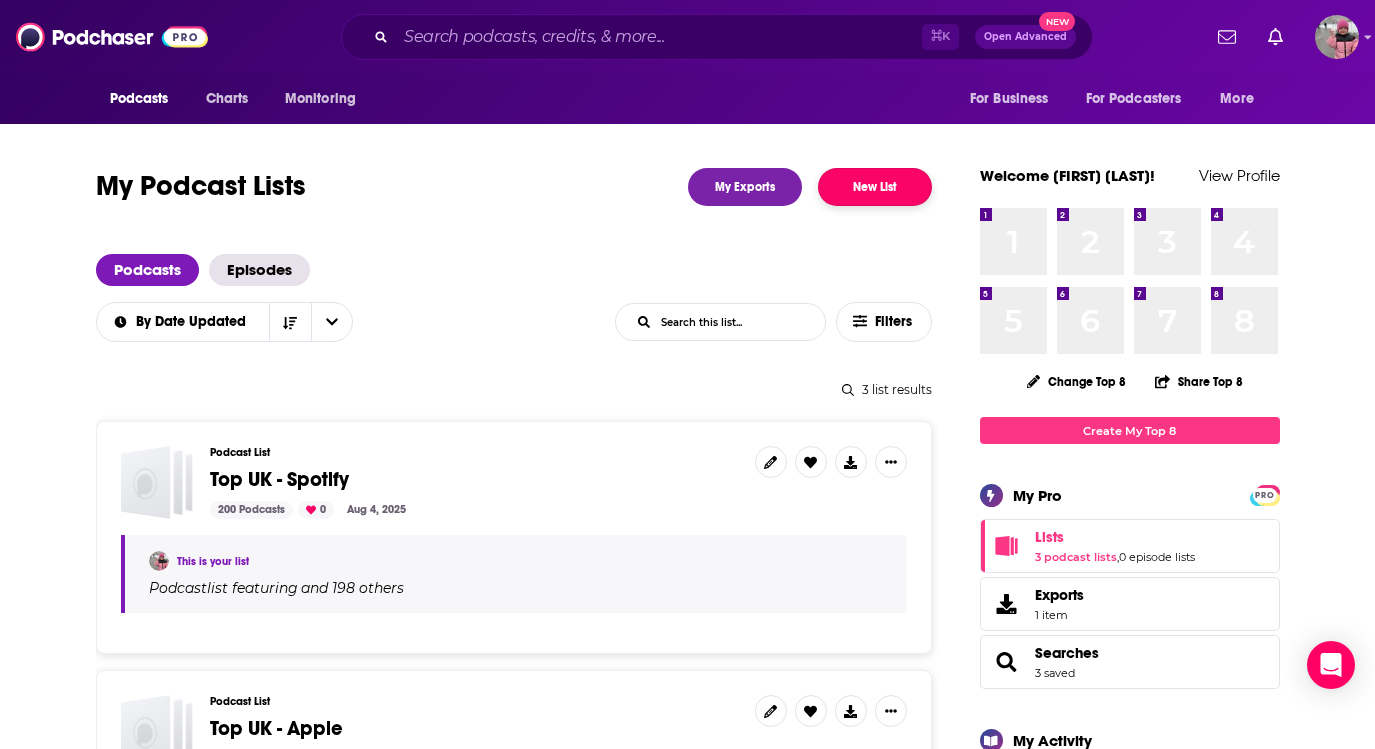 click on "New List" at bounding box center (875, 187) 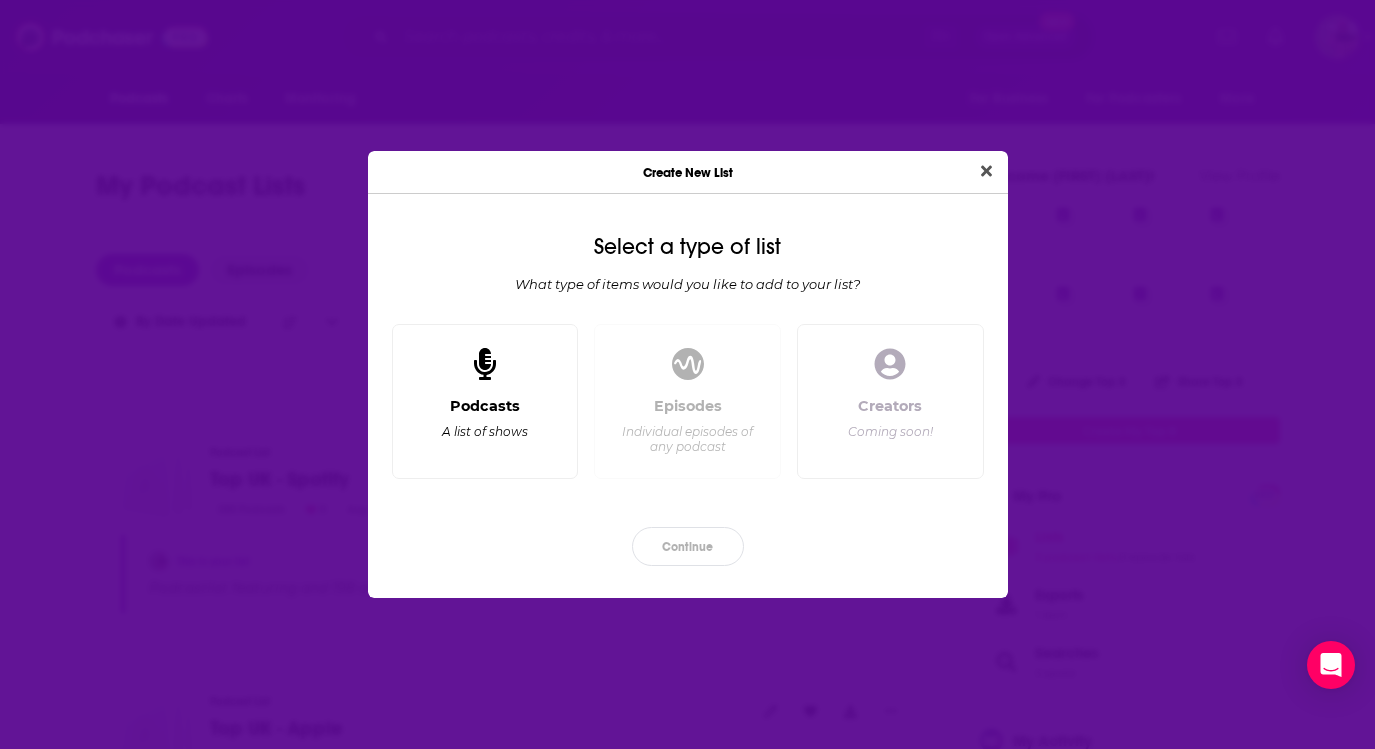 click on "Podcasts" at bounding box center [485, 406] 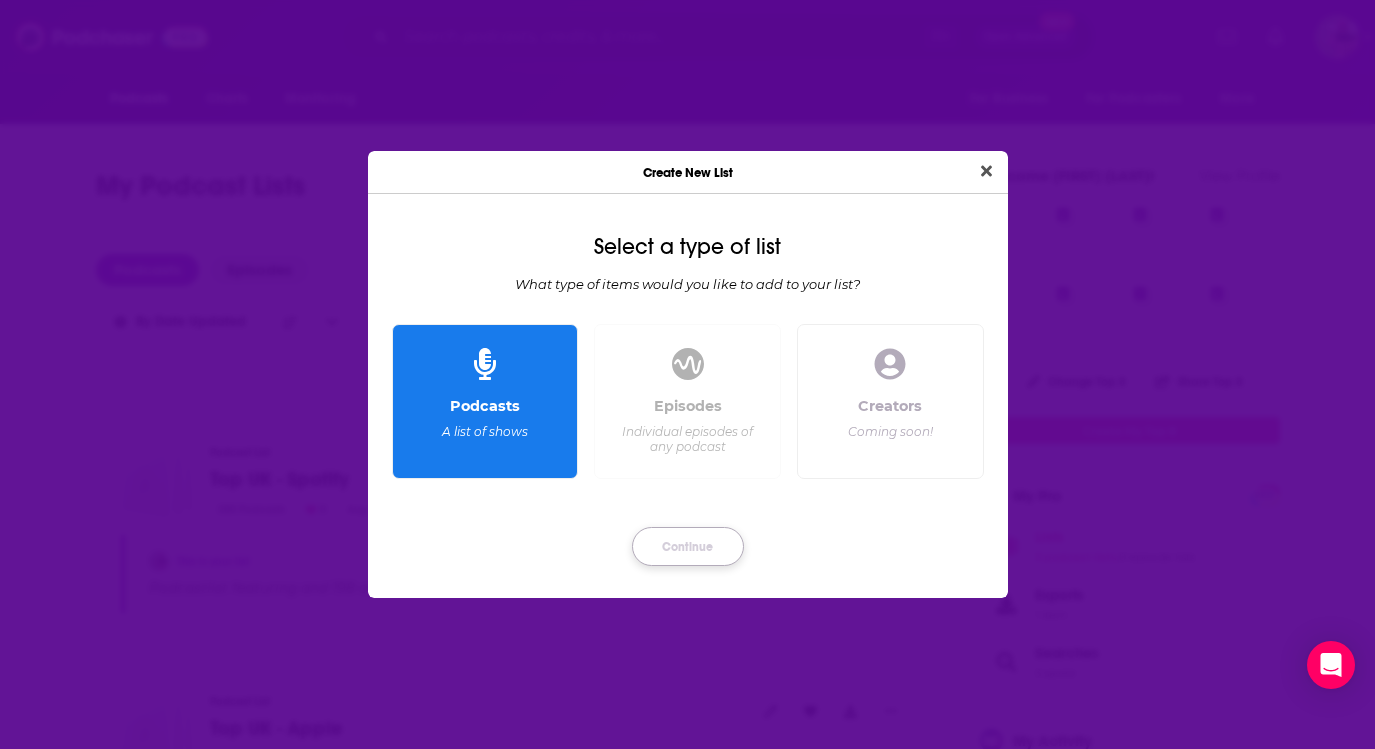 click on "Continue" at bounding box center [688, 546] 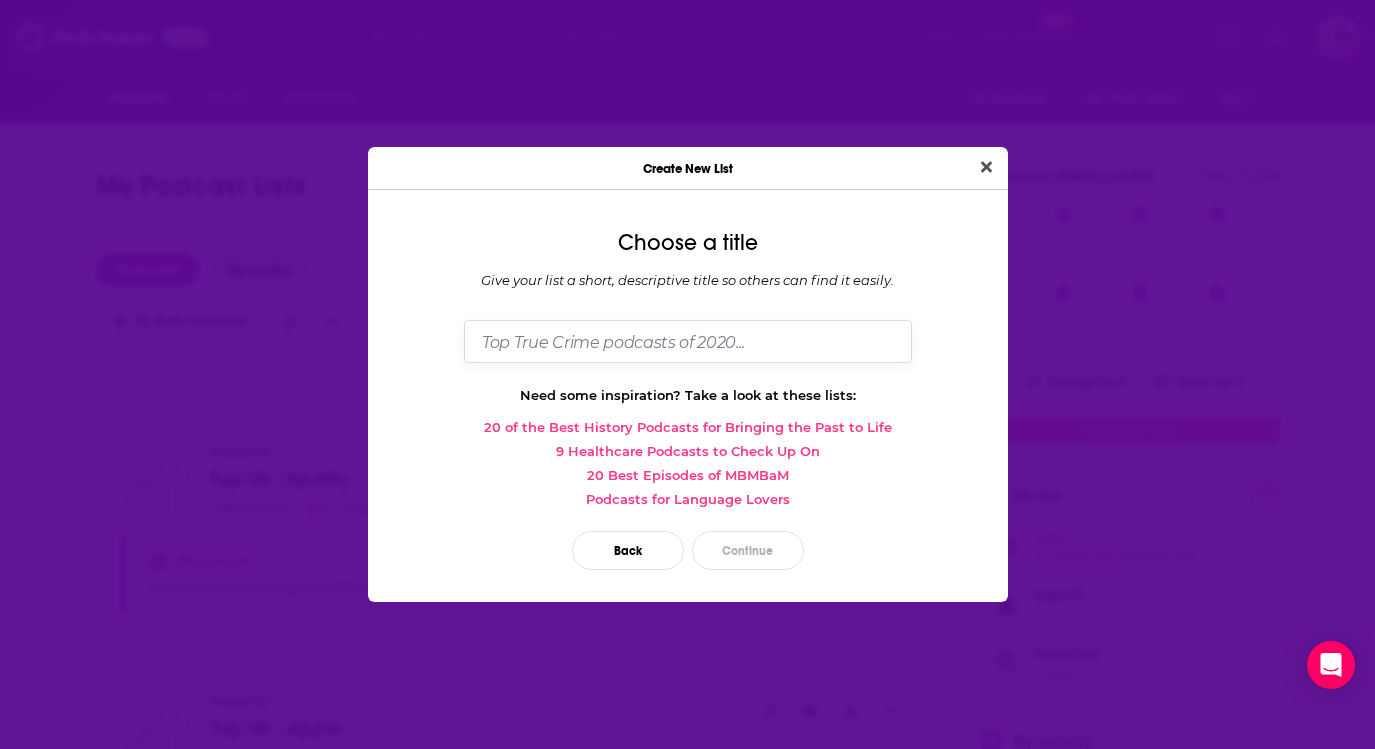 click at bounding box center (688, 341) 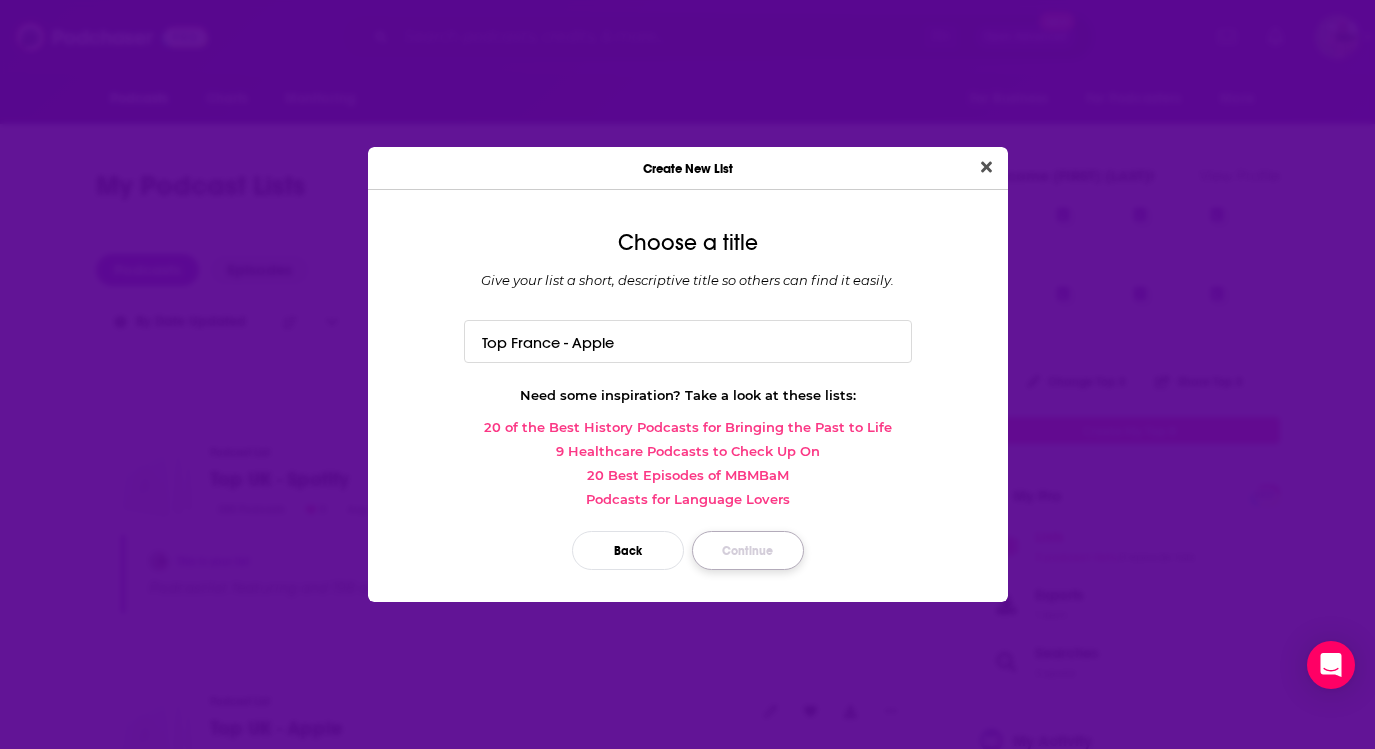 click on "Continue" at bounding box center (748, 550) 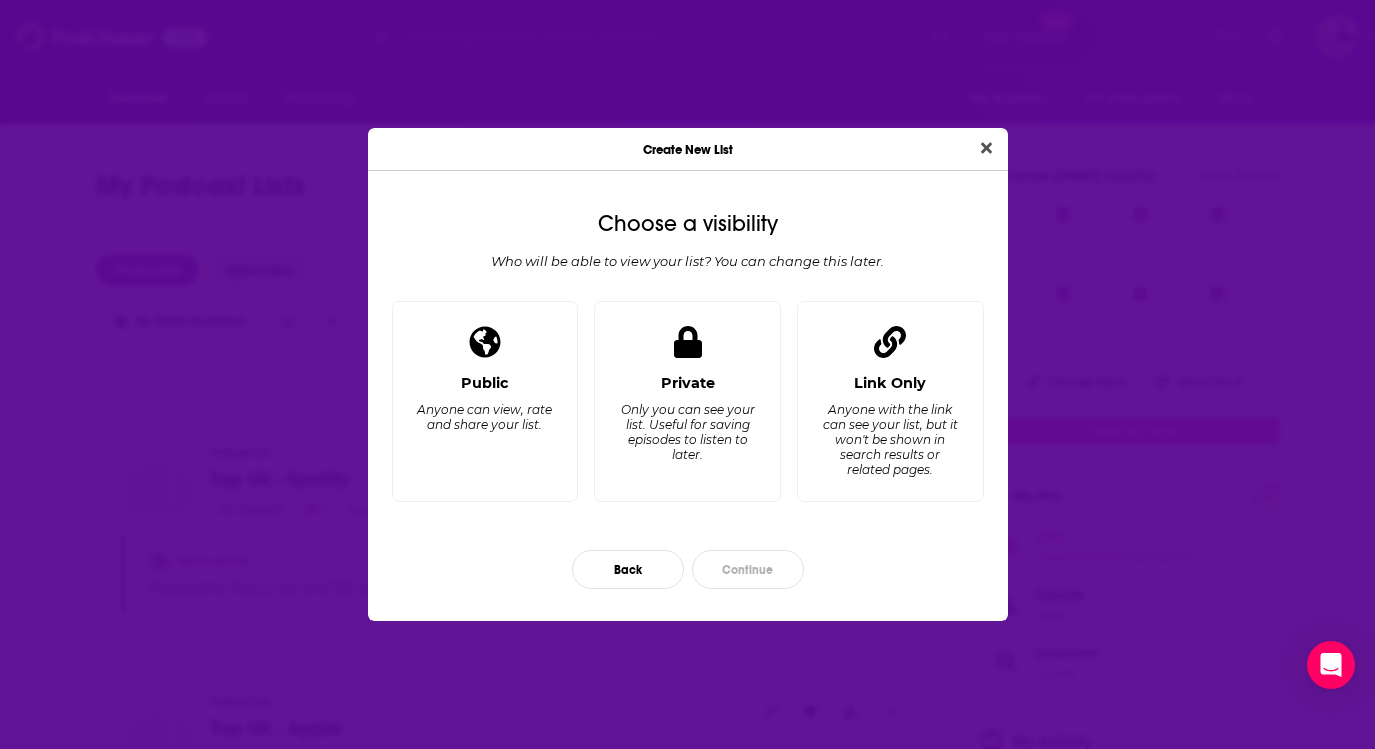 click on "Anyone with the link can see your list, but it won't be shown in search results or related pages." at bounding box center [889, 439] 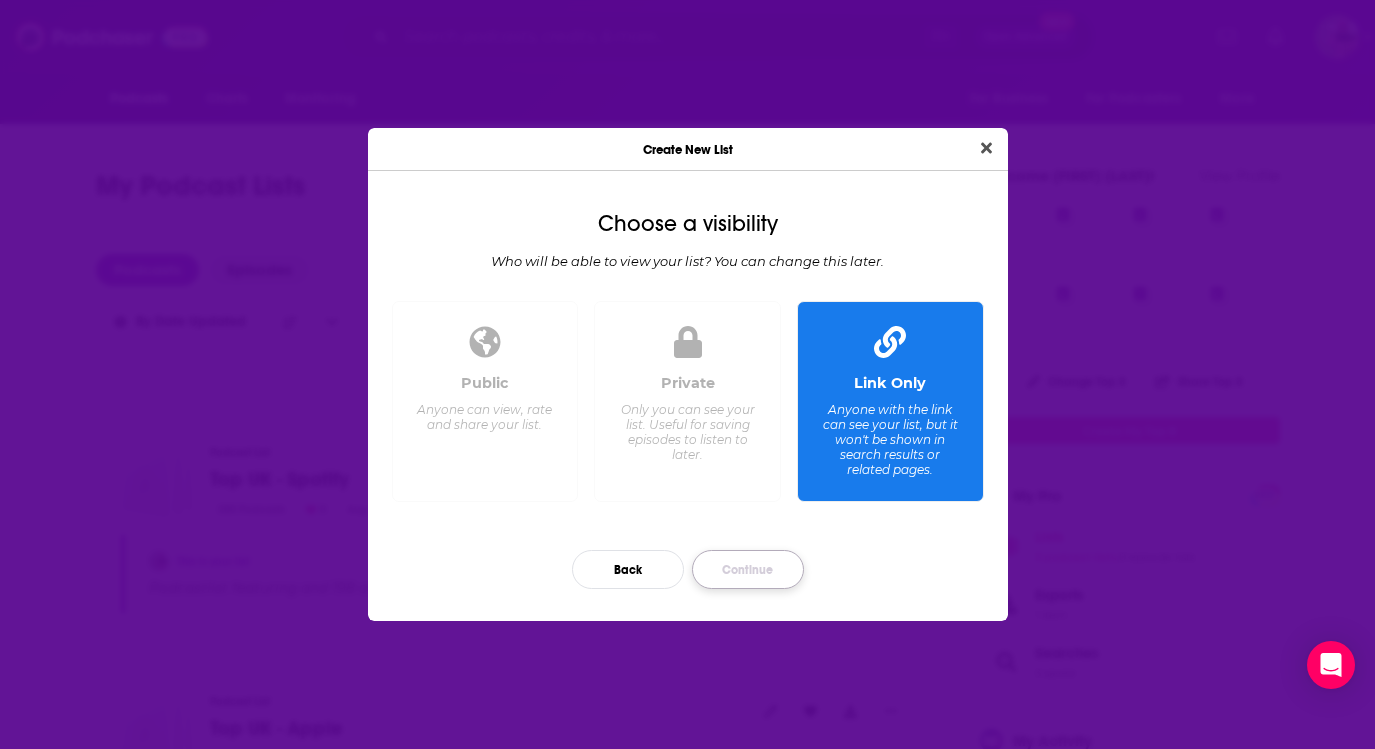 click on "Continue" at bounding box center [748, 569] 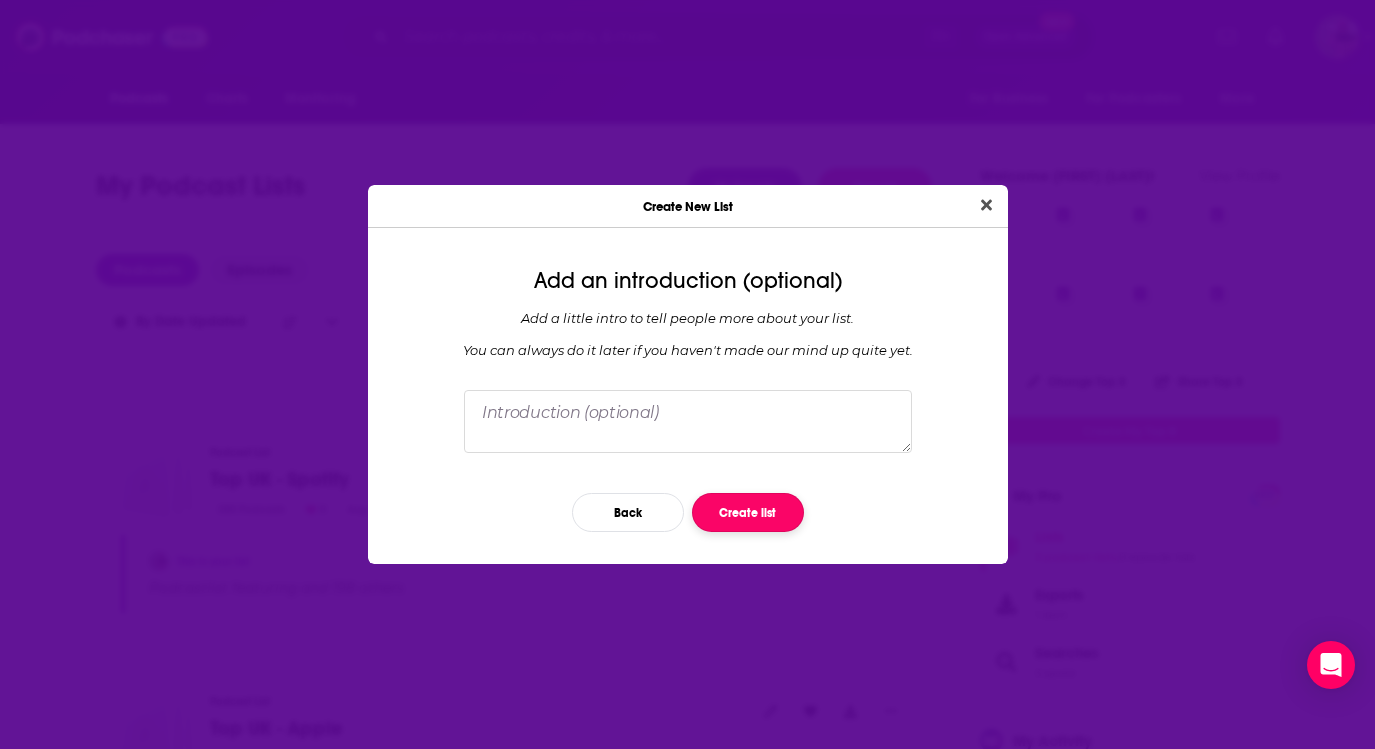 click on "Create list" at bounding box center (748, 512) 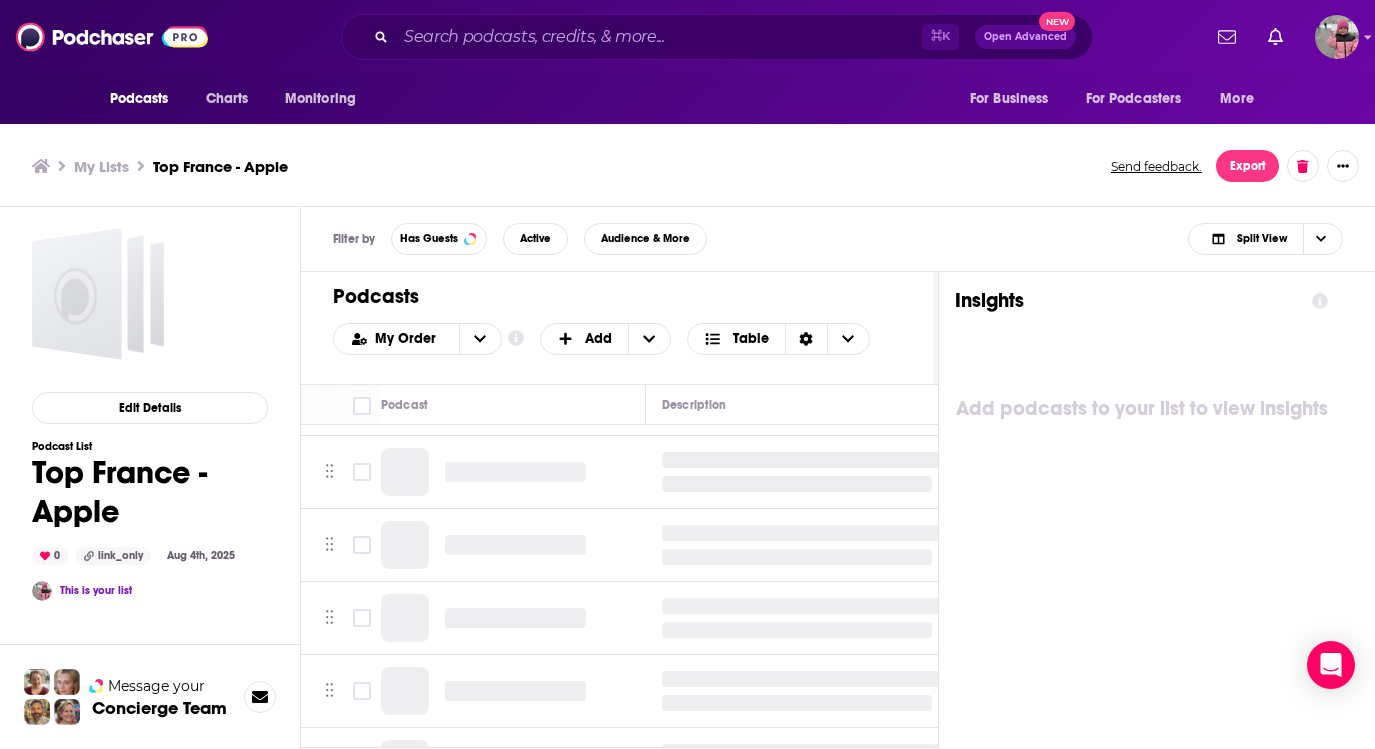 scroll, scrollTop: 136, scrollLeft: 0, axis: vertical 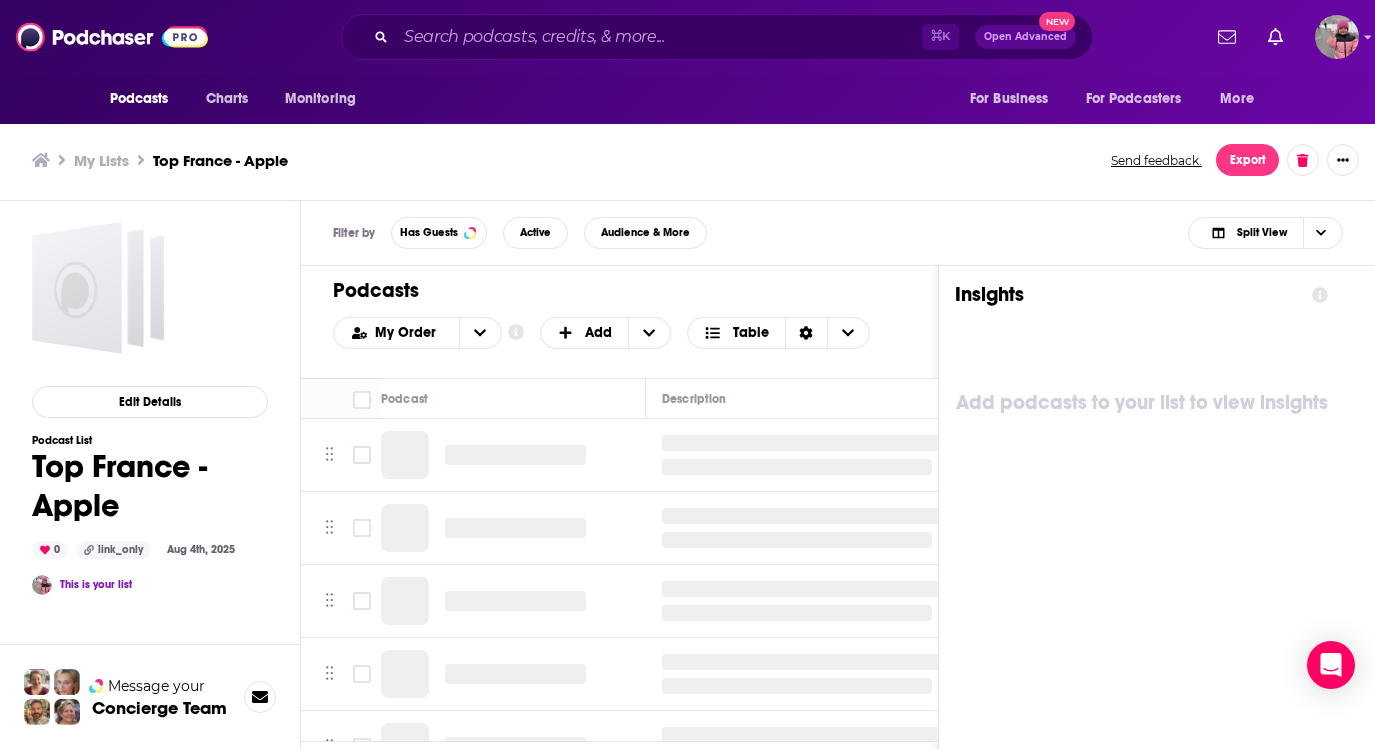 click on "Podcasts Add My Order Customize Your List Order Select the  “My Order”  sort and remove all filters to enable drag-and-drop reordering. Add Table" at bounding box center (619, 322) 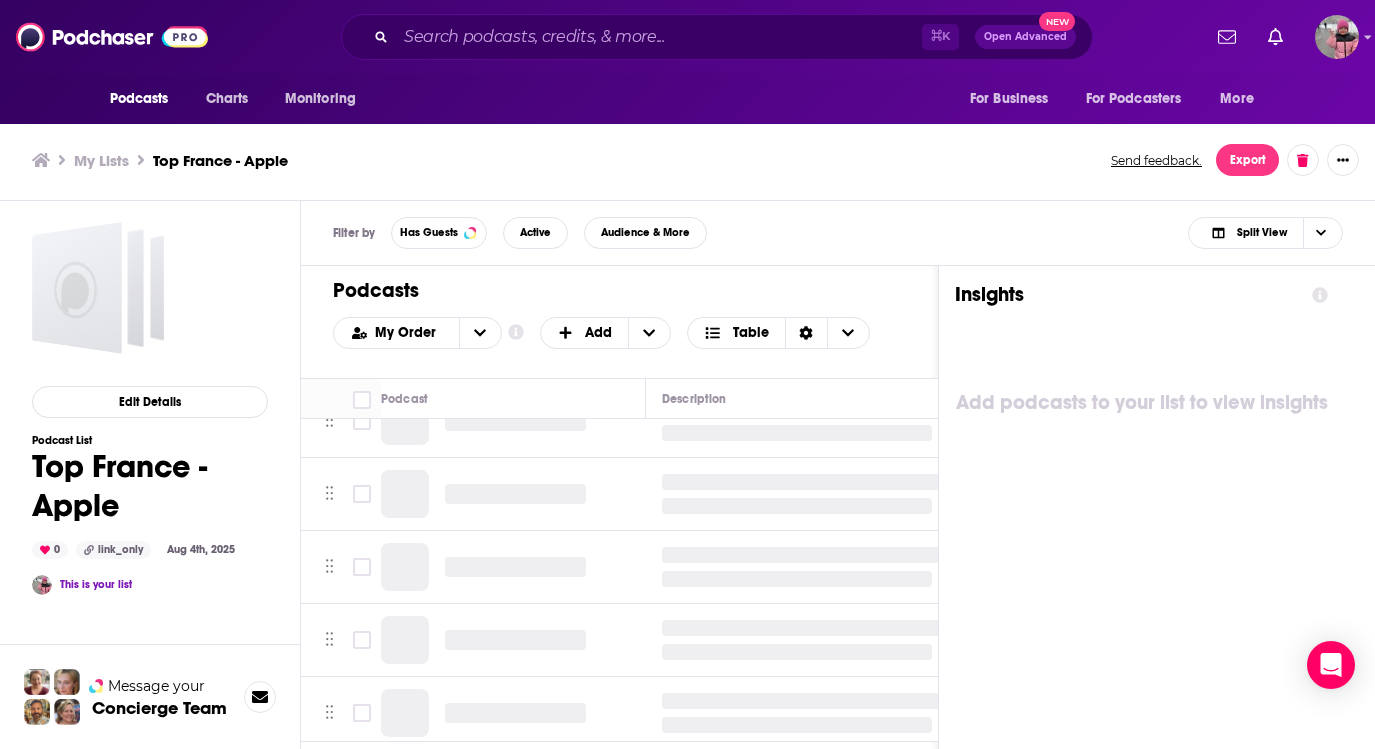 scroll, scrollTop: 0, scrollLeft: 0, axis: both 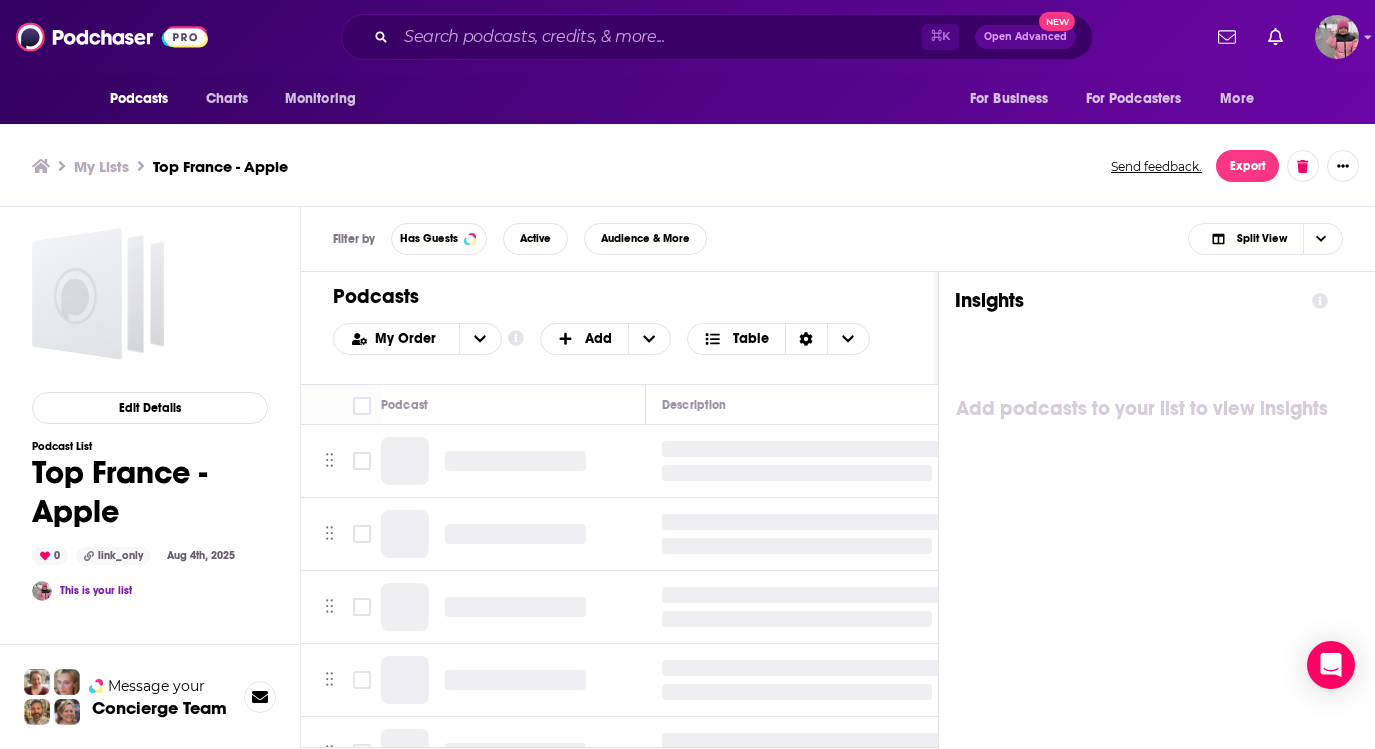 click on "Concierge Team" at bounding box center [159, 708] 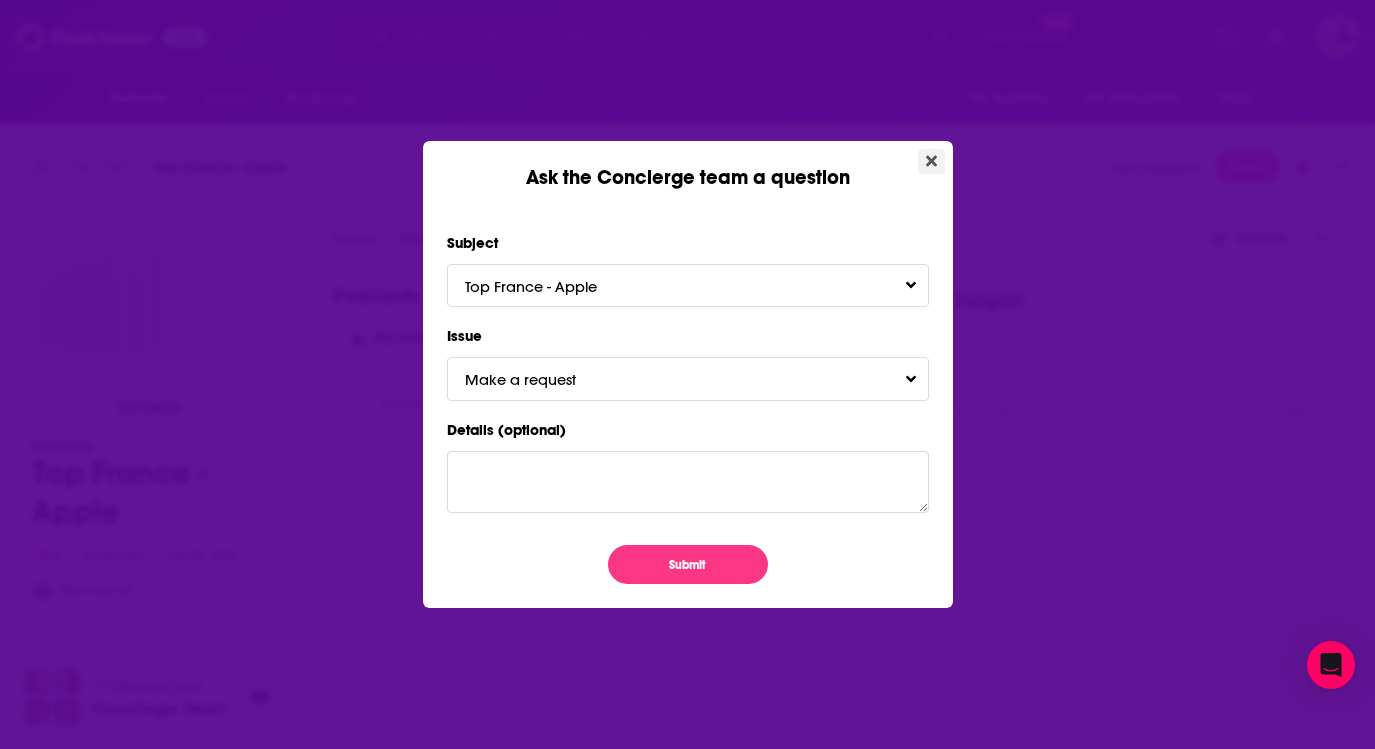 click 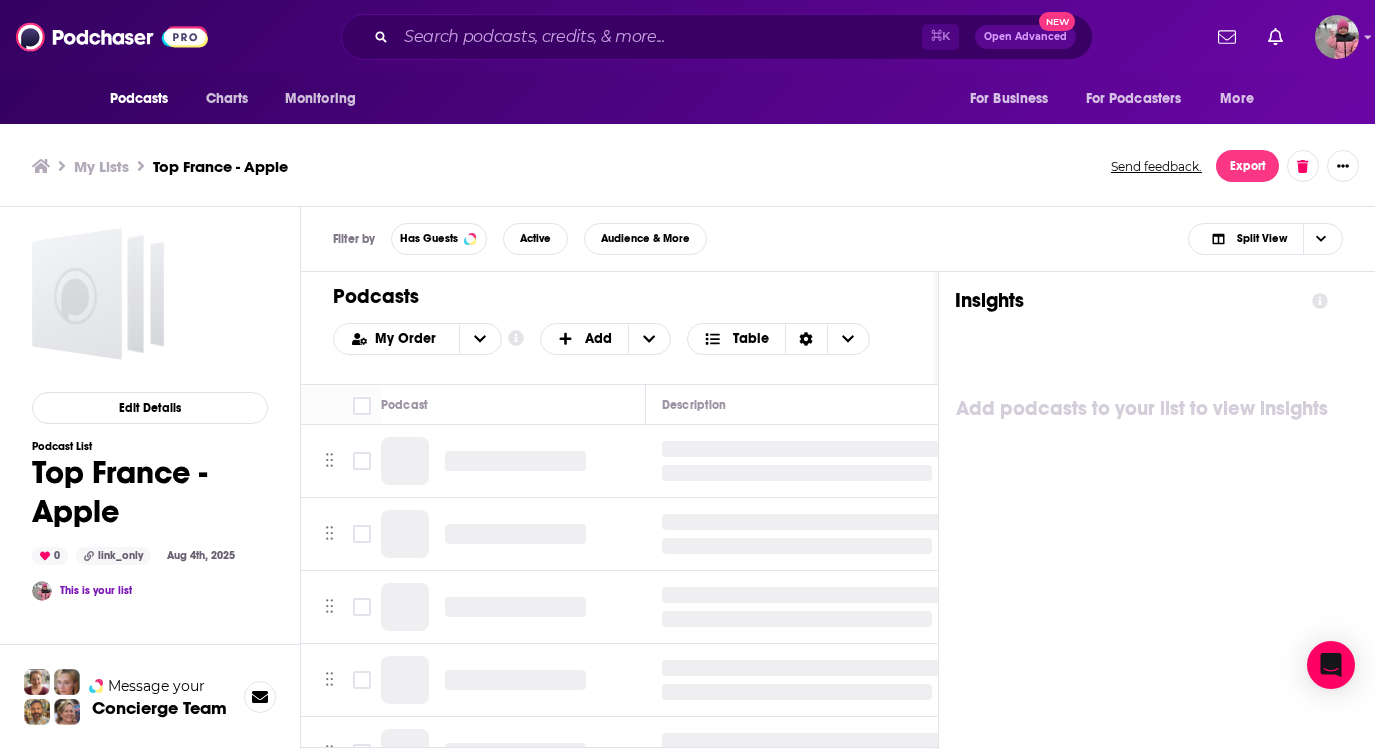 click on "Podcasts" at bounding box center (611, 296) 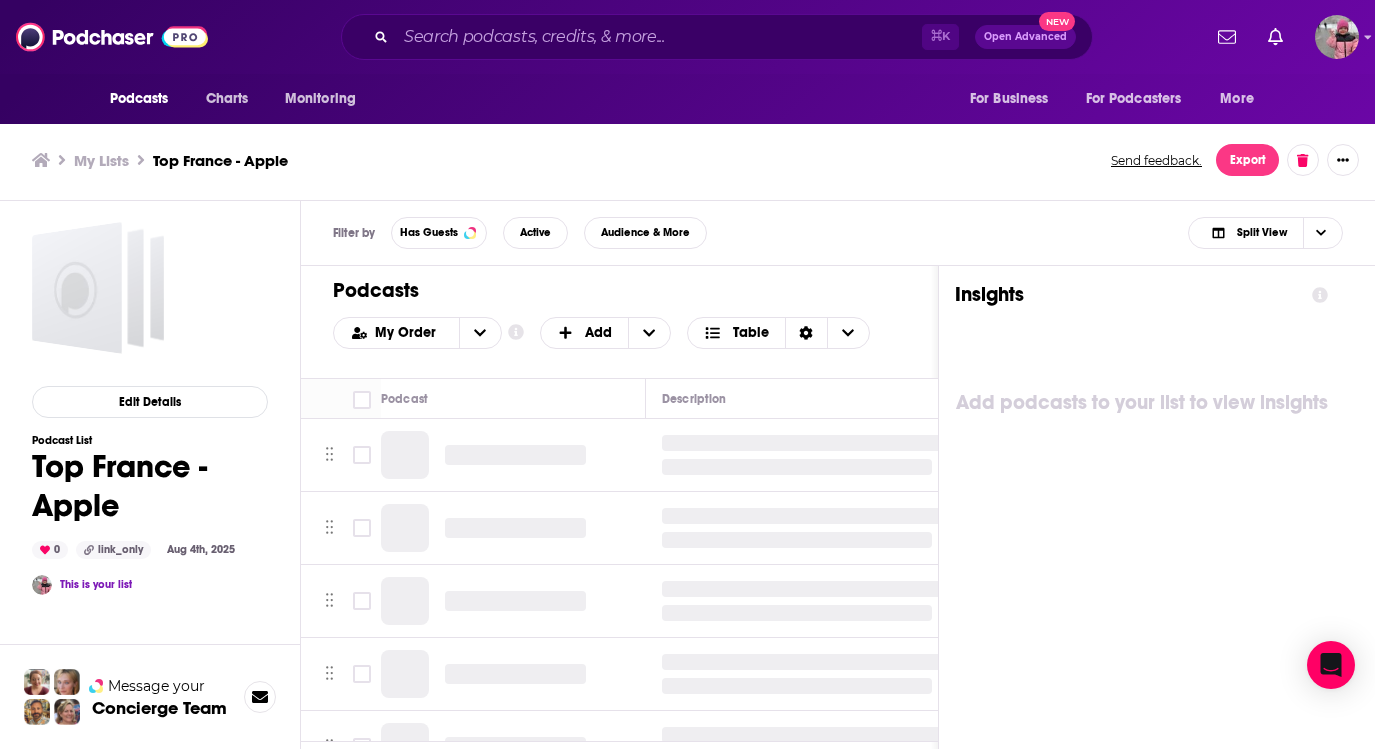 scroll, scrollTop: 0, scrollLeft: 0, axis: both 